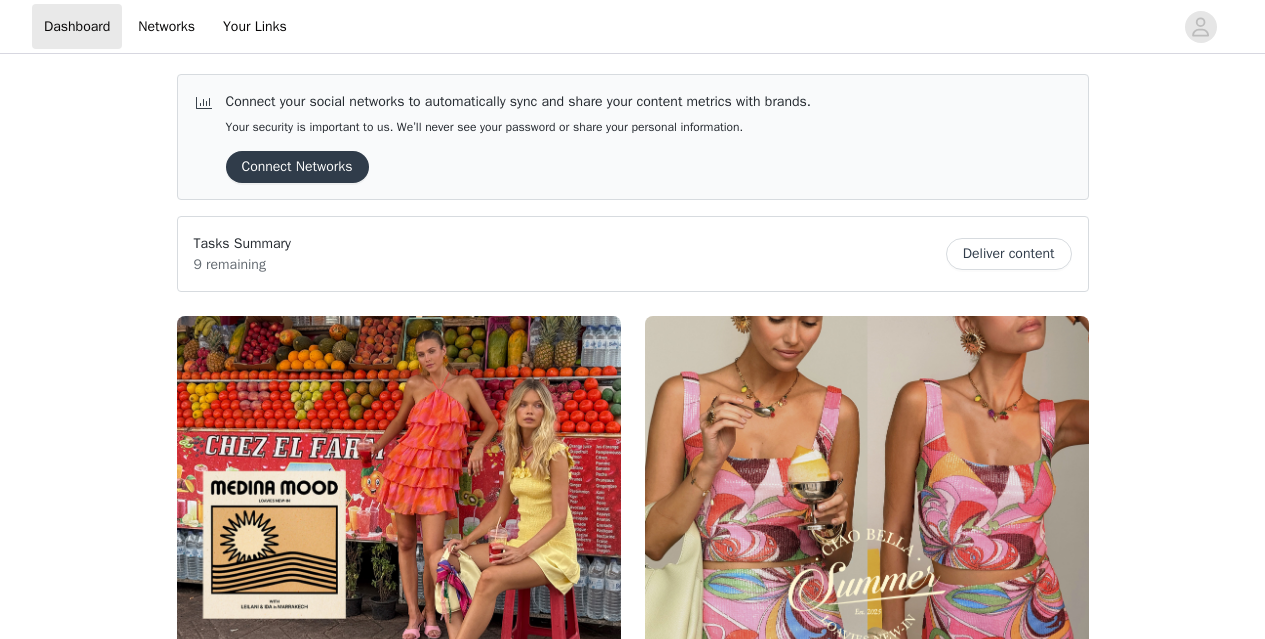 scroll, scrollTop: 0, scrollLeft: 0, axis: both 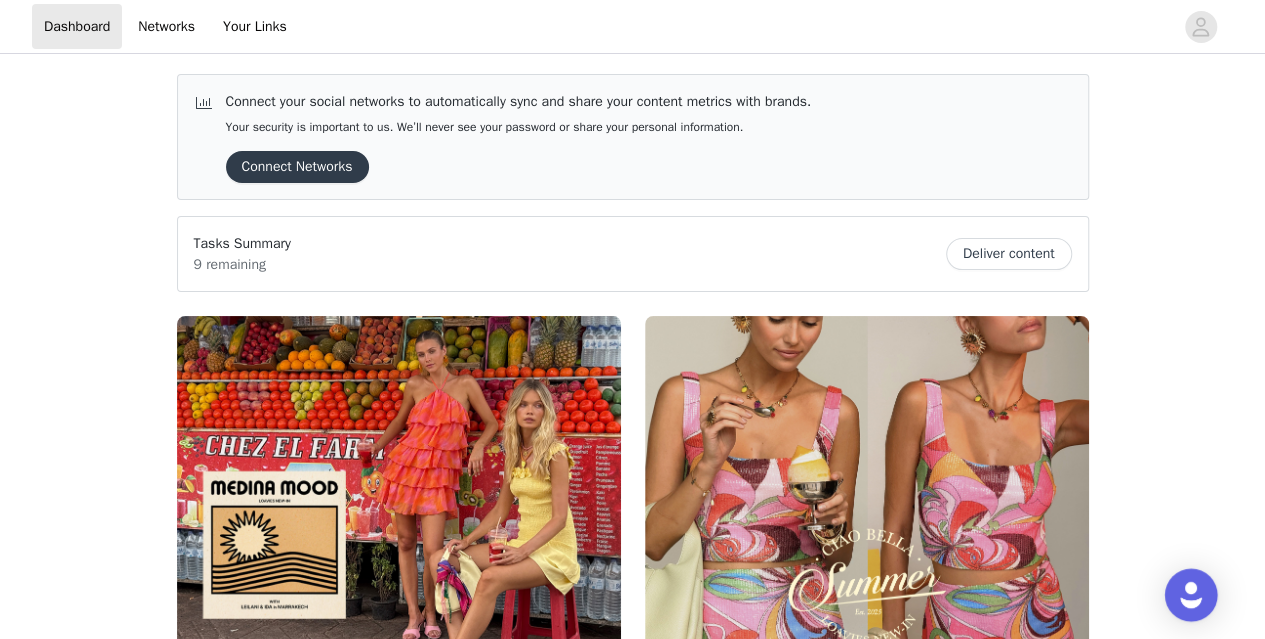 click at bounding box center (1191, 595) 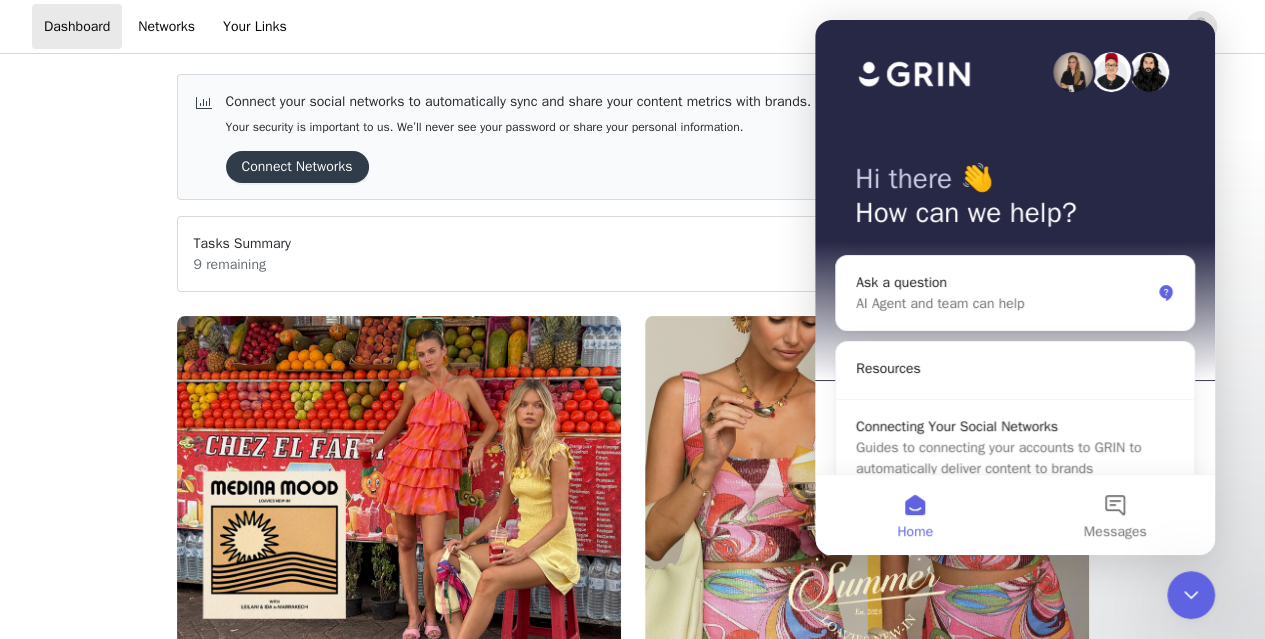 scroll, scrollTop: 0, scrollLeft: 0, axis: both 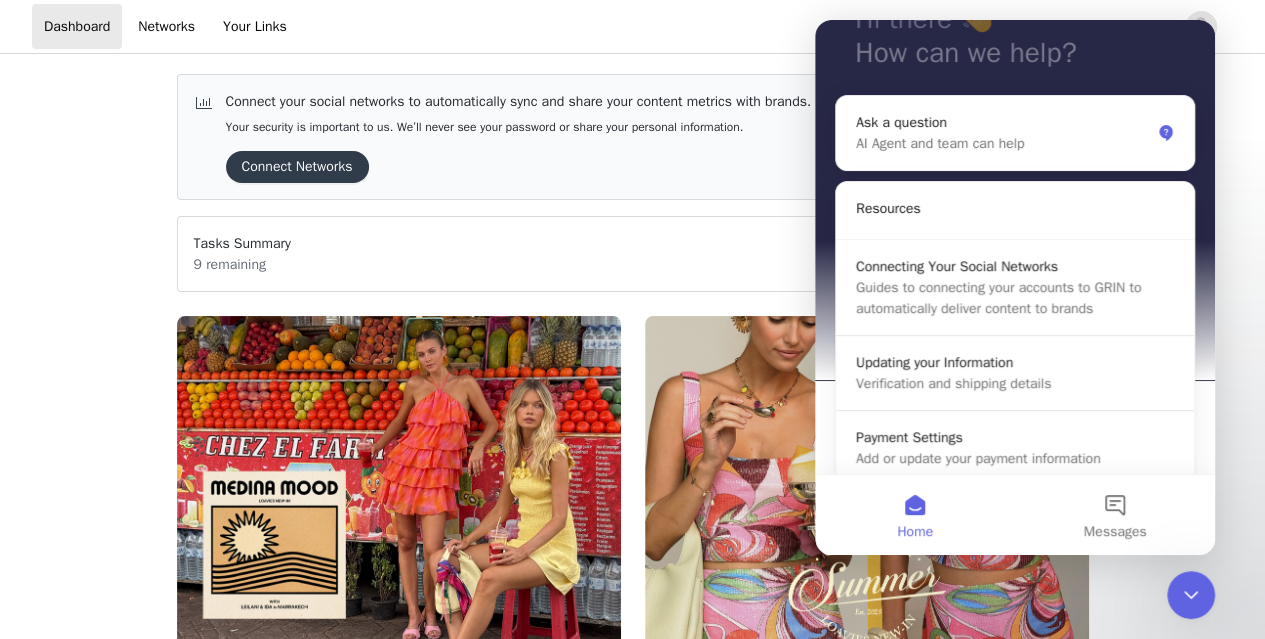 click on "Verification and shipping details" at bounding box center (953, 383) 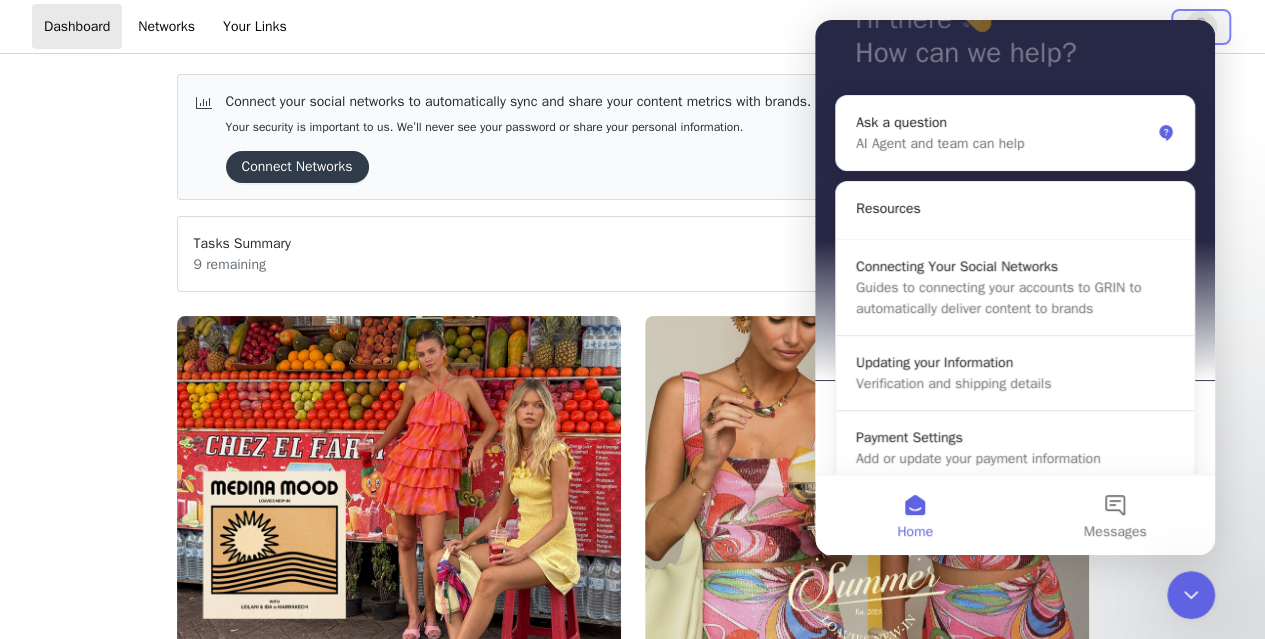 click at bounding box center [1201, 27] 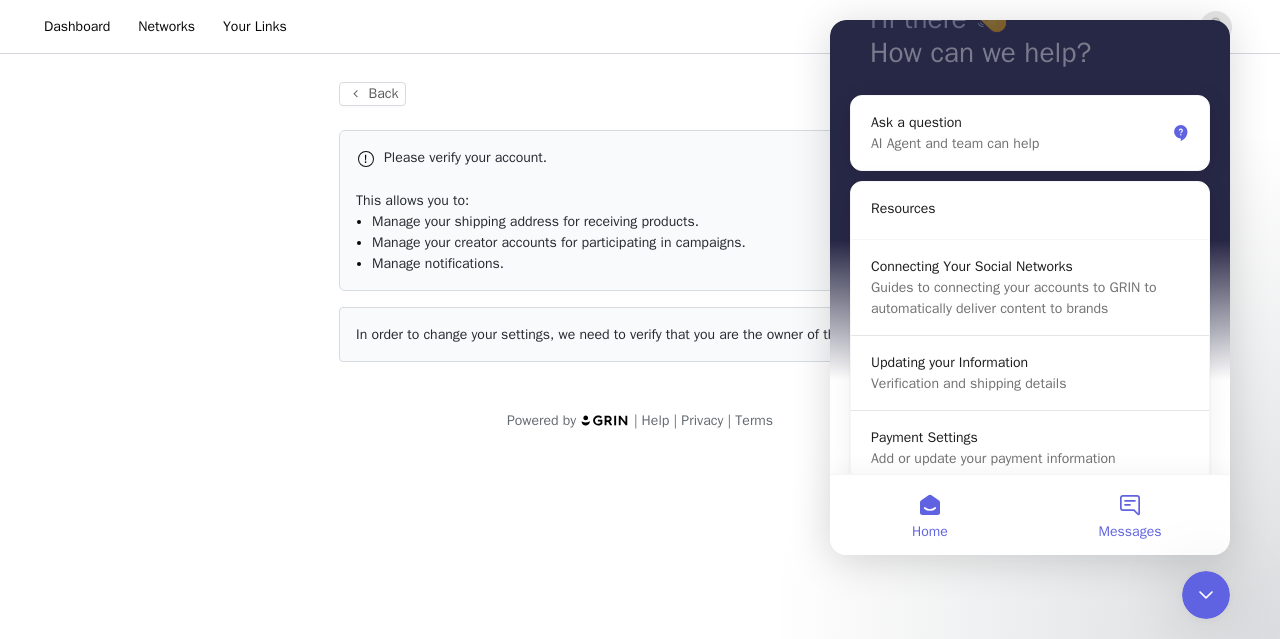 click on "Messages" at bounding box center (1130, 532) 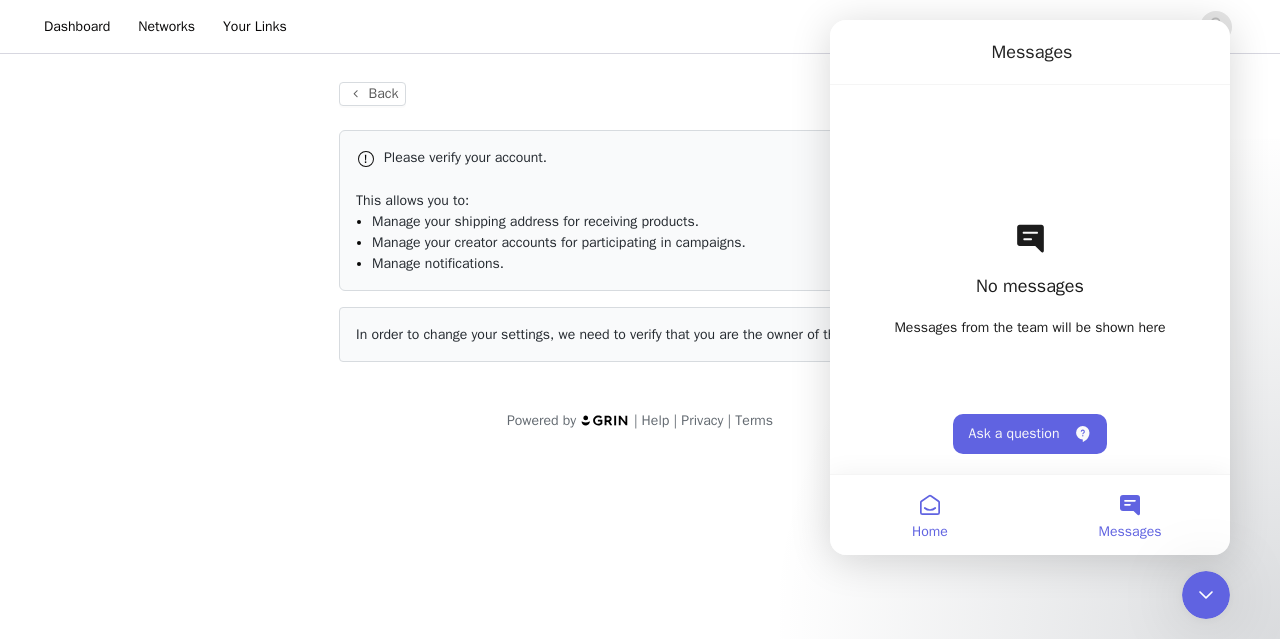 click on "Home" at bounding box center (930, 532) 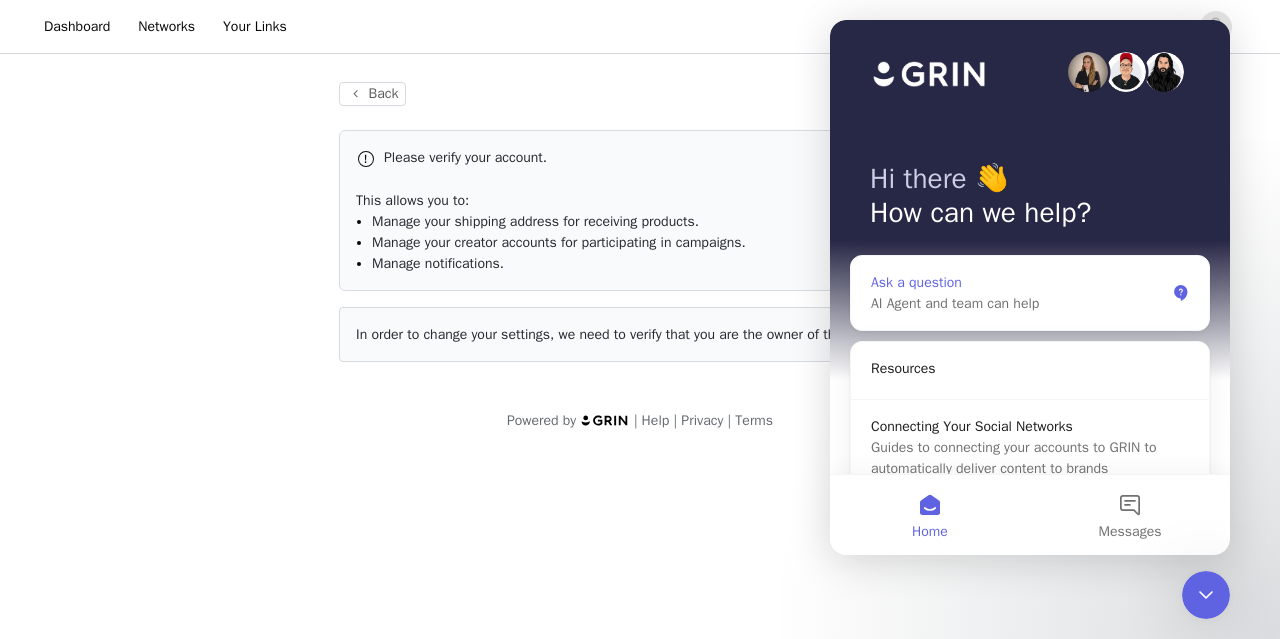 click on "AI Agent and team can help" at bounding box center (1018, 303) 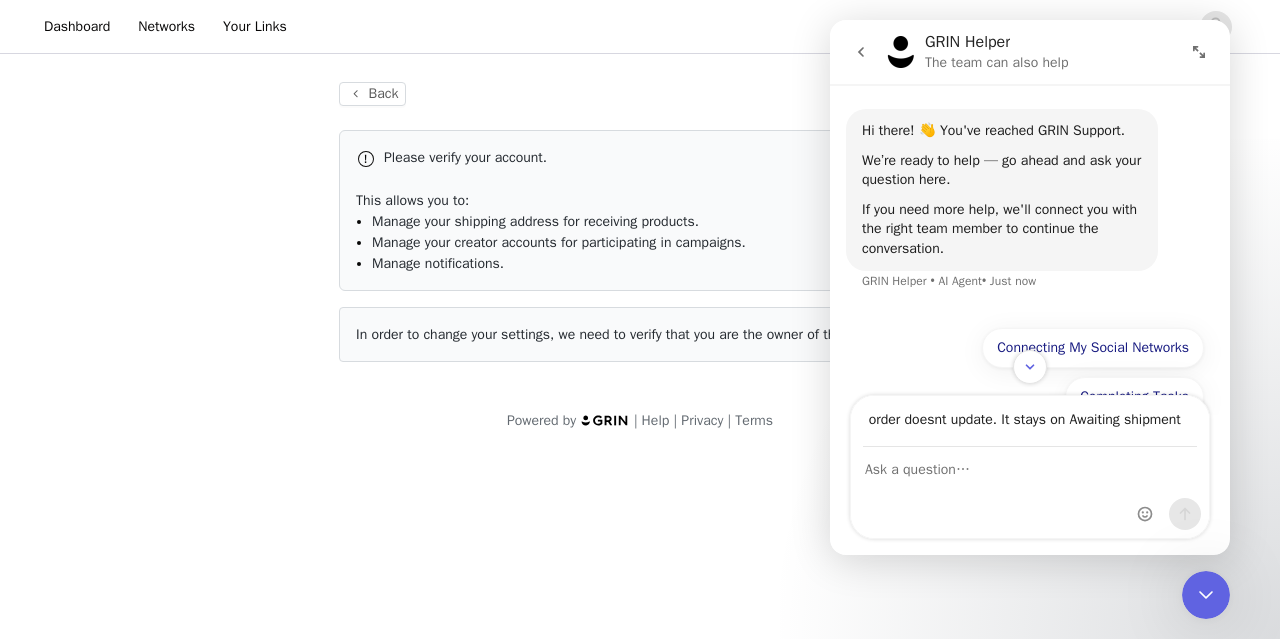 scroll, scrollTop: 0, scrollLeft: 98, axis: horizontal 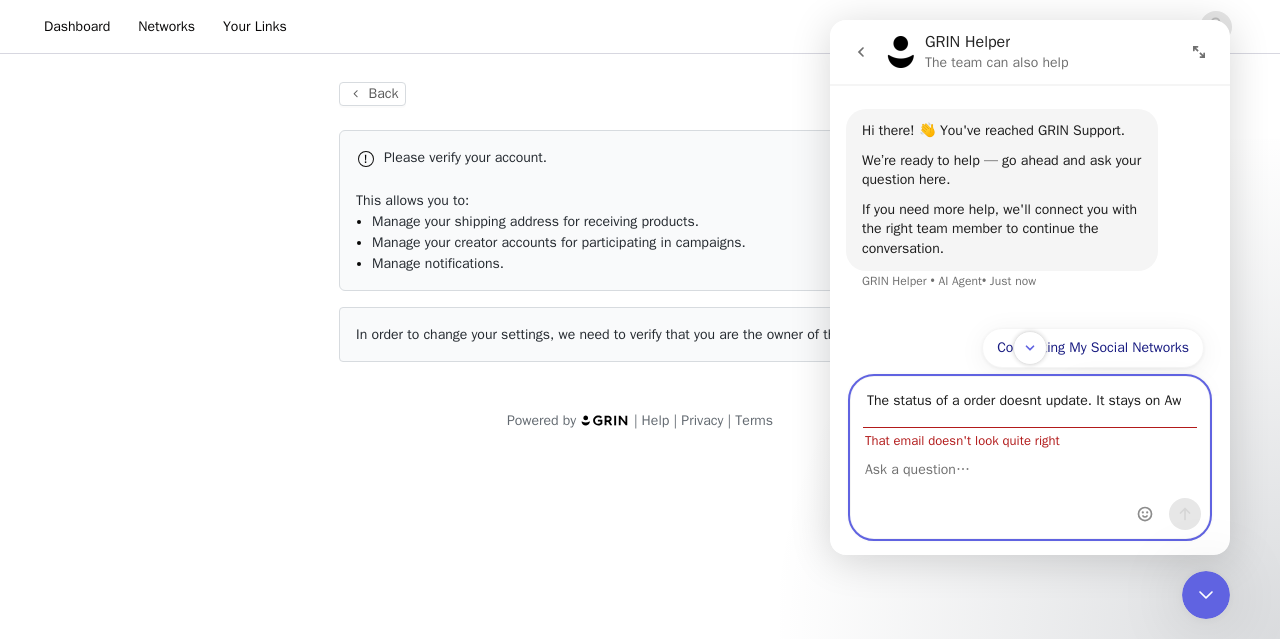 drag, startPoint x: 1103, startPoint y: 418, endPoint x: 1074, endPoint y: 469, distance: 58.66856 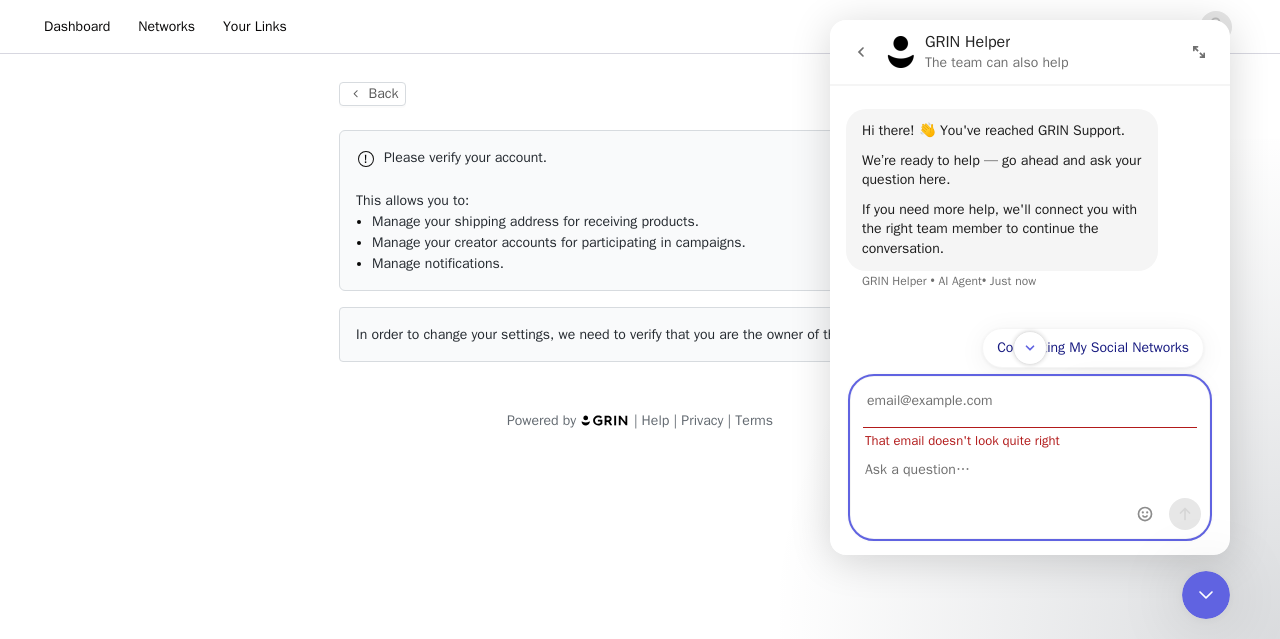 type 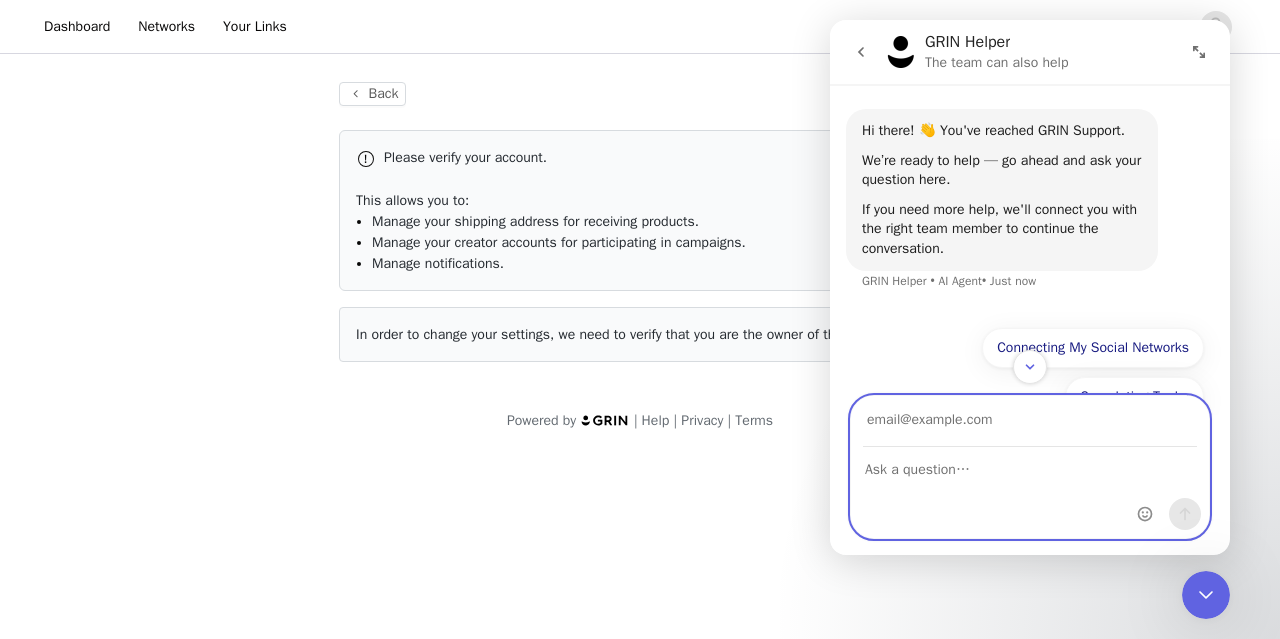 click at bounding box center [1030, 465] 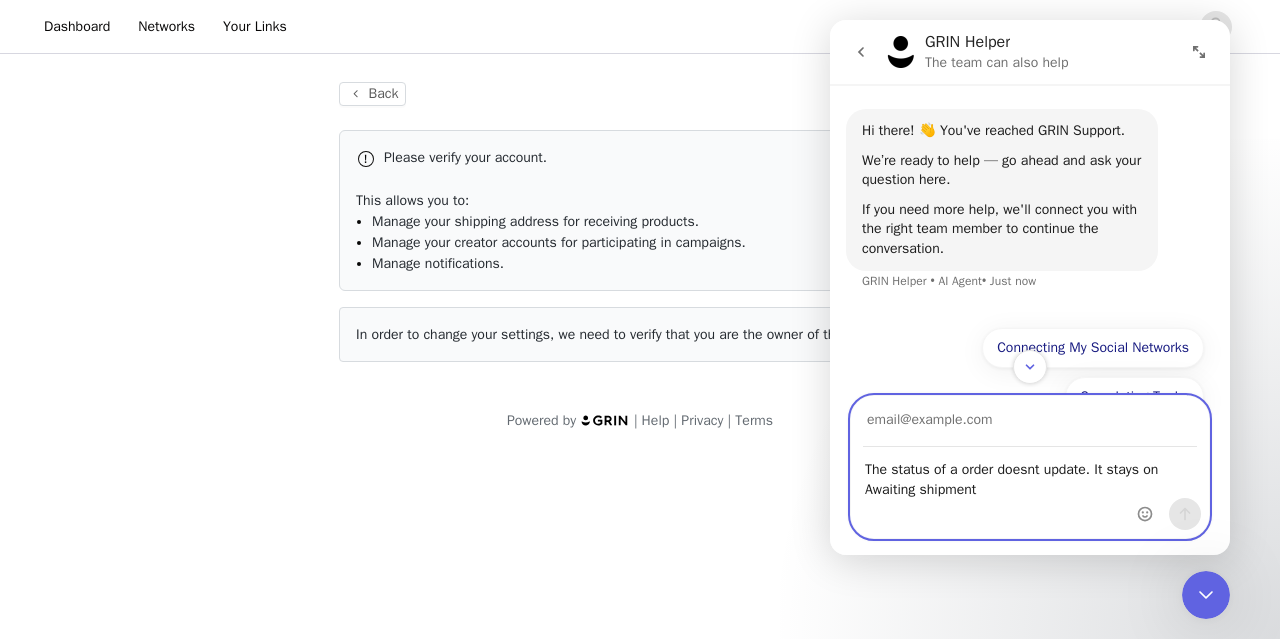 type on "The status of a order doesnt update. It stays on Awaiting shipment" 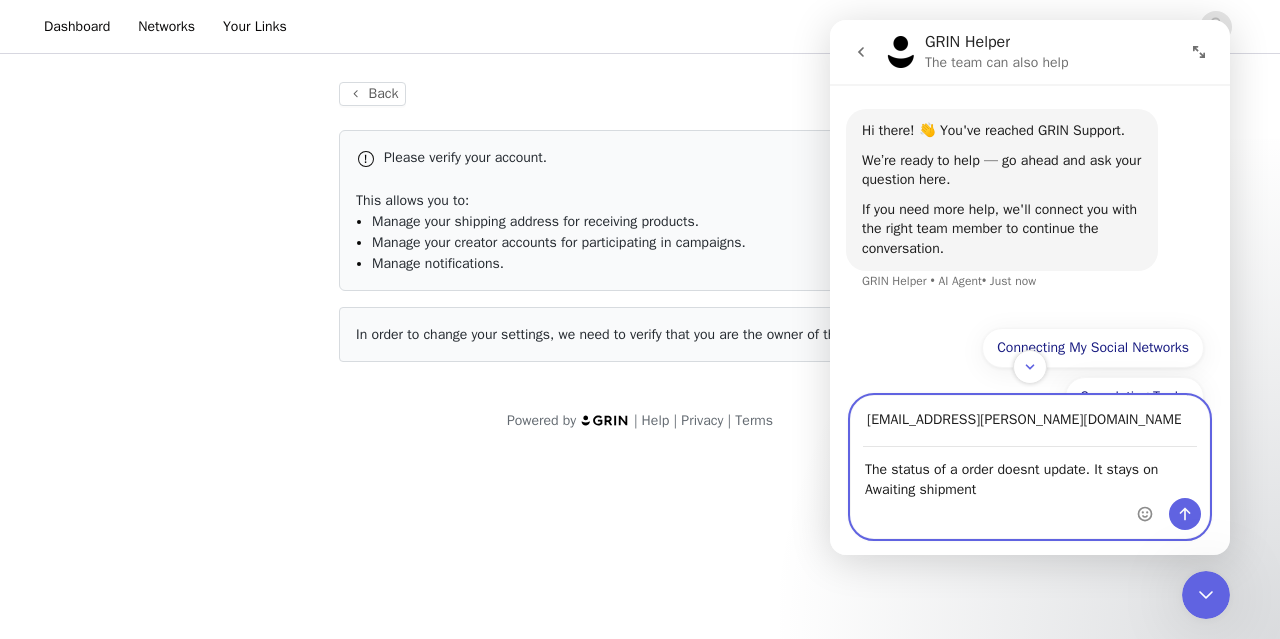 type on "[EMAIL_ADDRESS][PERSON_NAME][DOMAIN_NAME]" 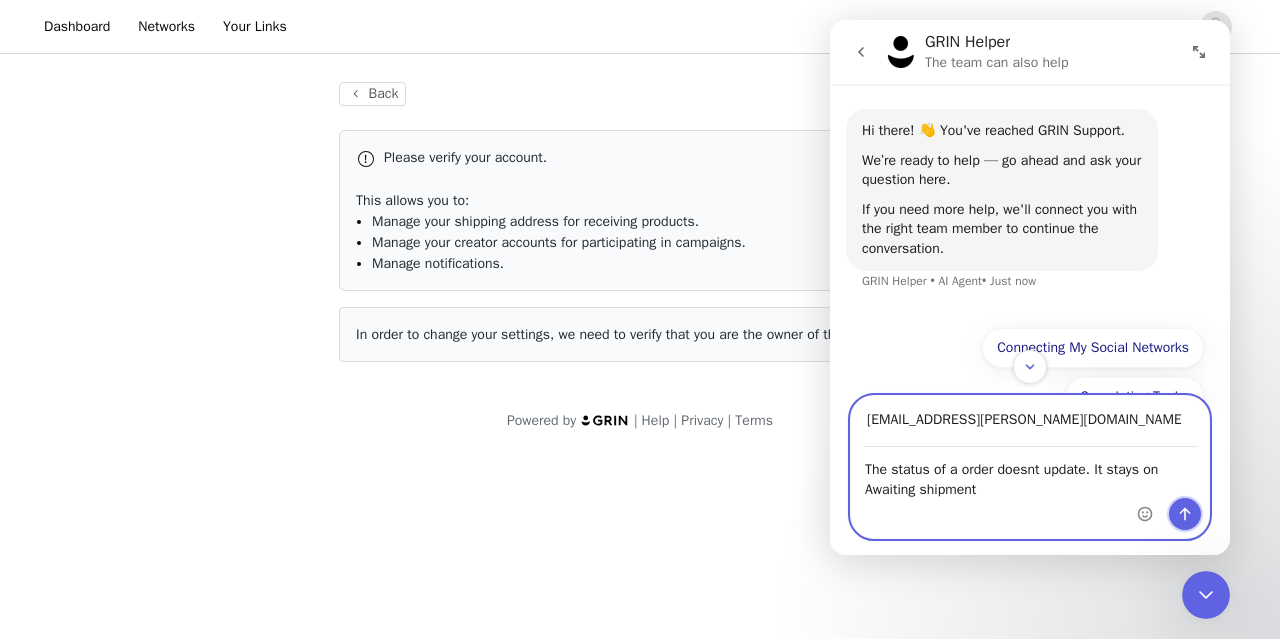 click 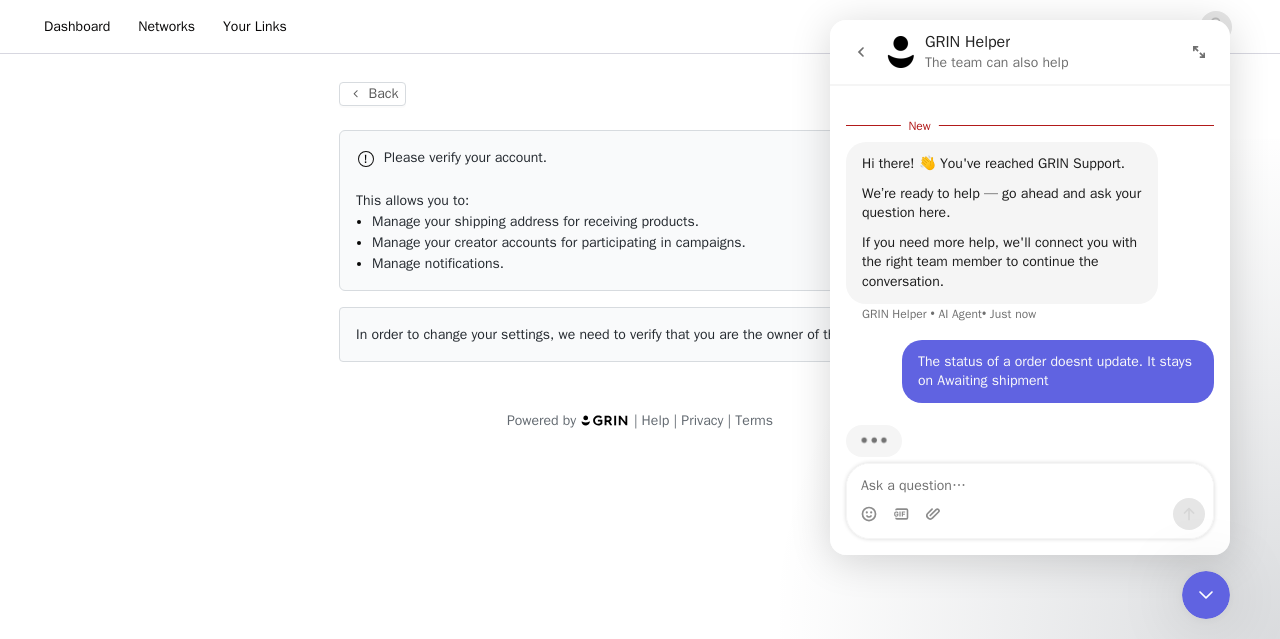 scroll, scrollTop: 24, scrollLeft: 0, axis: vertical 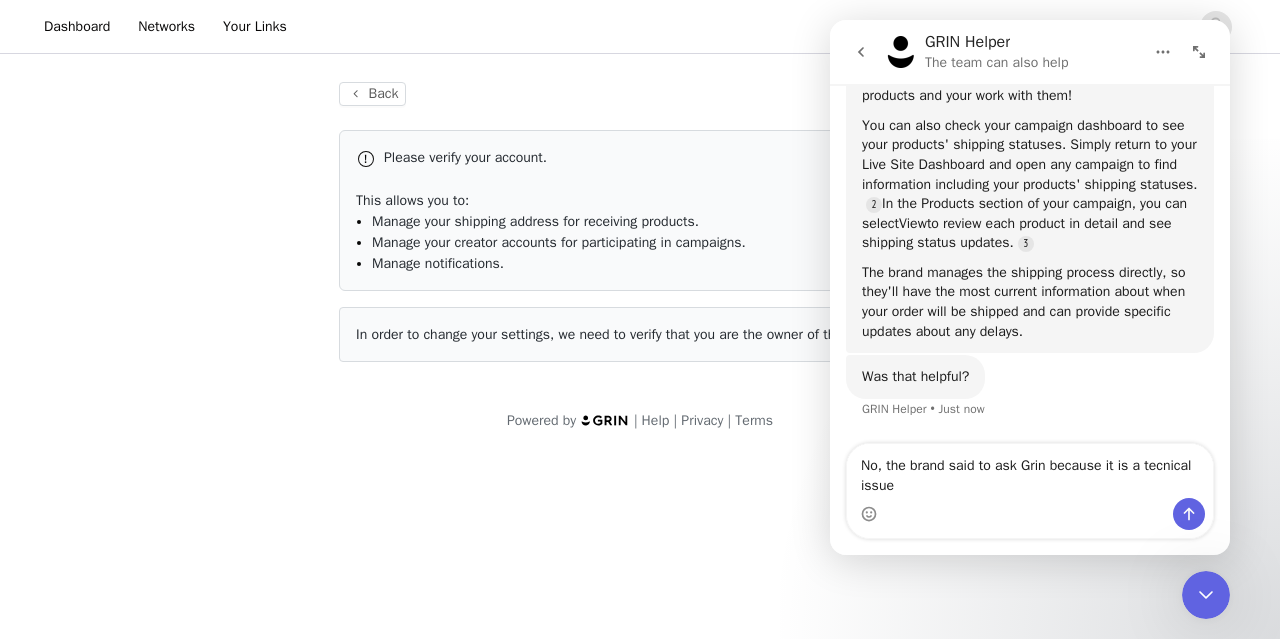 click on "No, the brand said to ask Grin because it is a tecnical issue" at bounding box center [1030, 471] 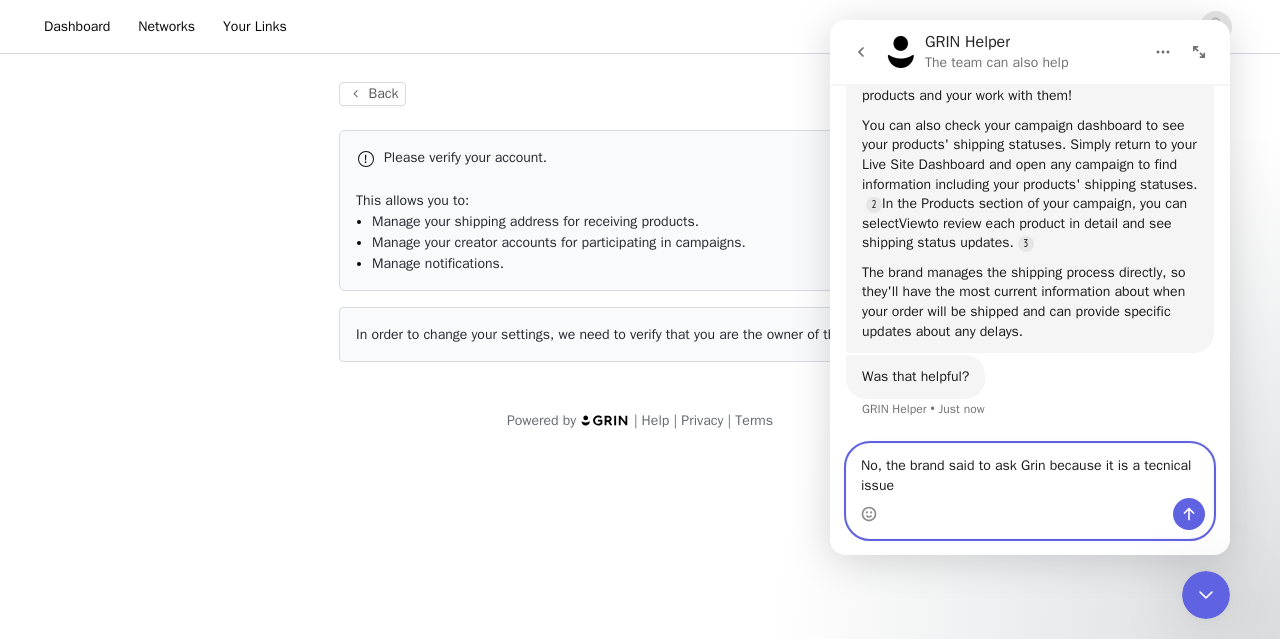 click on "No, the brand said to ask Grin because it is a tecnical issue" at bounding box center (1030, 471) 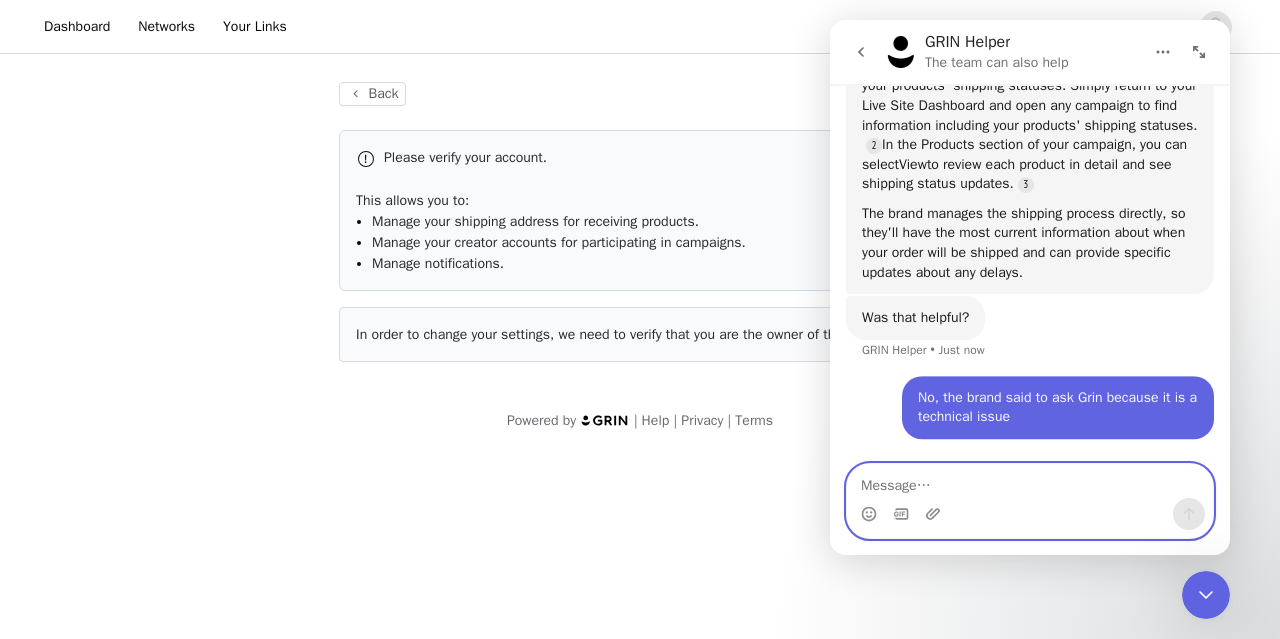 scroll, scrollTop: 502, scrollLeft: 0, axis: vertical 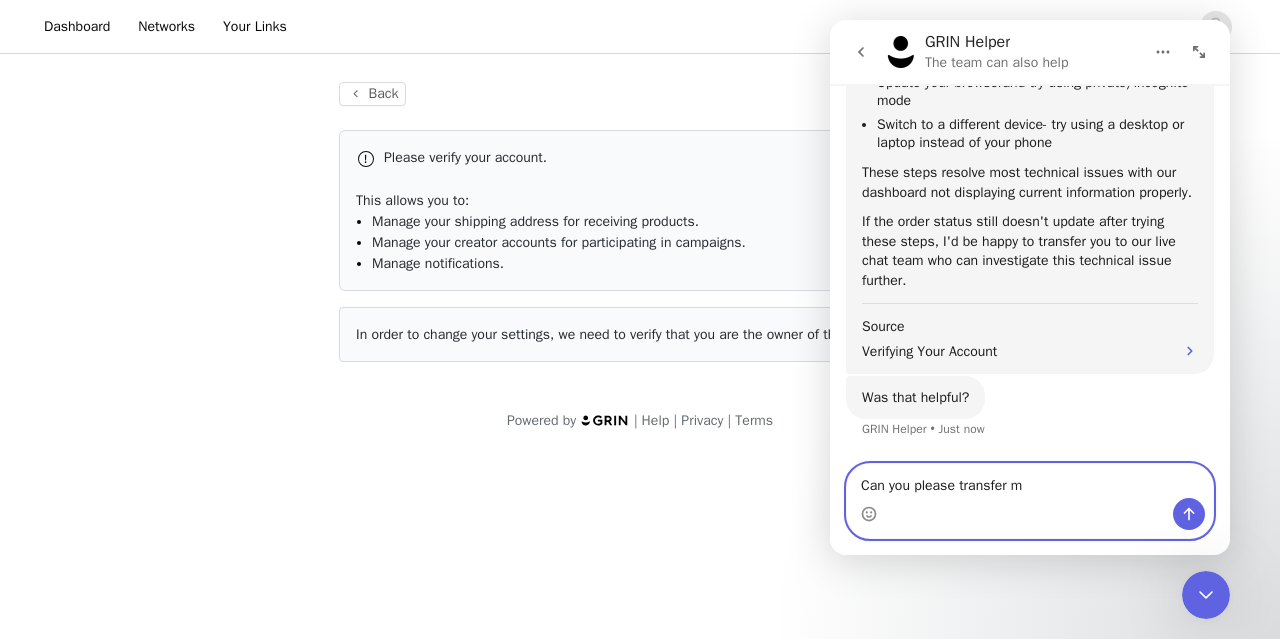 type on "Can you please transfer me" 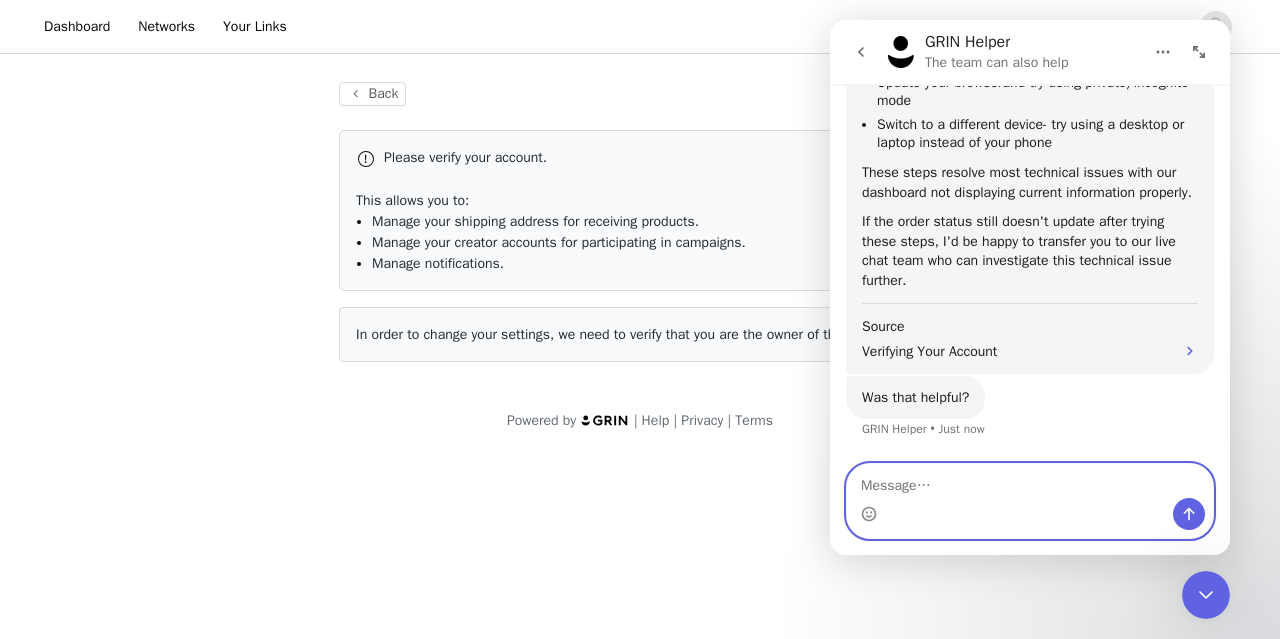 scroll, scrollTop: 2, scrollLeft: 0, axis: vertical 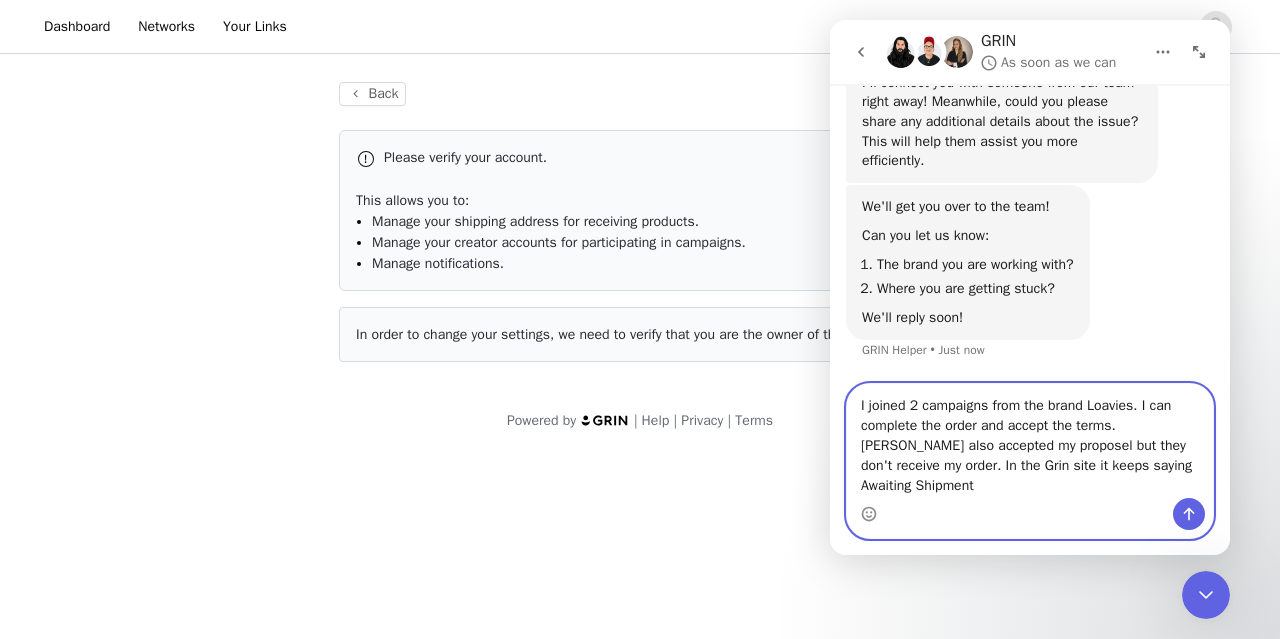 type on "I joined 2 campaigns from the brand Loavies. I can complete the order and accept the terms. [PERSON_NAME] also accepted my proposel but they don't receive my order. In the Grin site it keeps saying Awaiting Shipment" 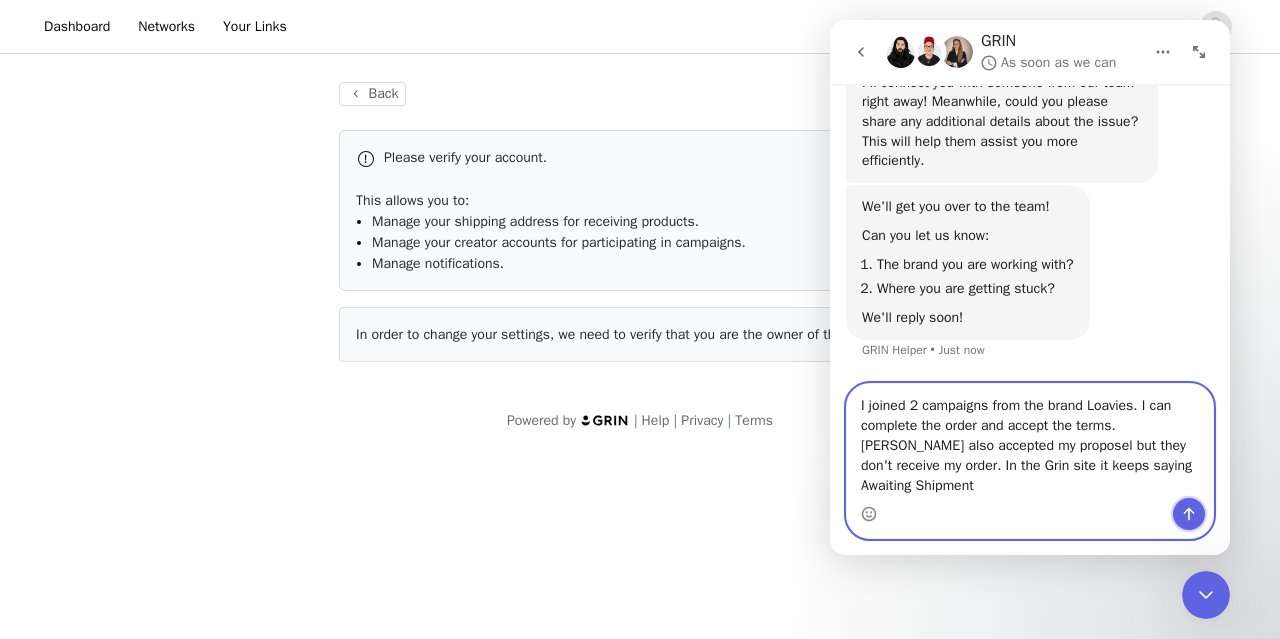 click 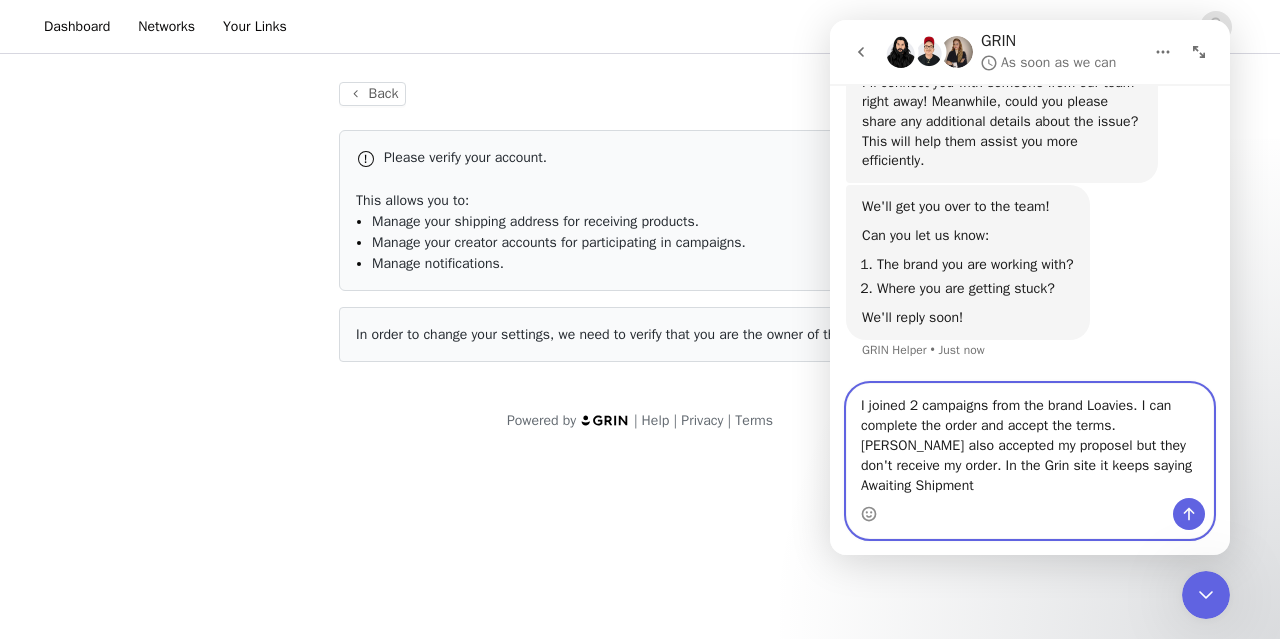 type 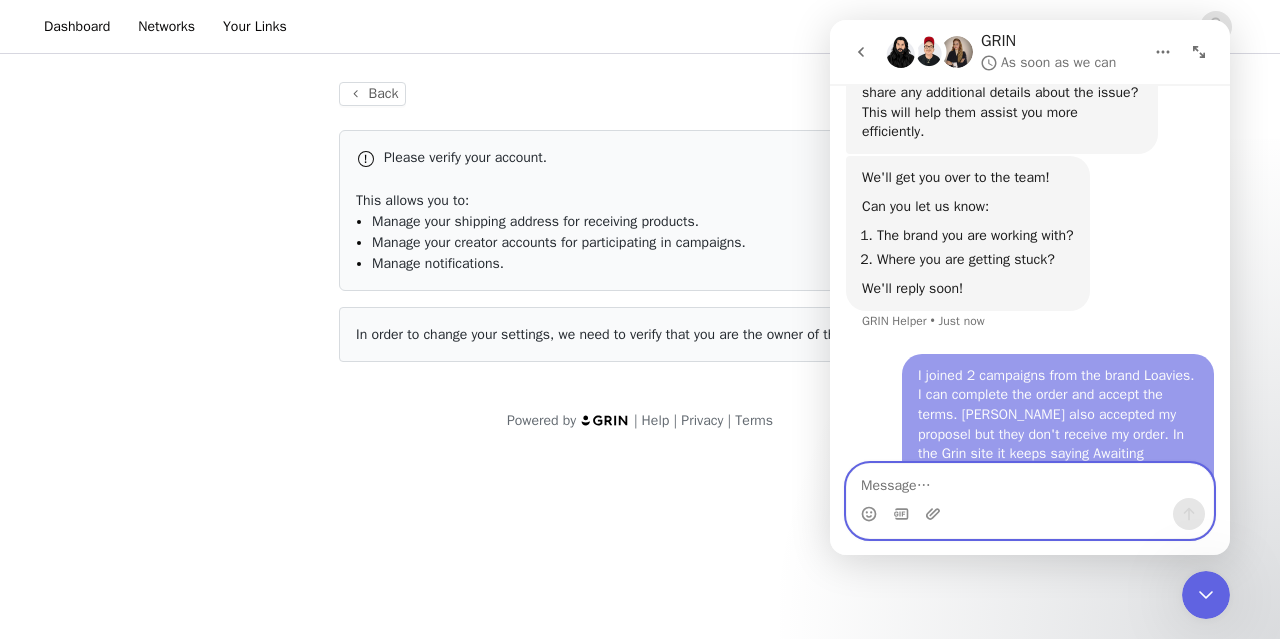 scroll, scrollTop: 1482, scrollLeft: 0, axis: vertical 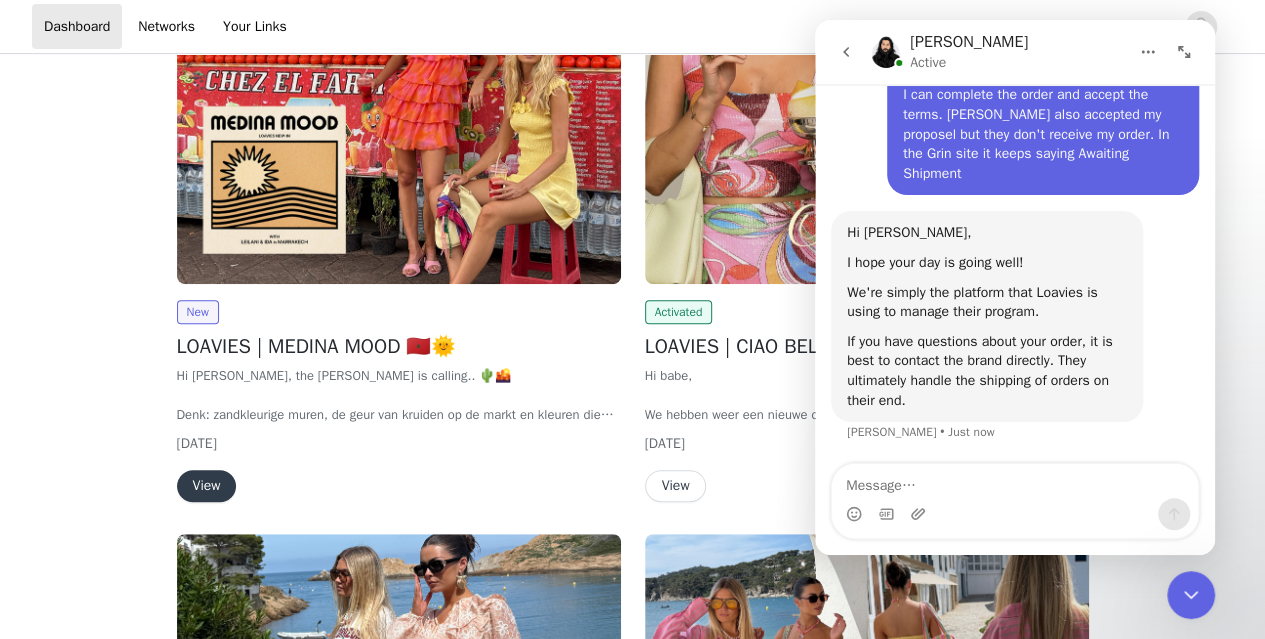 click at bounding box center [846, 52] 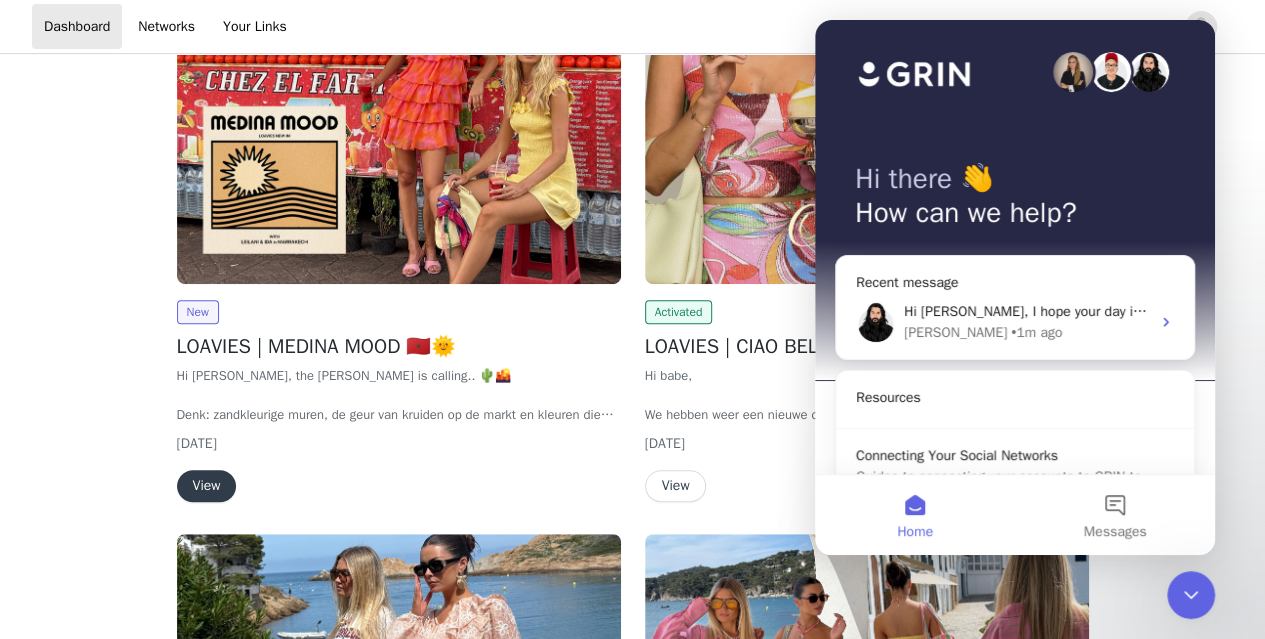 click on "Connect your social networks to automatically sync and share your content metrics with brands.
Your security is important to us. We’ll never see your password or share your personal information.
Connect Networks   Tasks Summary   9 remaining     Deliver content          New    LOAVIES | MEDINA MOOD 🇲🇦🌞   Hi habiba, the medina is calling.. 🌵🌇
Denk: zandkleurige muren, de geur van kruiden op de markt en kleuren die dansen in het zonlicht als een levend mozaïek. Deze collectie  MEDINA MOOD  neemt je mee naar het hart van Marokko, waar elke straat een verhaal vertelt en jouw outfit de hoofdrol speelt.
Luchtige stoffen, rijke prints en silhouetten die meegeven met de warmte van de dag. Of je nu verdwaalt in de souks of nipt aan een mint thee op een dakterras, Medina Mood is gemaakt voor zwoele momenten en spontane plannen.
De content plaats je tussen 14 juli en 20 juli
Are you in? SUBMIT PROPOSAL !" at bounding box center (632, 3795) 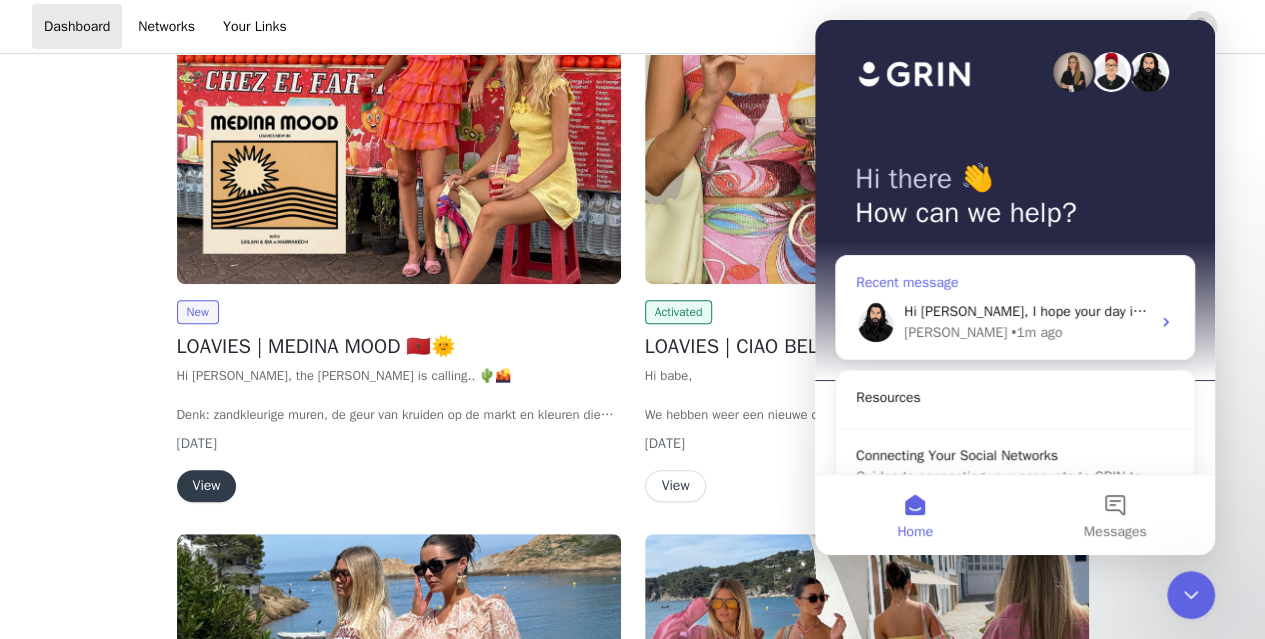 click on "•  1m ago" at bounding box center (1036, 332) 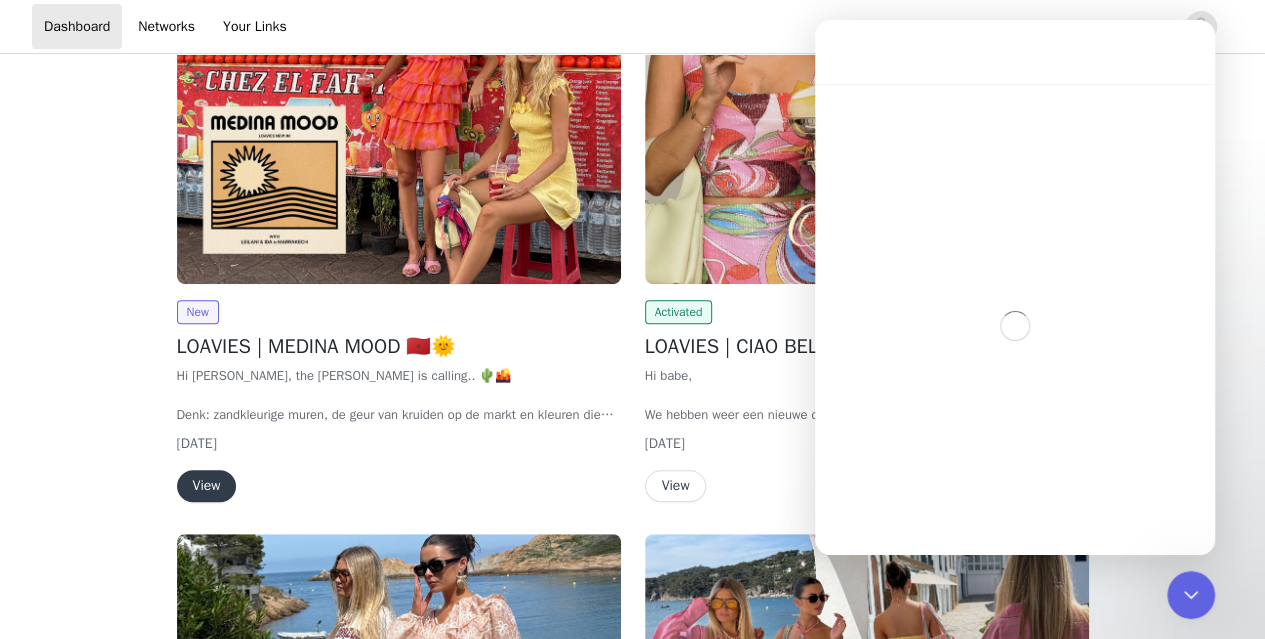 scroll, scrollTop: 1709, scrollLeft: 0, axis: vertical 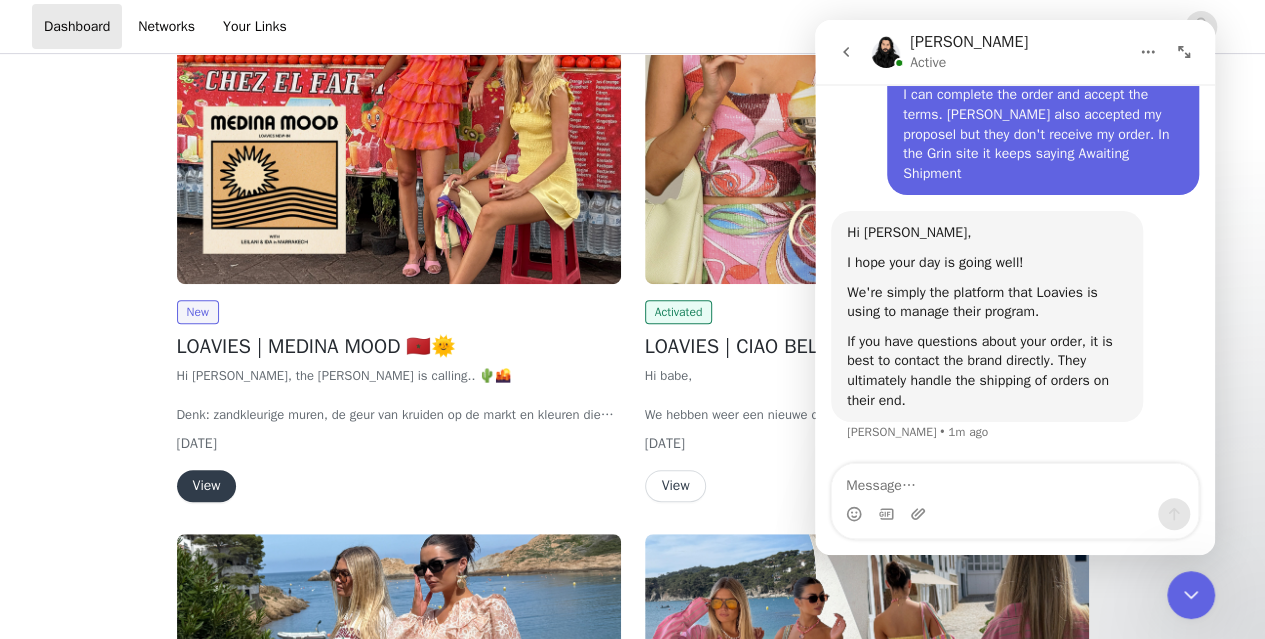 click at bounding box center (1015, 481) 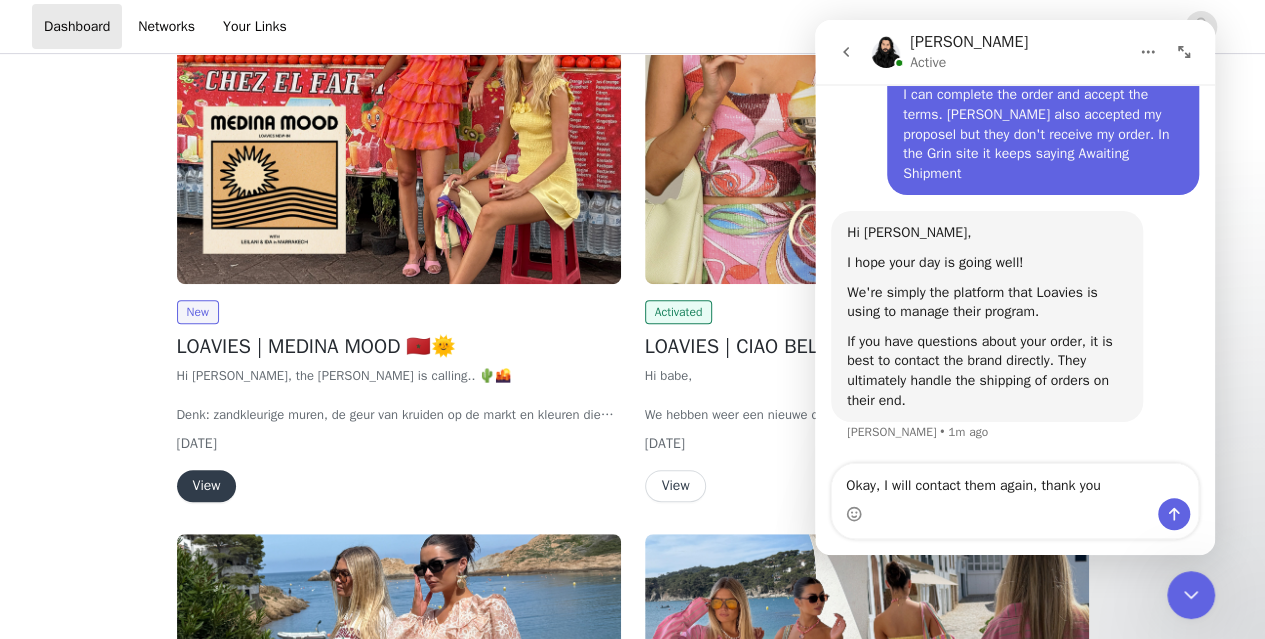 type on "Okay, I will contact them again, thank you!" 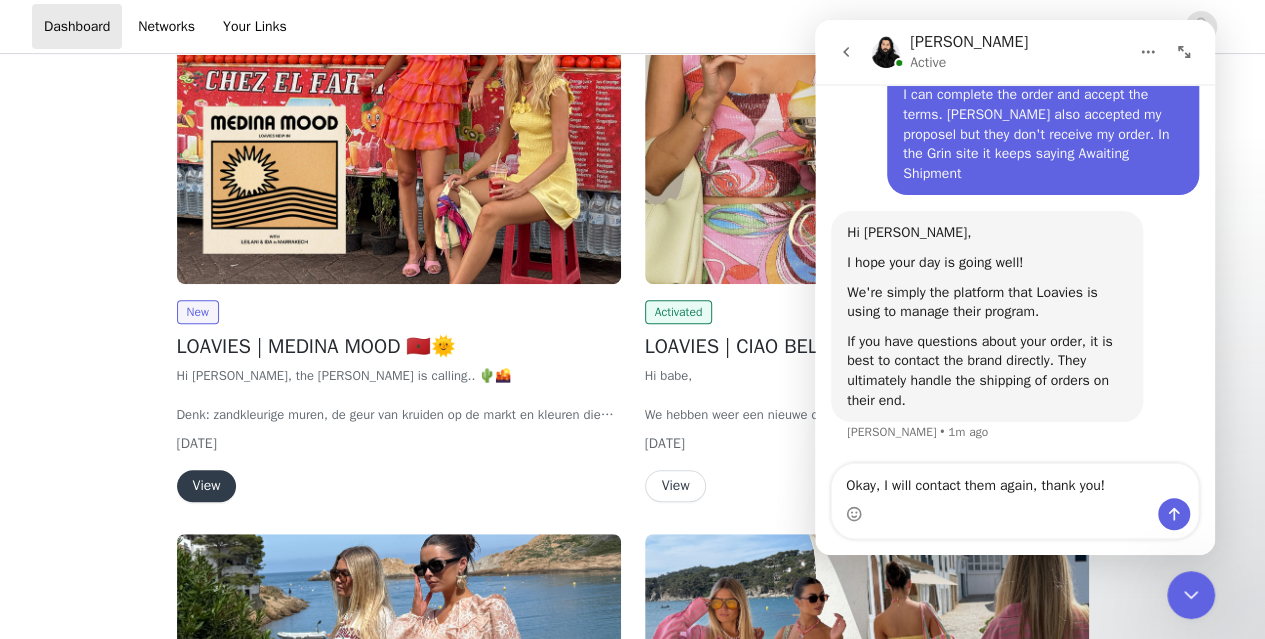 type 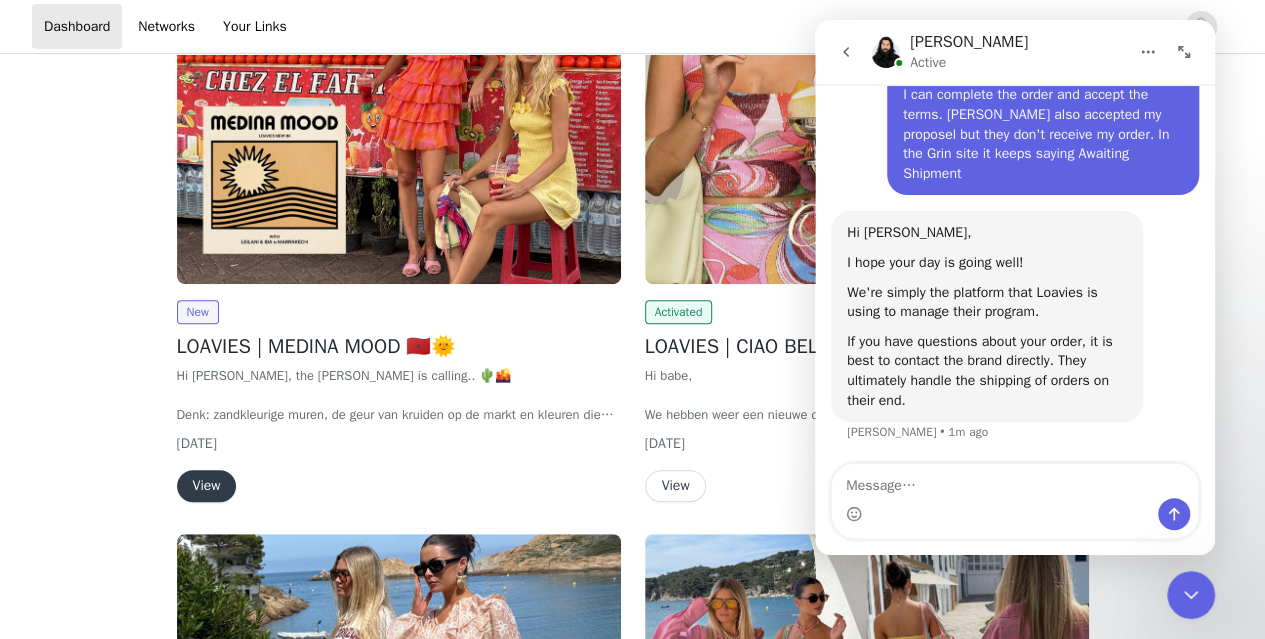 scroll, scrollTop: 1768, scrollLeft: 0, axis: vertical 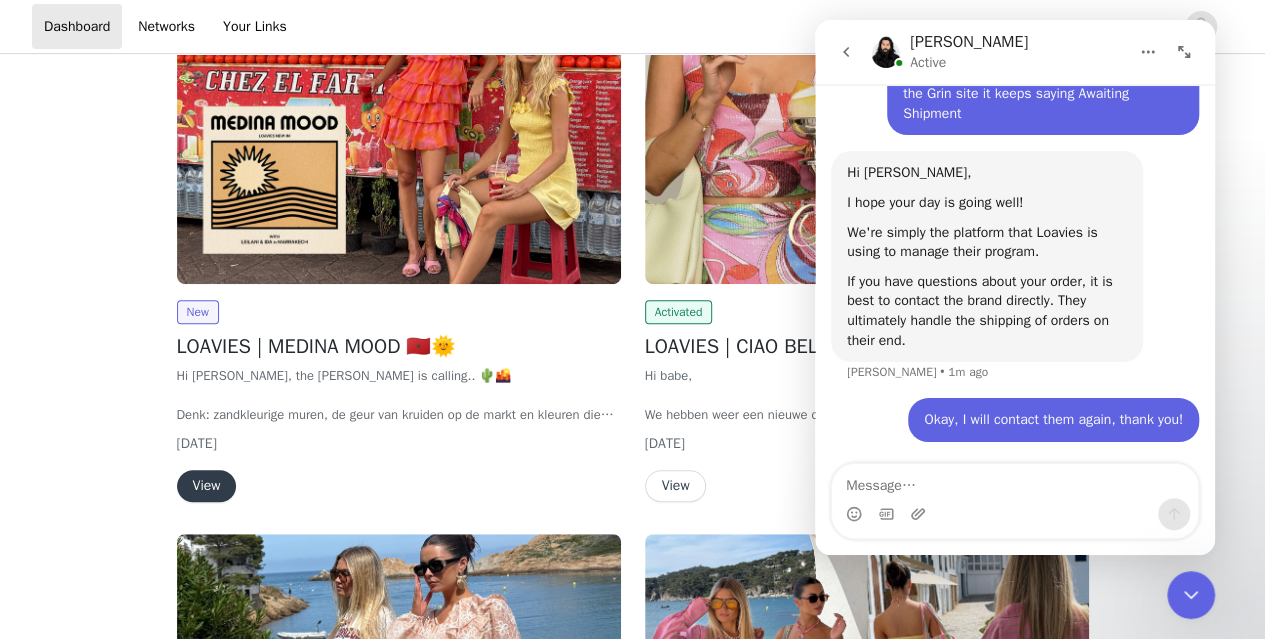 click on "View" at bounding box center [207, 486] 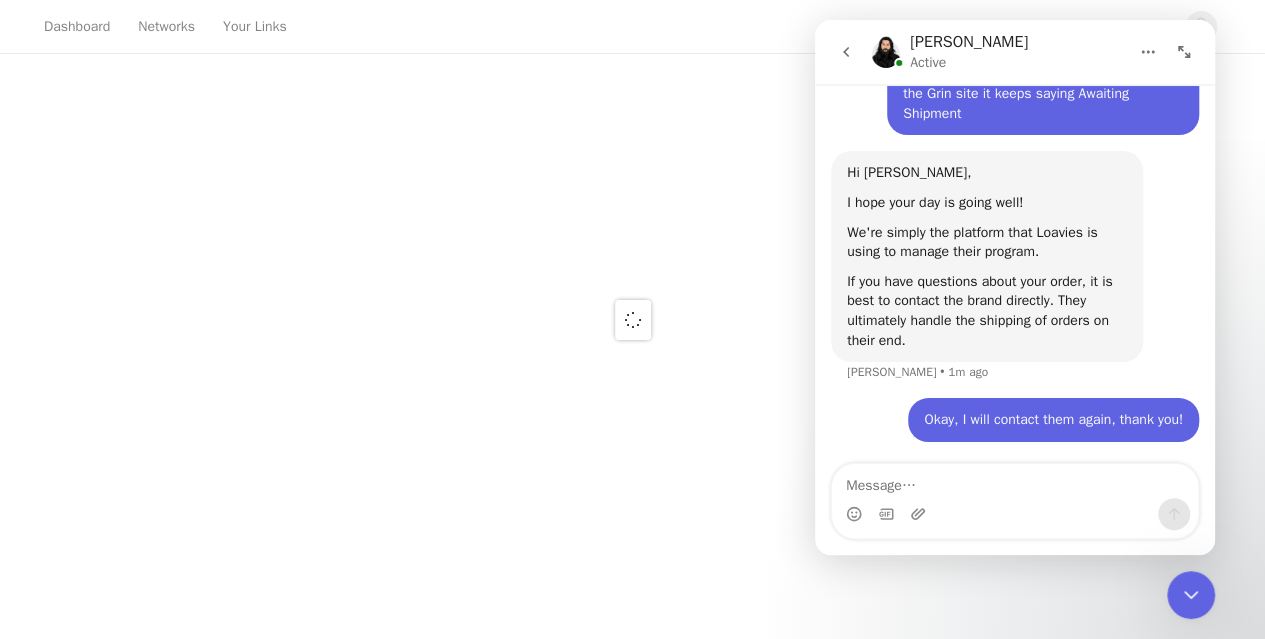 scroll, scrollTop: 0, scrollLeft: 0, axis: both 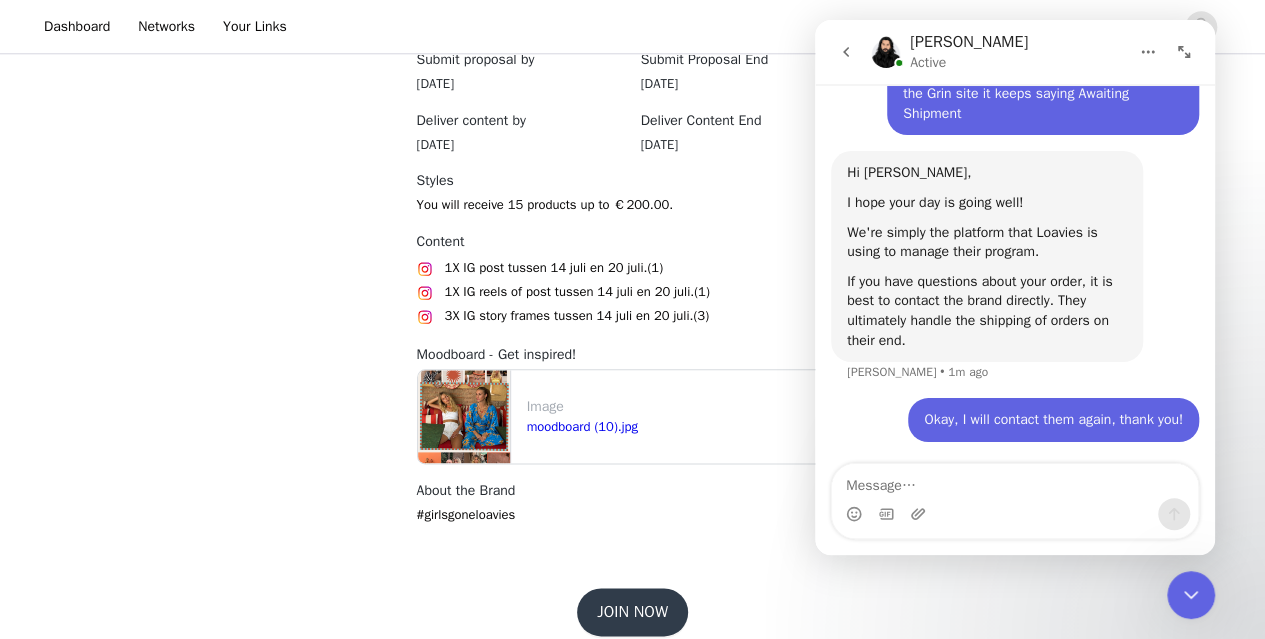 click on "JOIN NOW" at bounding box center (632, 612) 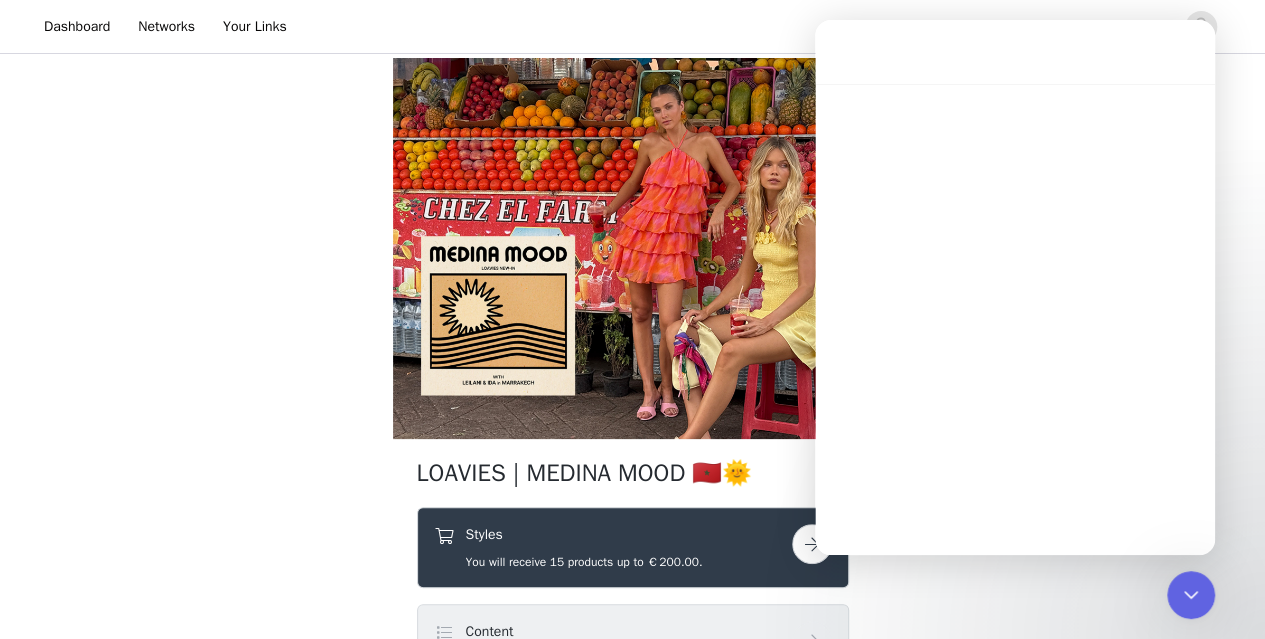 scroll, scrollTop: 0, scrollLeft: 0, axis: both 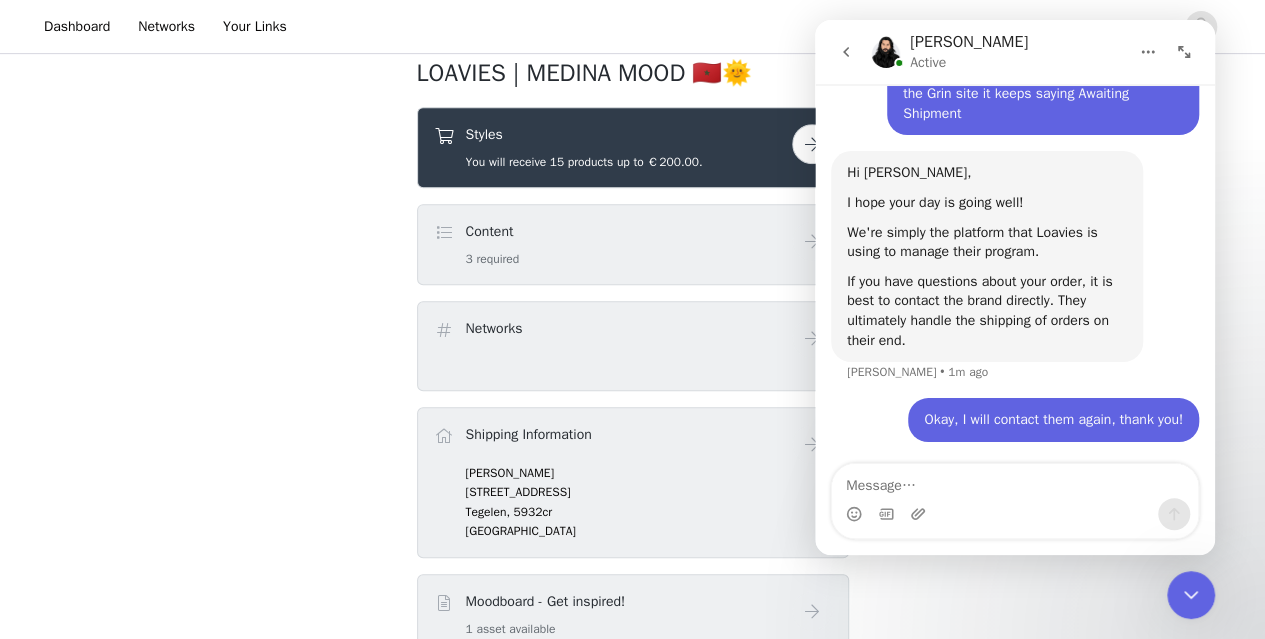 click at bounding box center (812, 144) 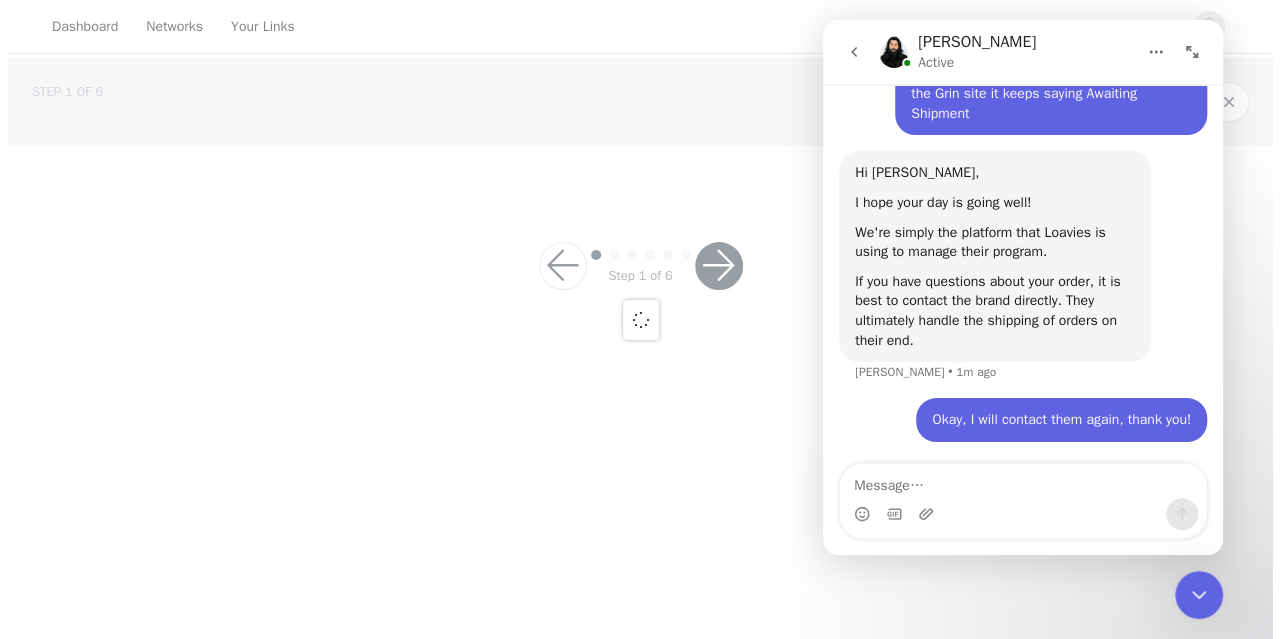 scroll, scrollTop: 0, scrollLeft: 0, axis: both 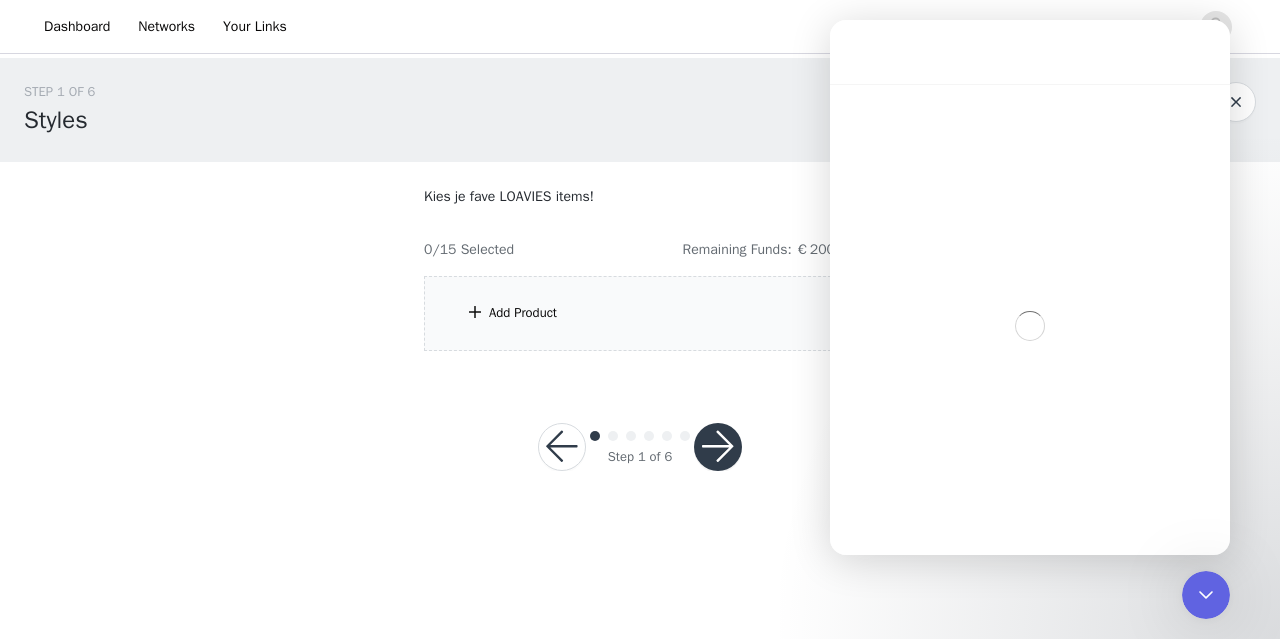 click on "Add Product" at bounding box center [640, 313] 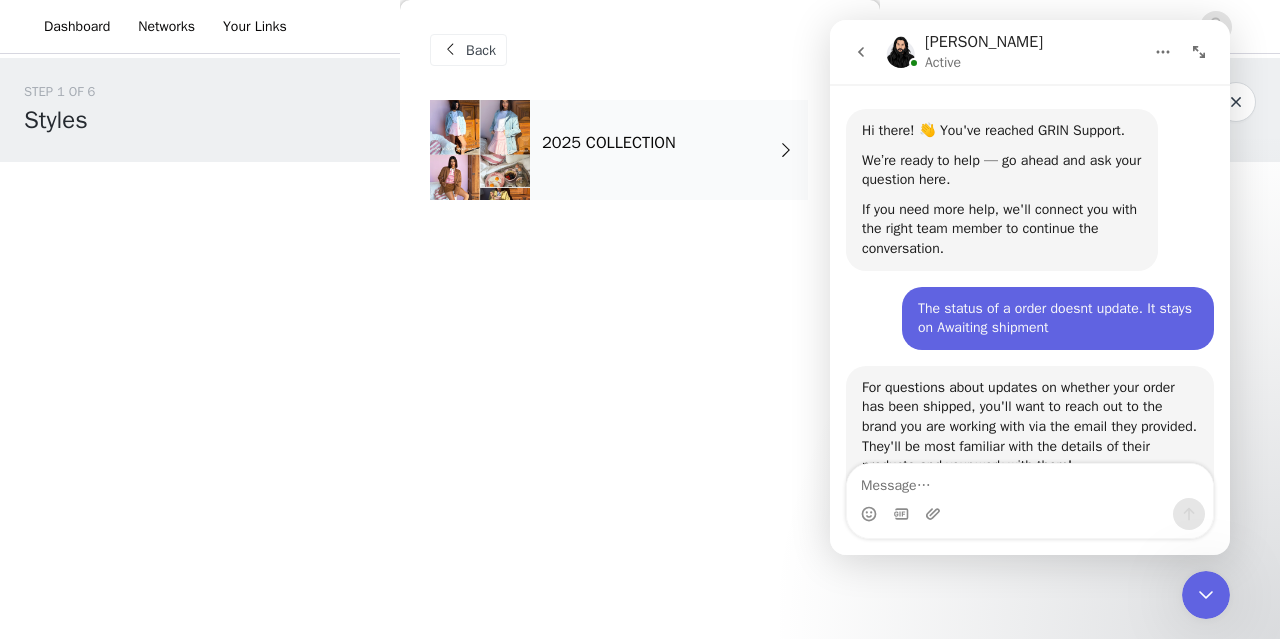 scroll, scrollTop: 1768, scrollLeft: 0, axis: vertical 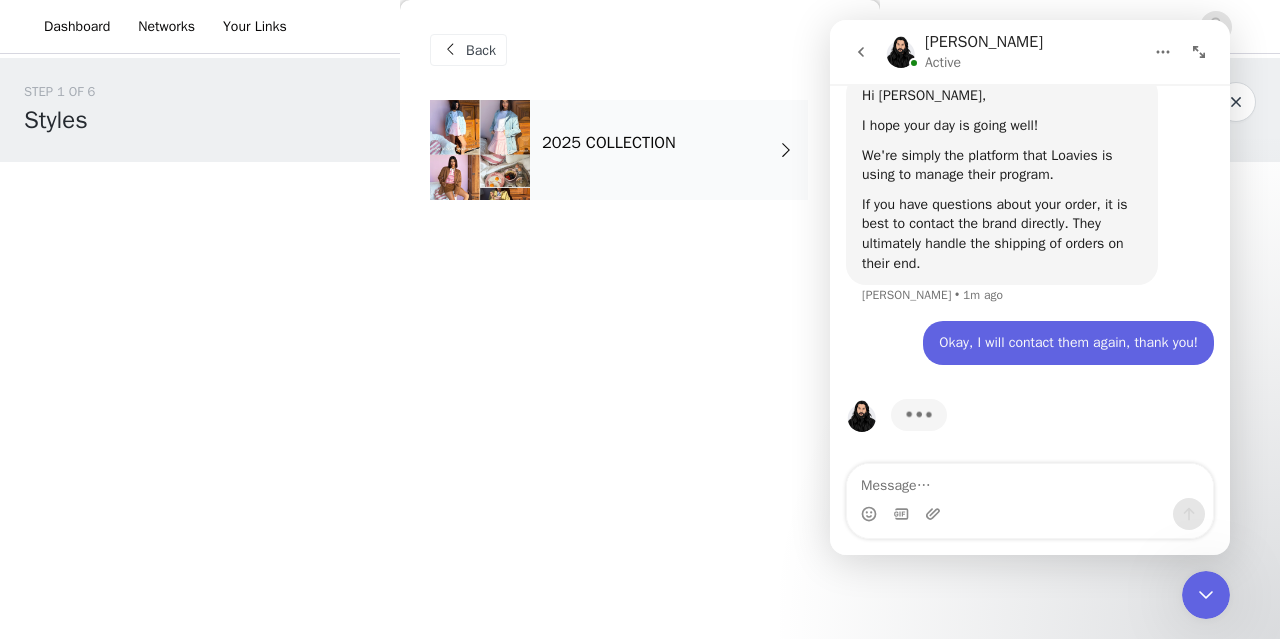 click 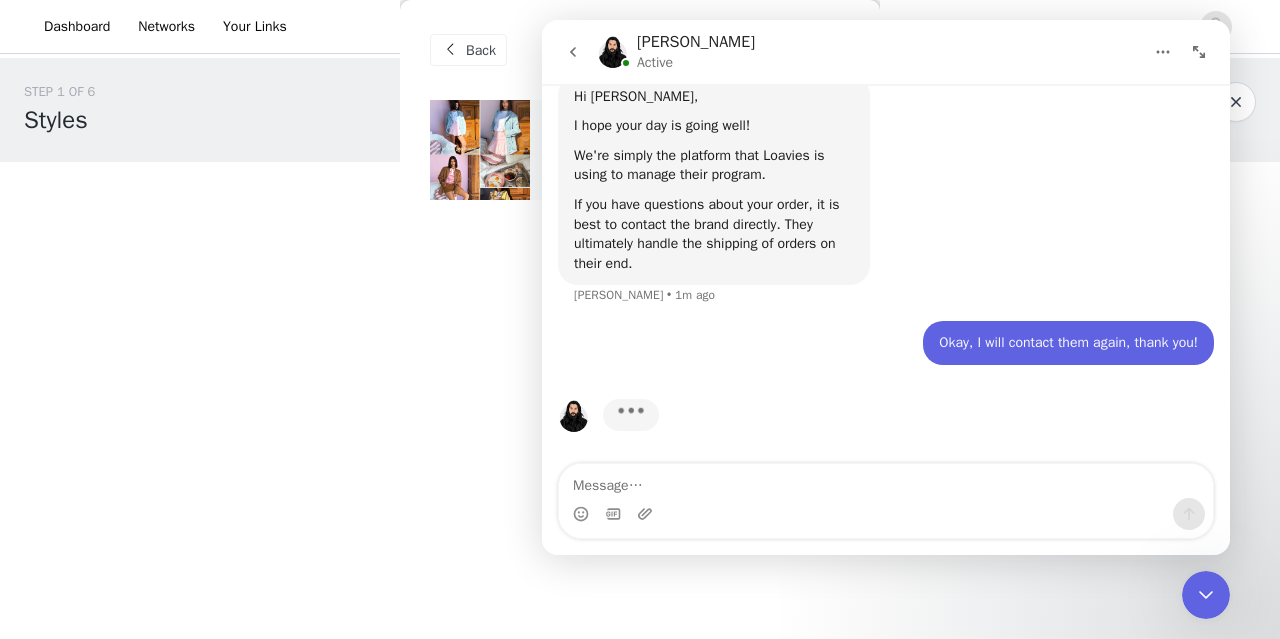 scroll, scrollTop: 1424, scrollLeft: 0, axis: vertical 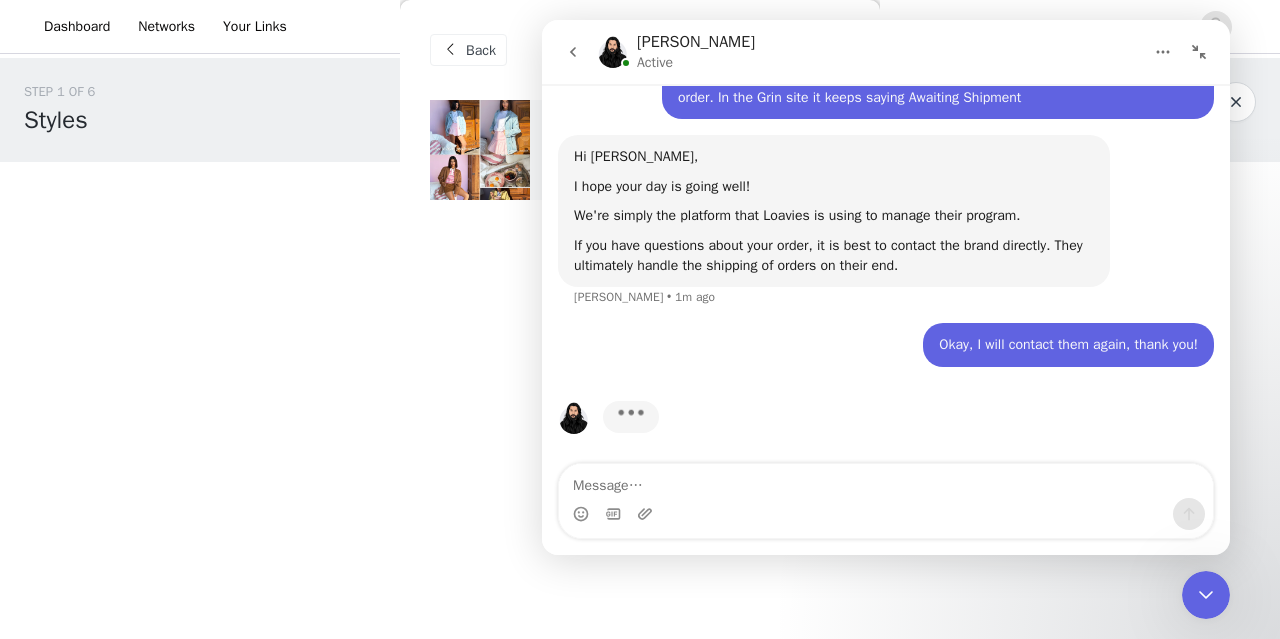 click 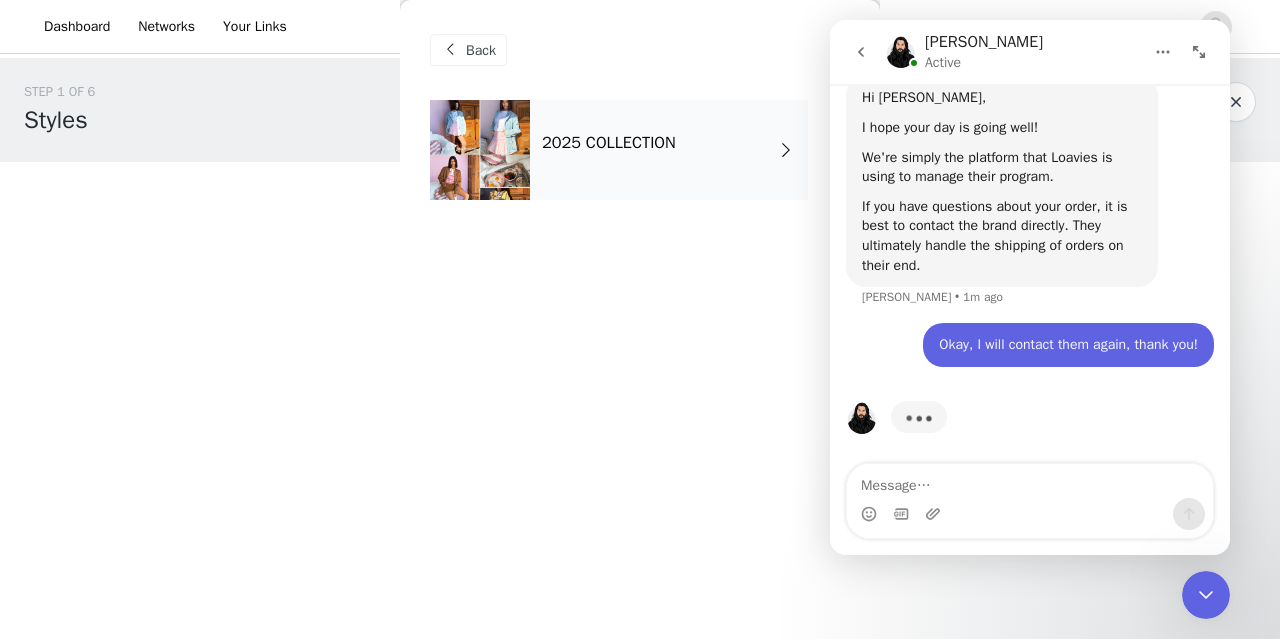 scroll, scrollTop: 1846, scrollLeft: 0, axis: vertical 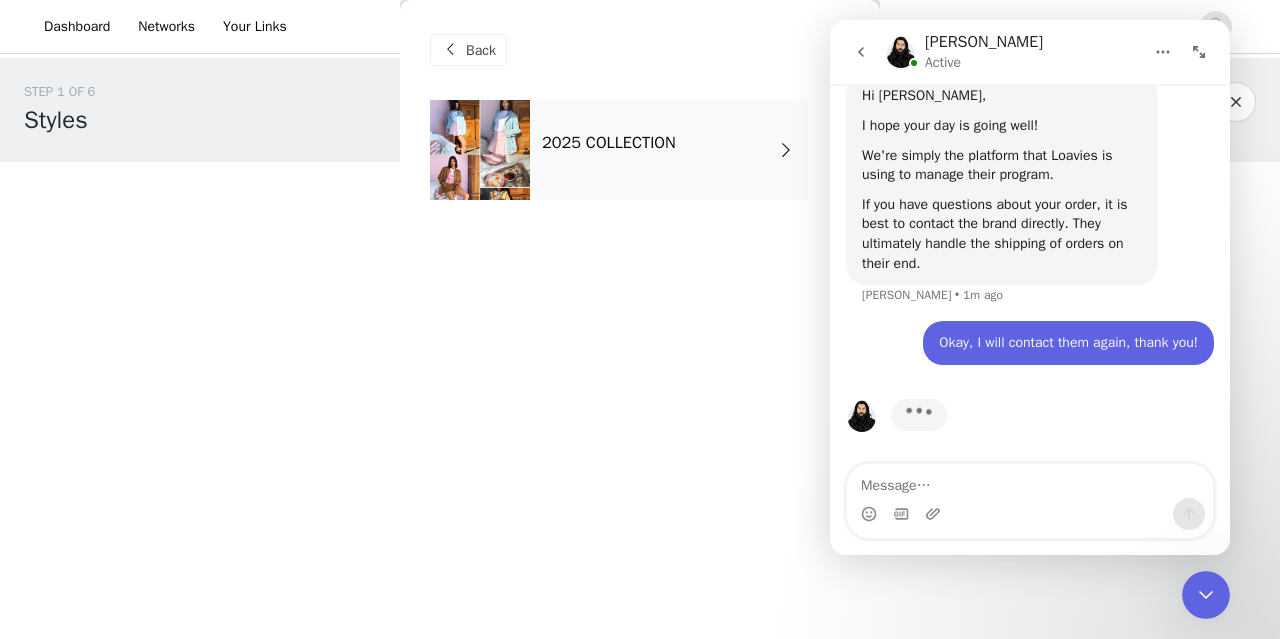 click on "2025 COLLECTION" at bounding box center [609, 143] 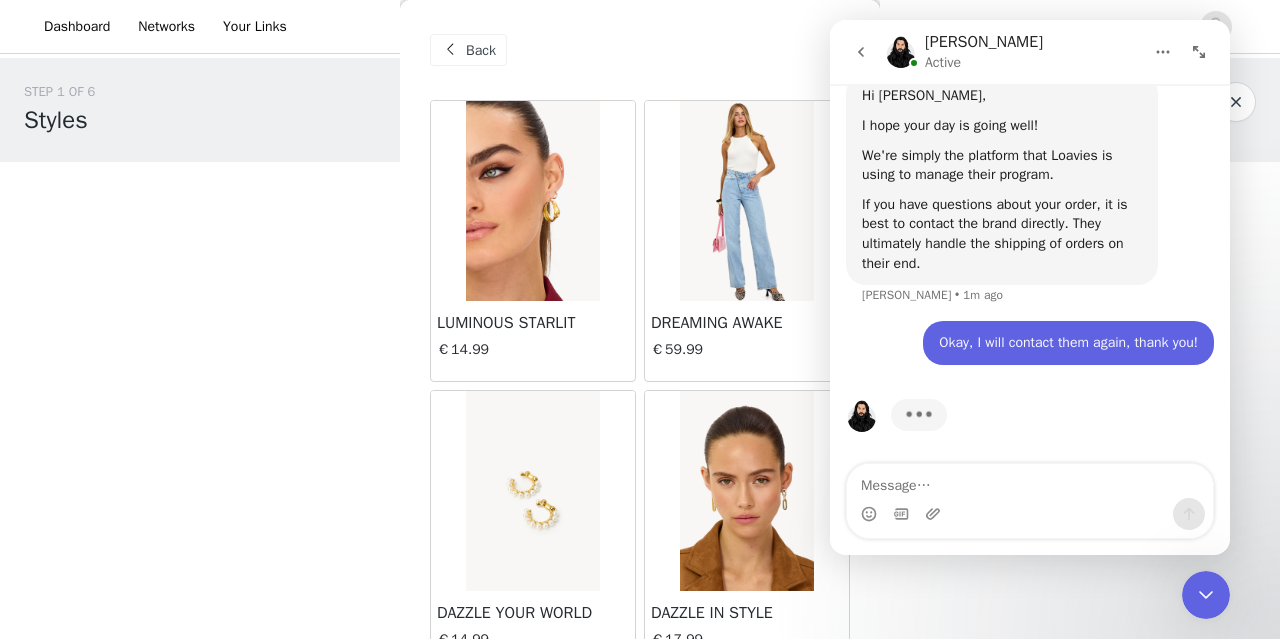 click on "STEP 1 OF 6
Styles
Kies je fave LOAVIES items!       0/15 Selected   Remaining Funds: €200.00         Add Product       Back       LUMINOUS STARLIT   €14.99       DREAMING AWAKE   €59.99       DAZZLE YOUR WORLD   €14.99       DAZZLE IN STYLE   €17.99       UNVEILED SPLENDOR   €69.99       ENDEARING ELEGANCE   €14.99       KNITTED IN LOVE   €49.99       TRUE LOVE'S PROMISE   €14.99       UNITED IN DESTINY   €12.99       HOME IS WHERE YOU ARE   €15.99       LOVE'S MELODY   €59.99       OUR COSMIC LOVE   €14.99       STILL BLOOMING   €59.99       SWEET ROMANCE   €49.99       MEMORY OF US   €59.99       STRONG IN LOVE   €59.99       LIFELONG DREAMS   €14.99       SUNSET SHIMMER   €14.99       THE JOURNEY OF US   €12.99       TREASURED MEMORIES FOREVER   €15.99     Load More" at bounding box center (640, 216) 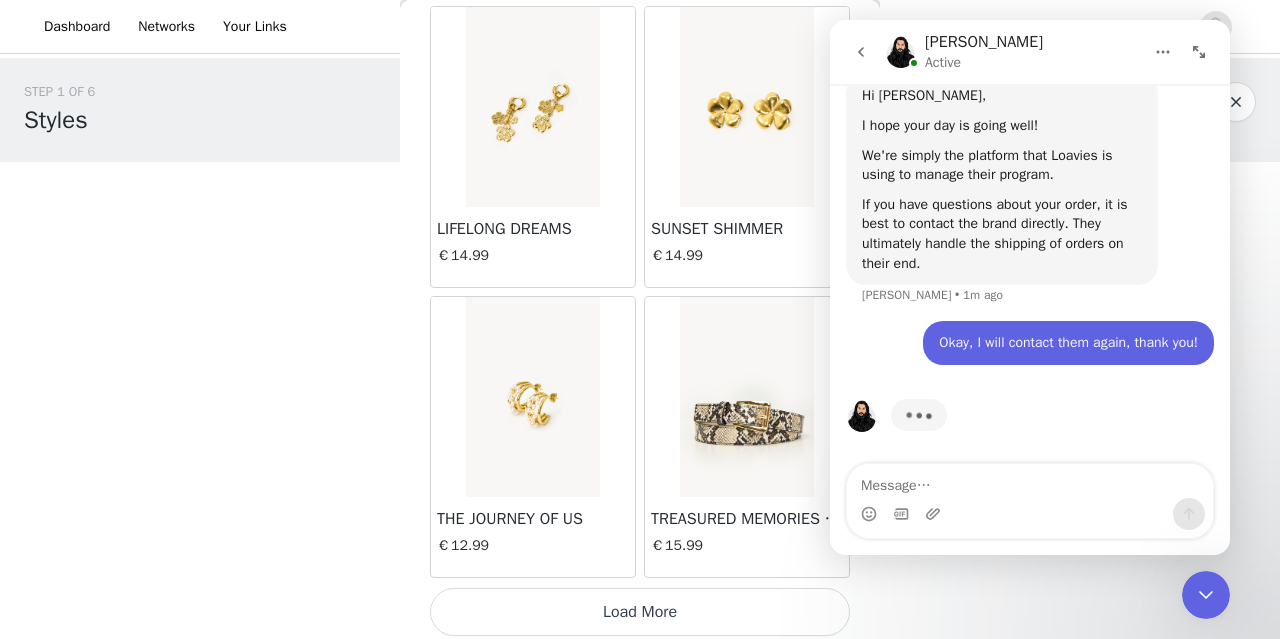 click on "Load More" at bounding box center (640, 612) 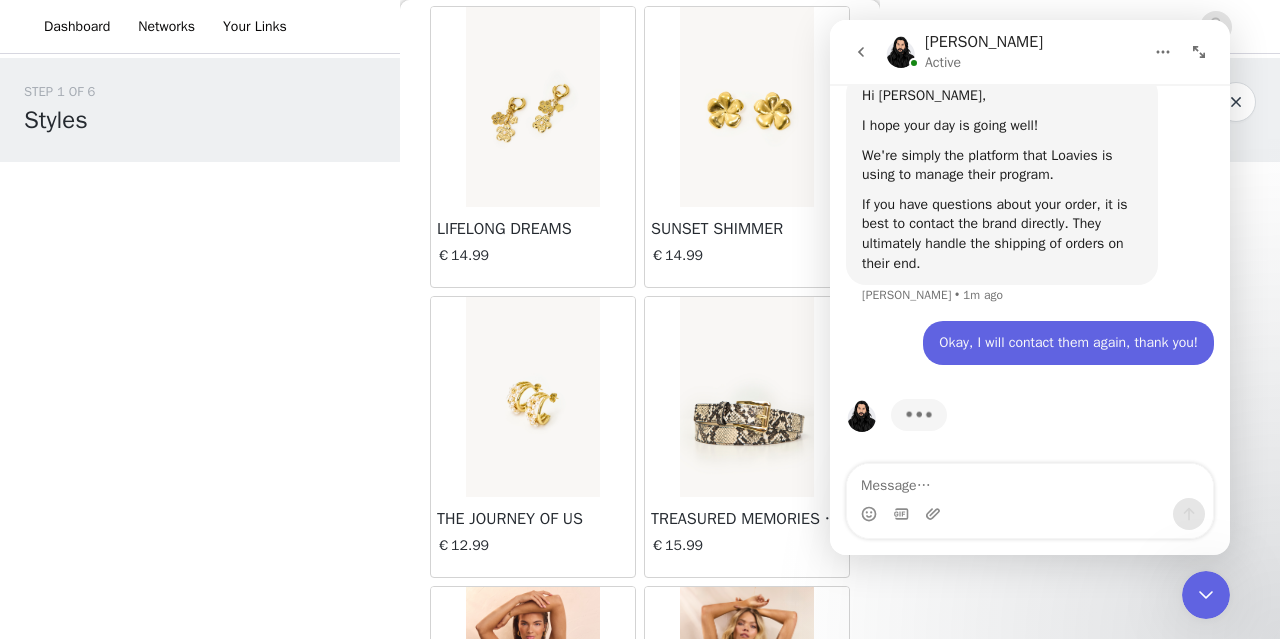 scroll, scrollTop: 2938, scrollLeft: 0, axis: vertical 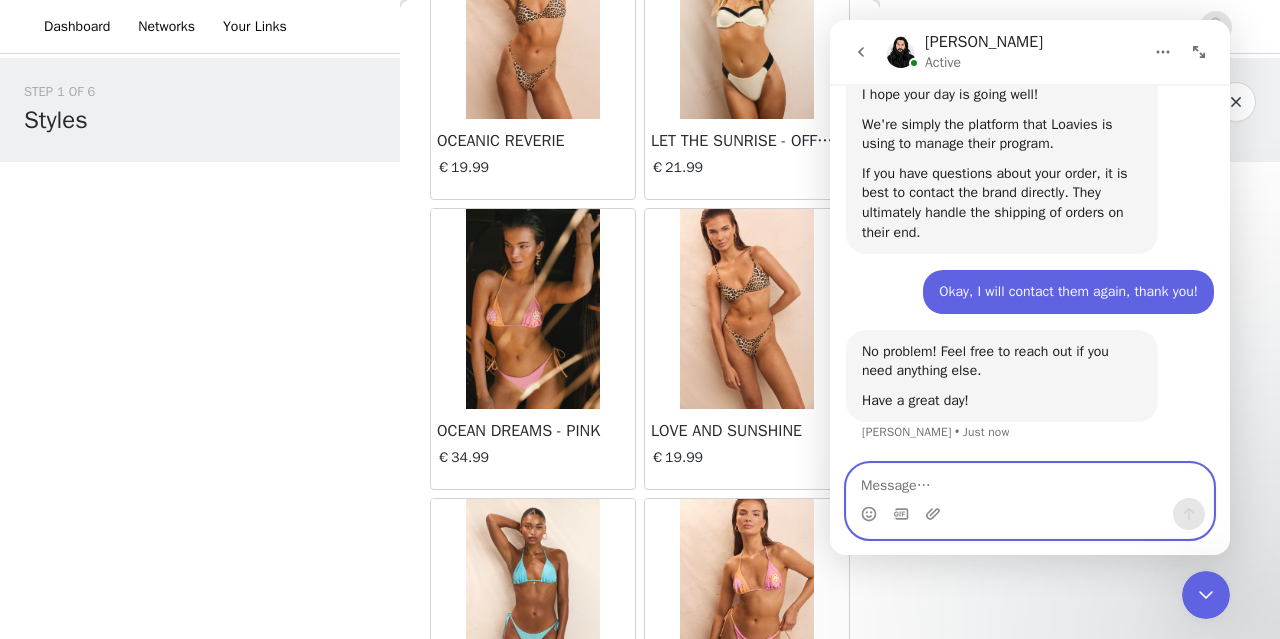click at bounding box center [1030, 481] 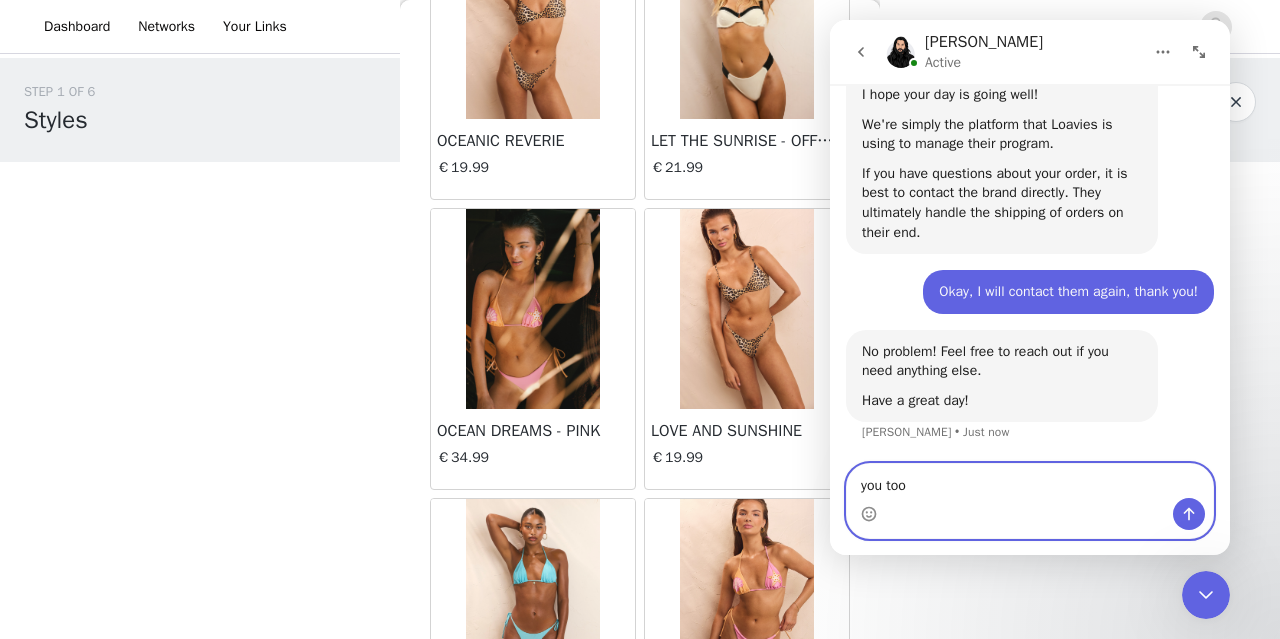 type on "you too!" 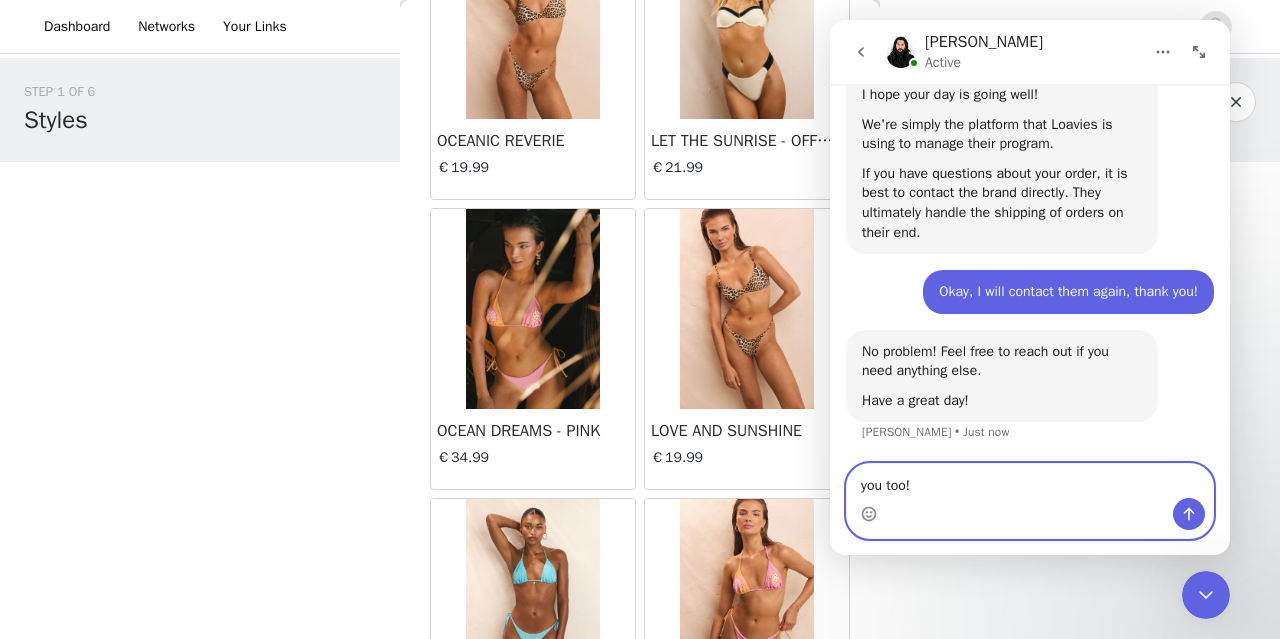 type 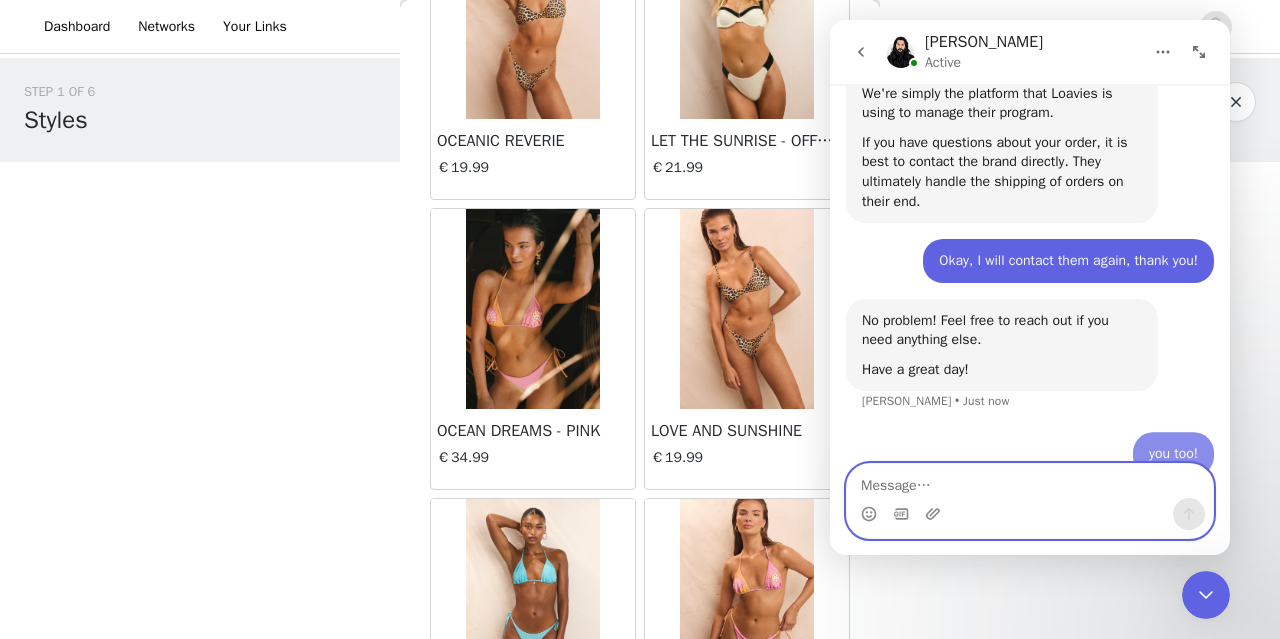 scroll, scrollTop: 1937, scrollLeft: 0, axis: vertical 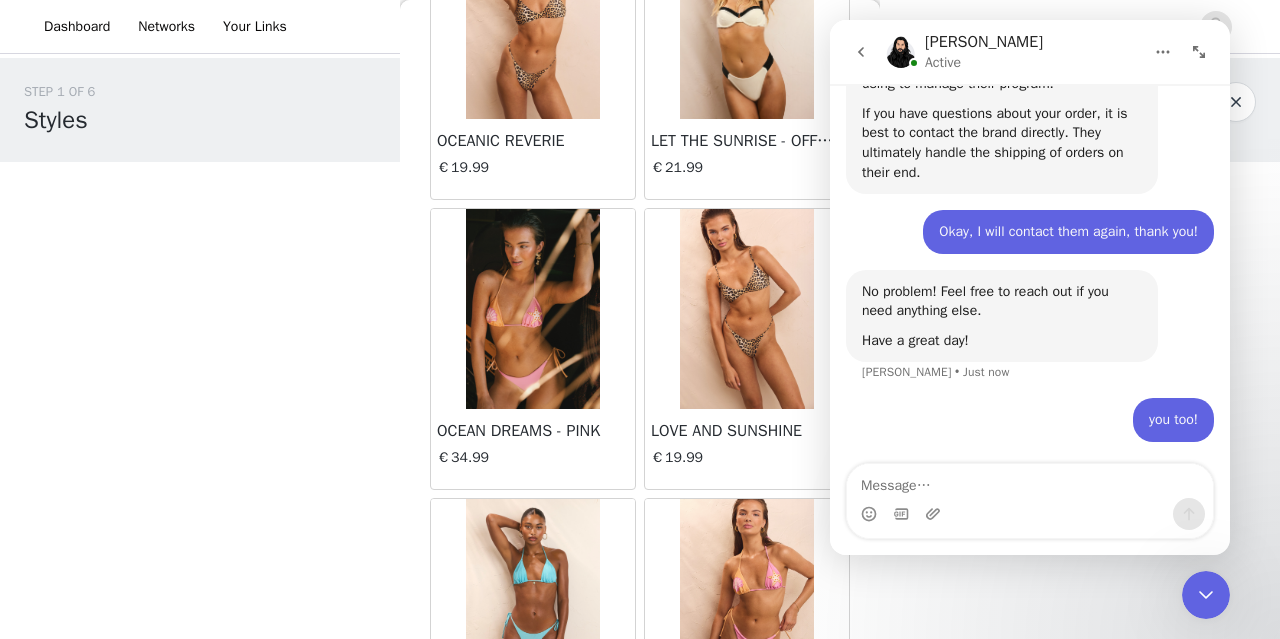 click at bounding box center [1163, 52] 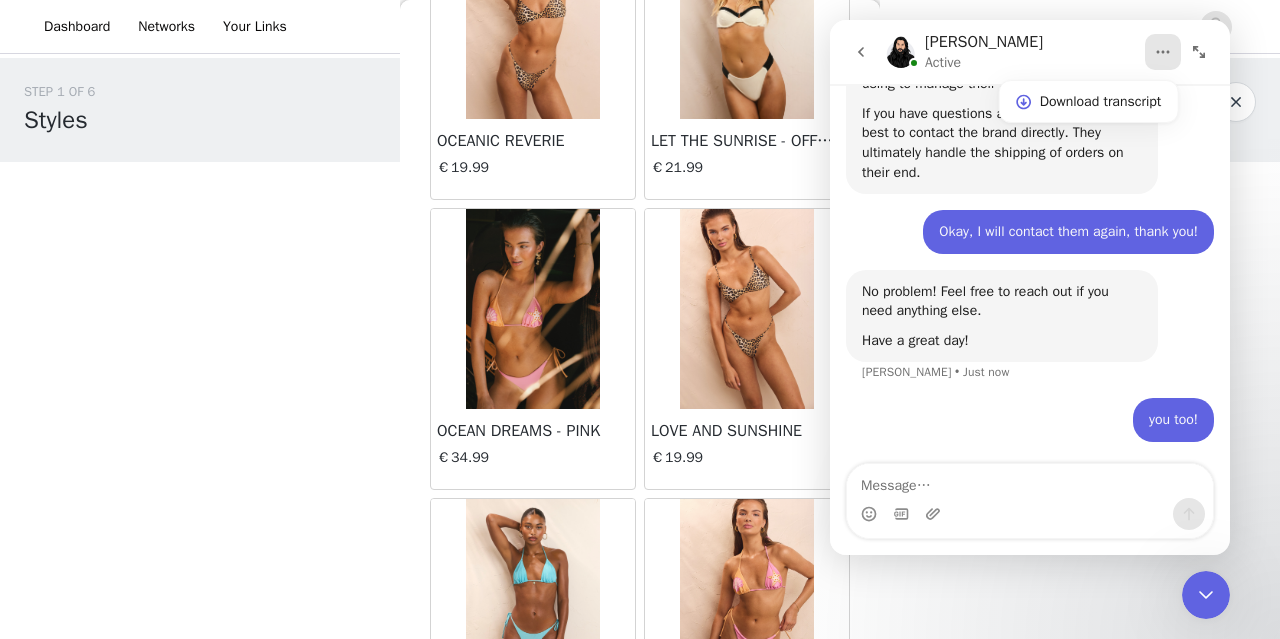 click at bounding box center [861, 52] 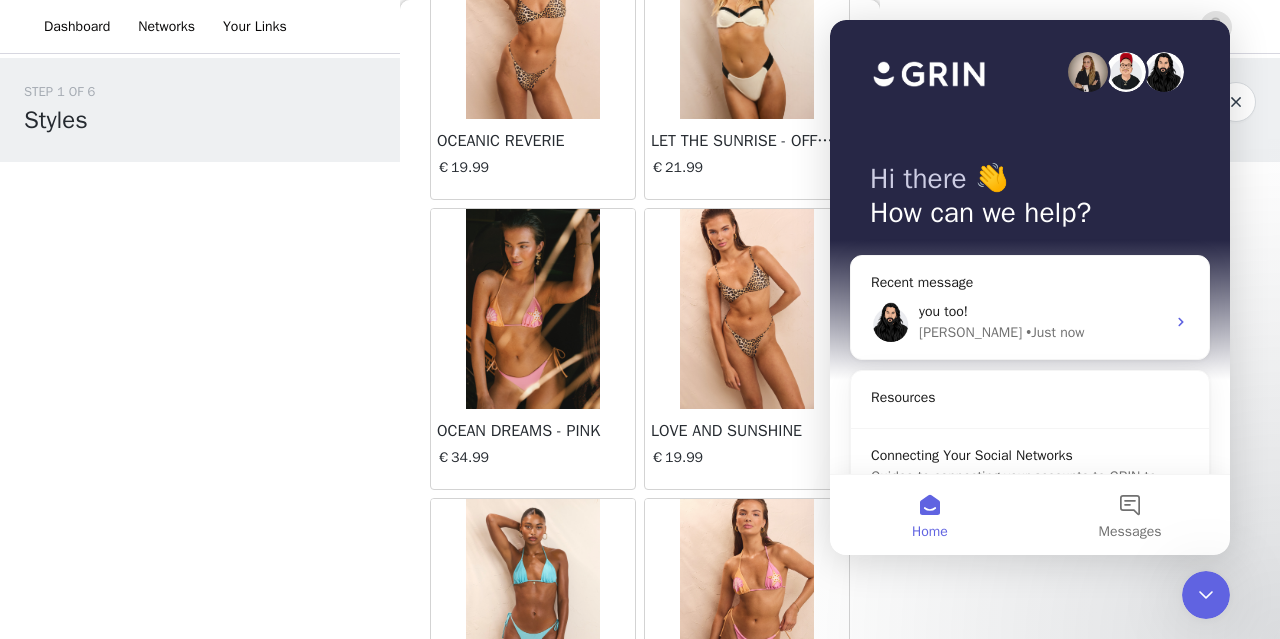 click at bounding box center (1206, 595) 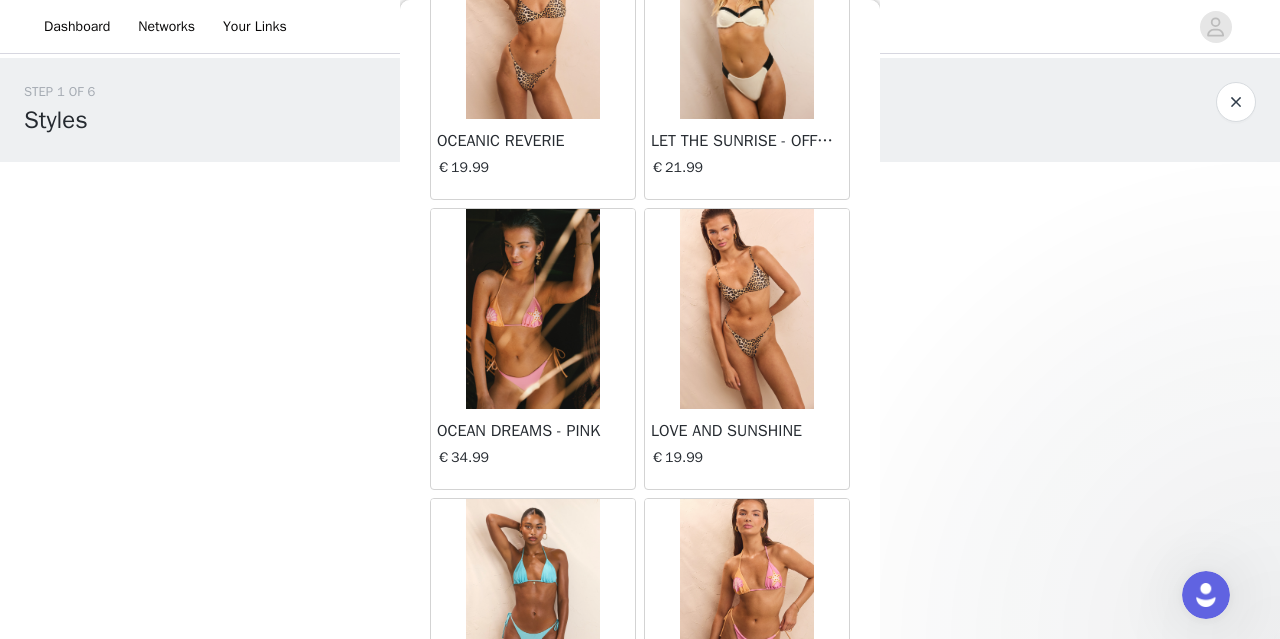scroll, scrollTop: 0, scrollLeft: 0, axis: both 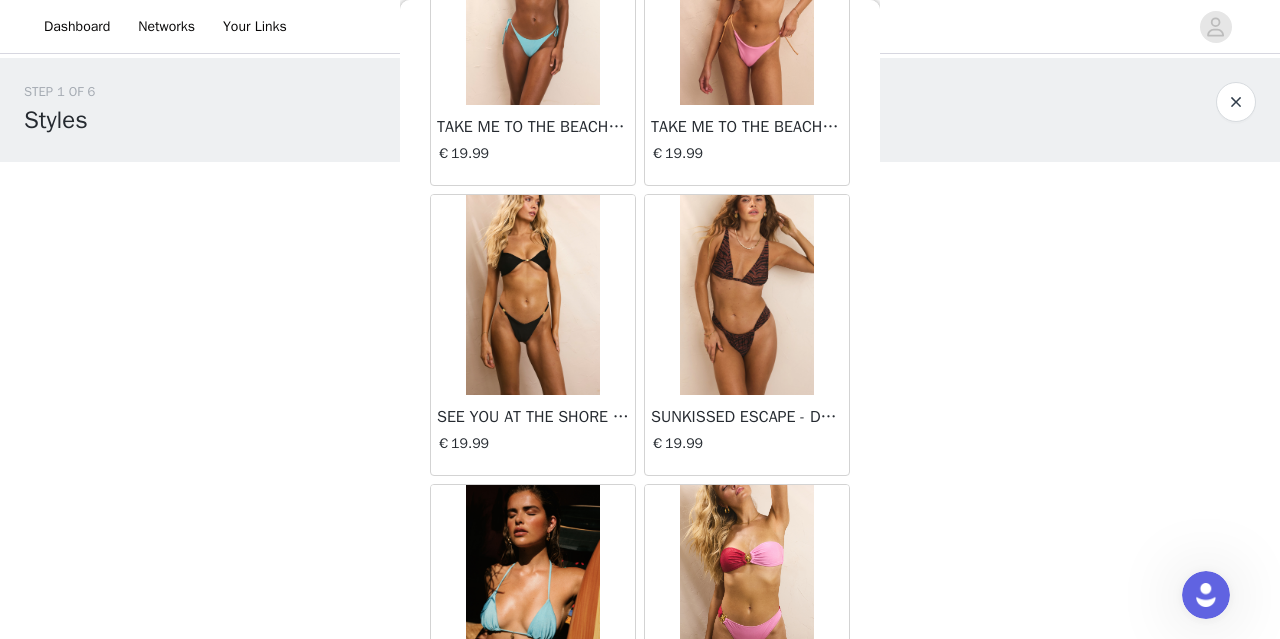 click at bounding box center [532, 295] 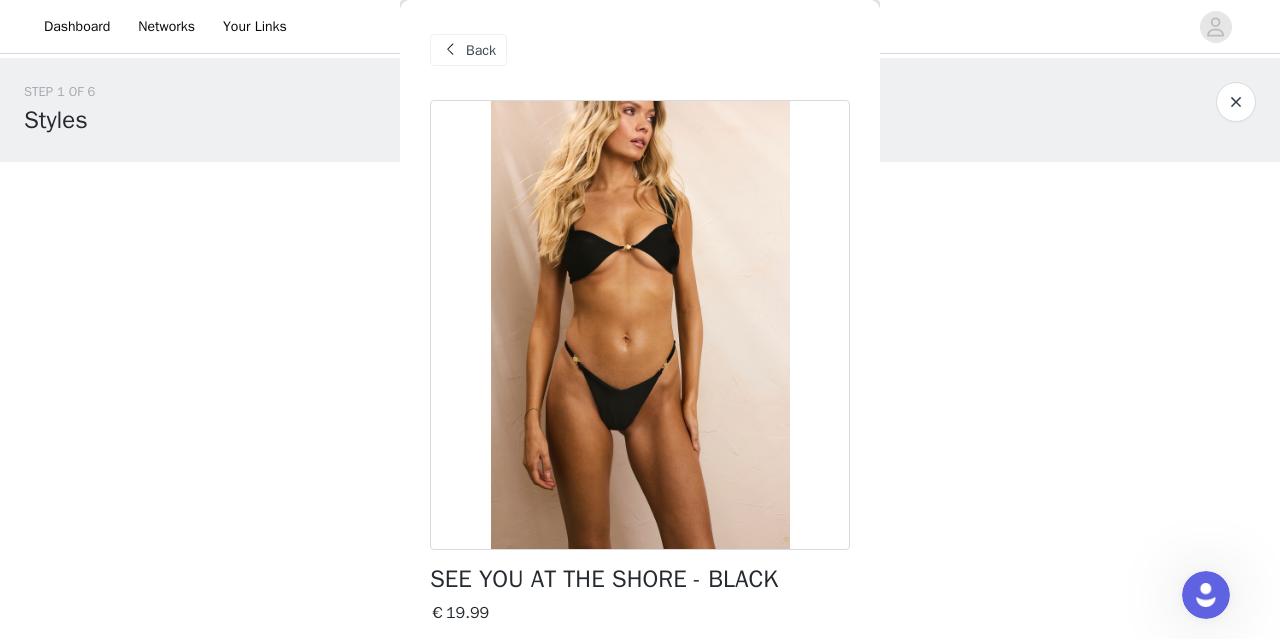 scroll, scrollTop: 285, scrollLeft: 0, axis: vertical 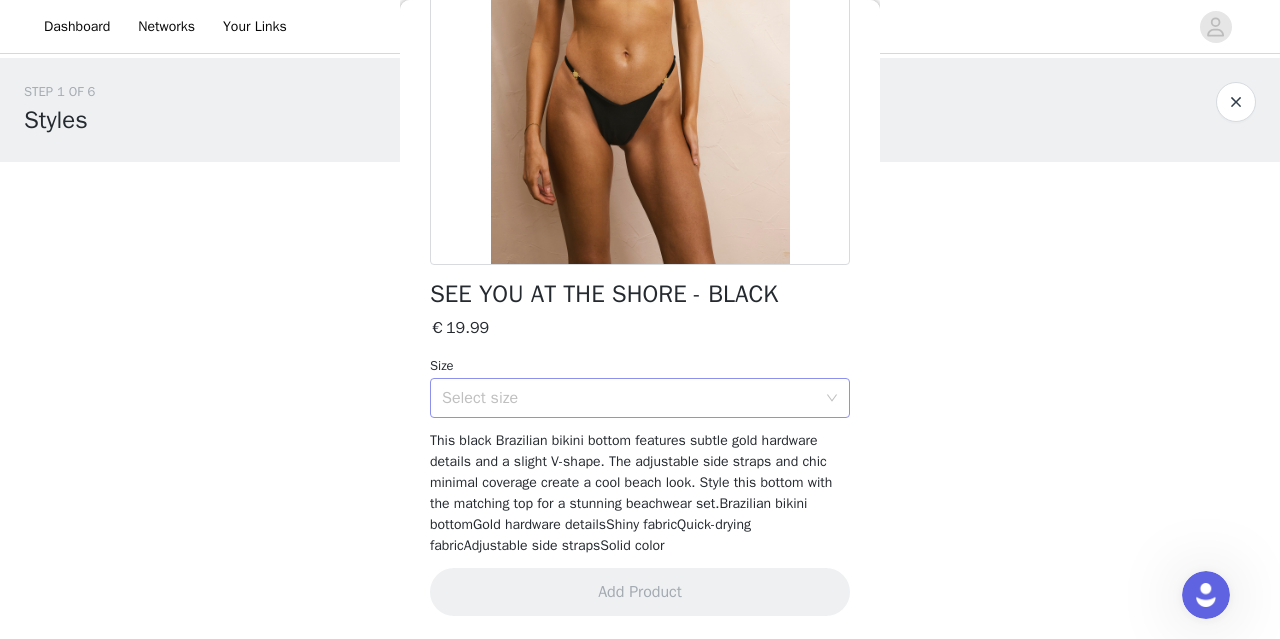 click on "Select size" at bounding box center (629, 398) 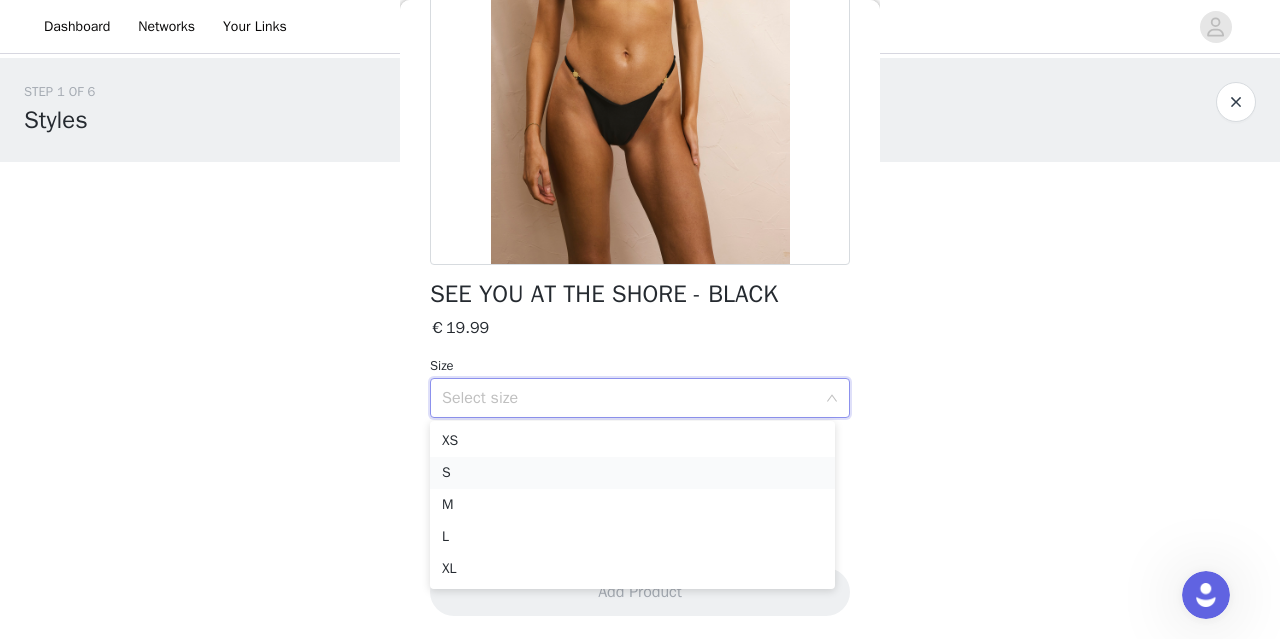 click on "S" at bounding box center (632, 473) 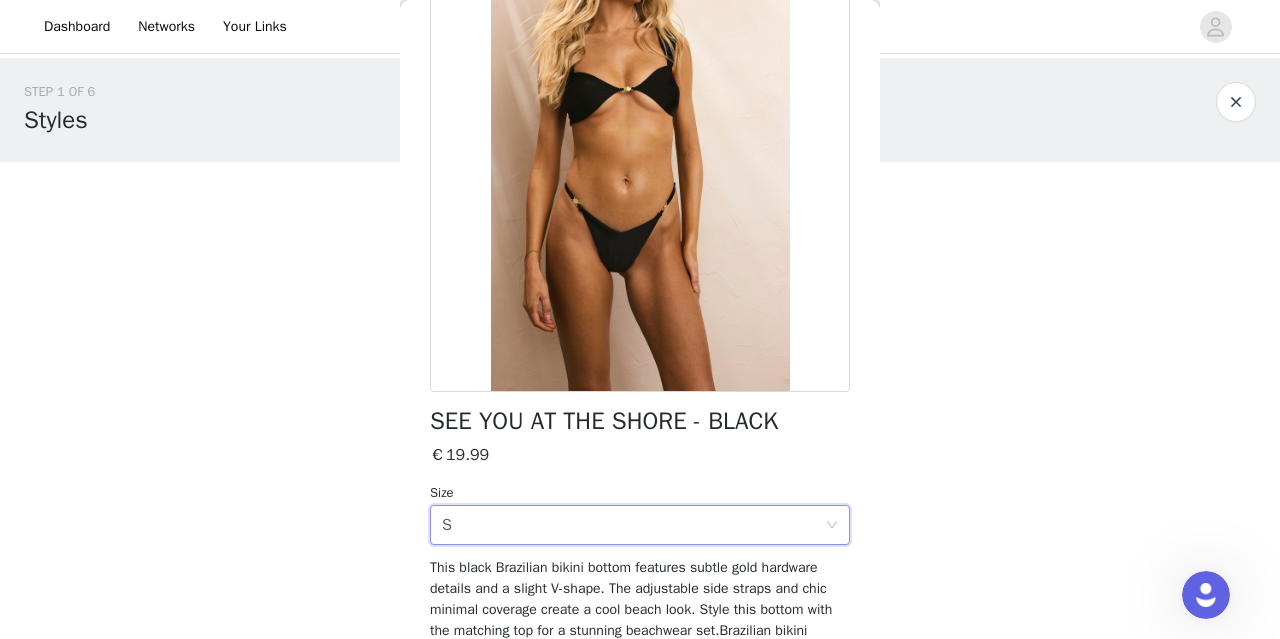 scroll, scrollTop: 162, scrollLeft: 0, axis: vertical 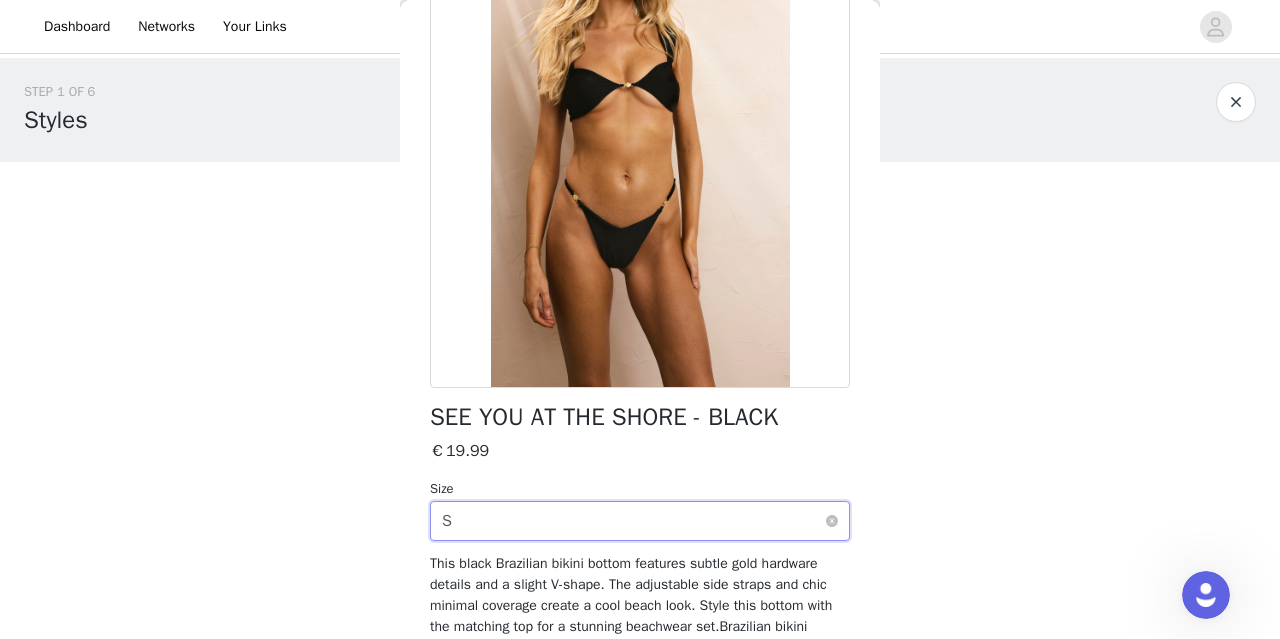 click on "Select size S" at bounding box center (633, 521) 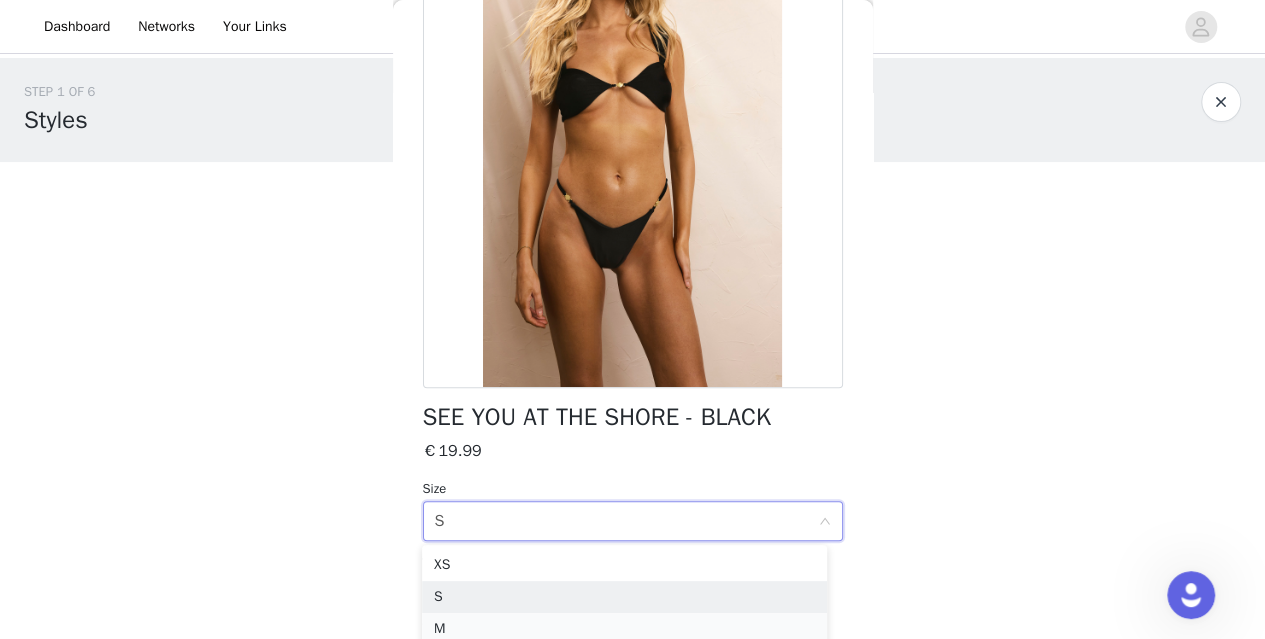 click on "M" at bounding box center [624, 629] 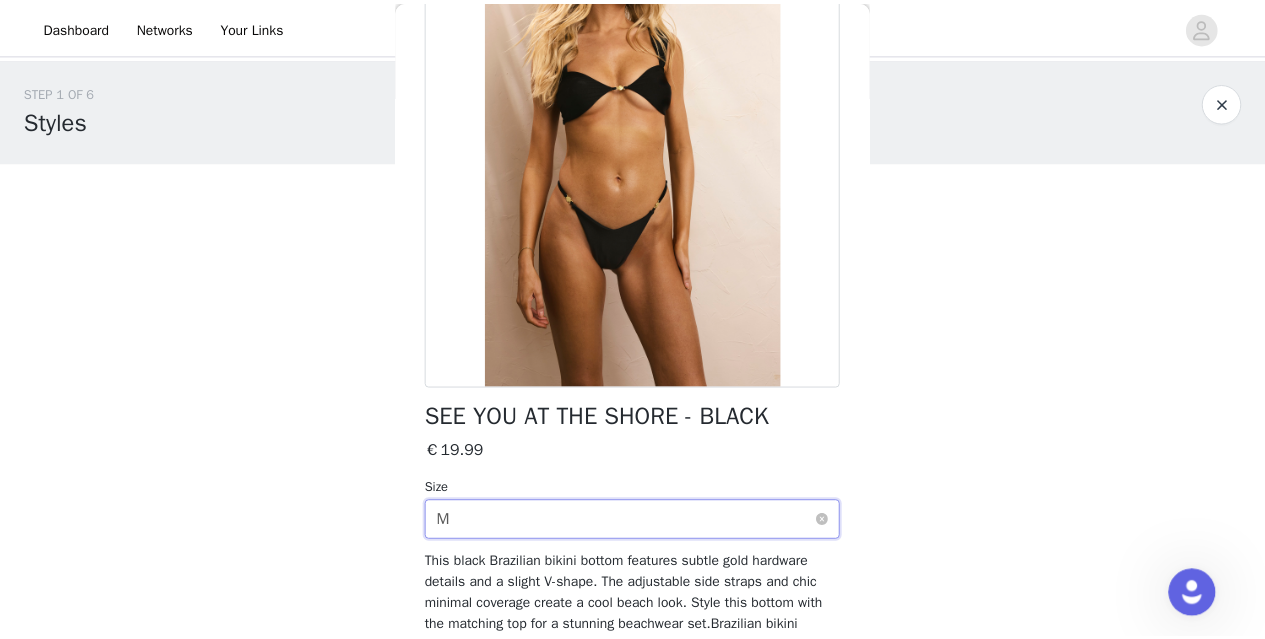 scroll, scrollTop: 285, scrollLeft: 0, axis: vertical 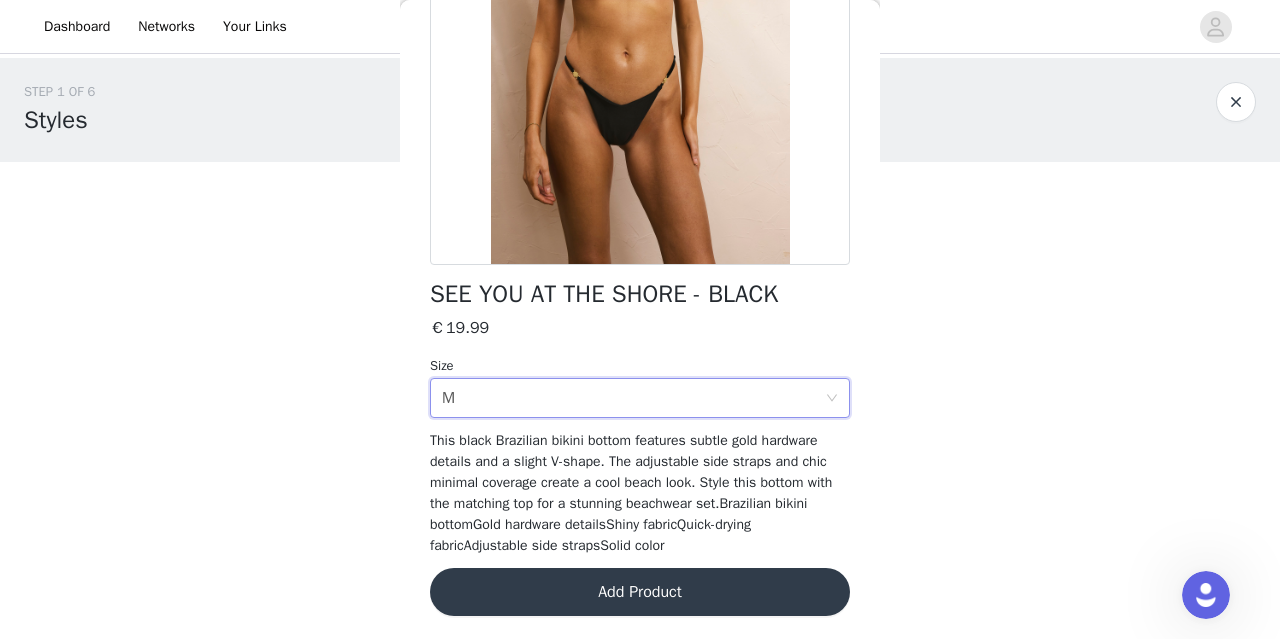 click on "Add Product" at bounding box center (640, 592) 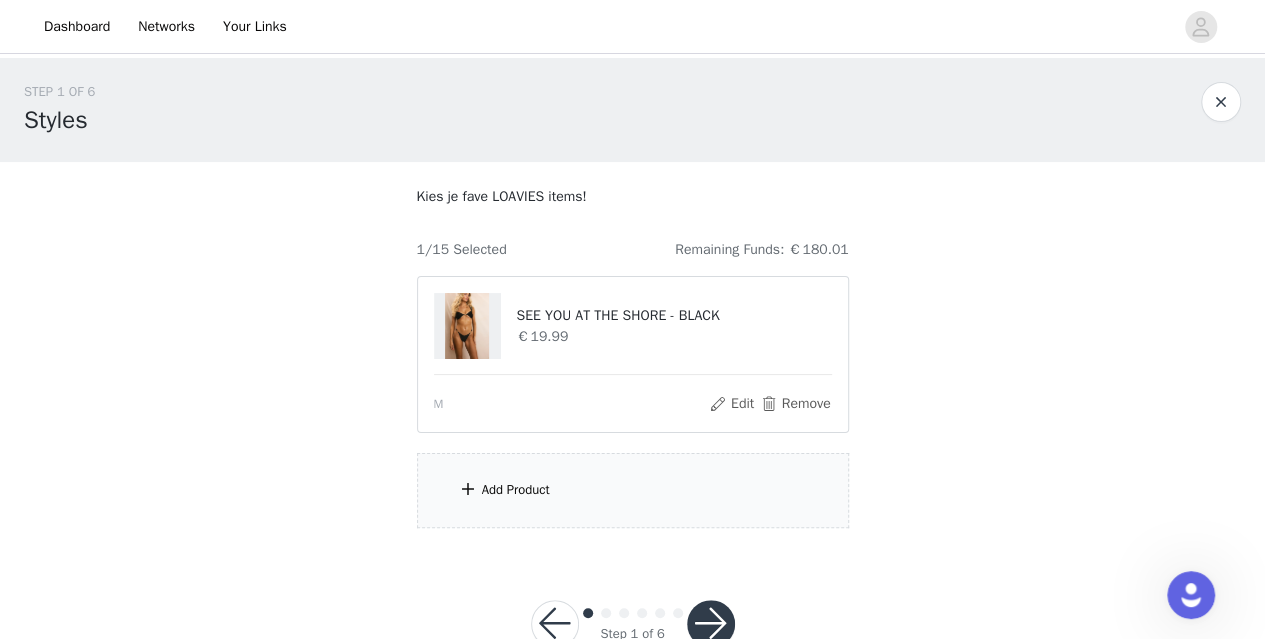 click on "Add Product" at bounding box center [633, 490] 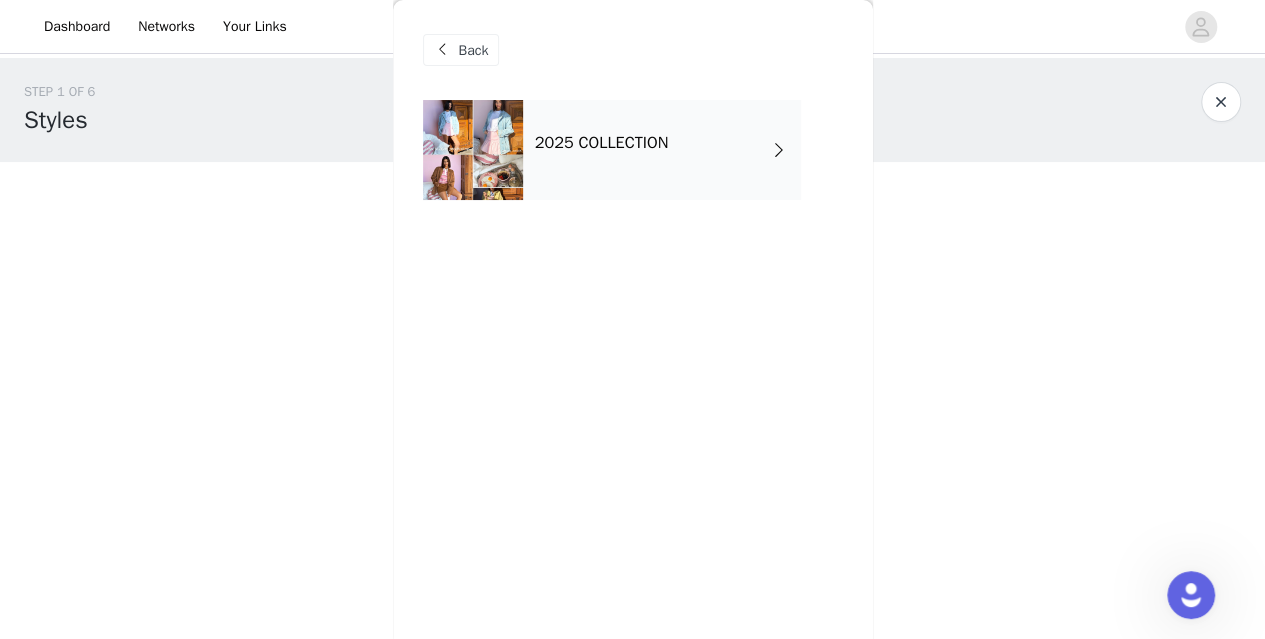 click on "2025 COLLECTION" at bounding box center (662, 150) 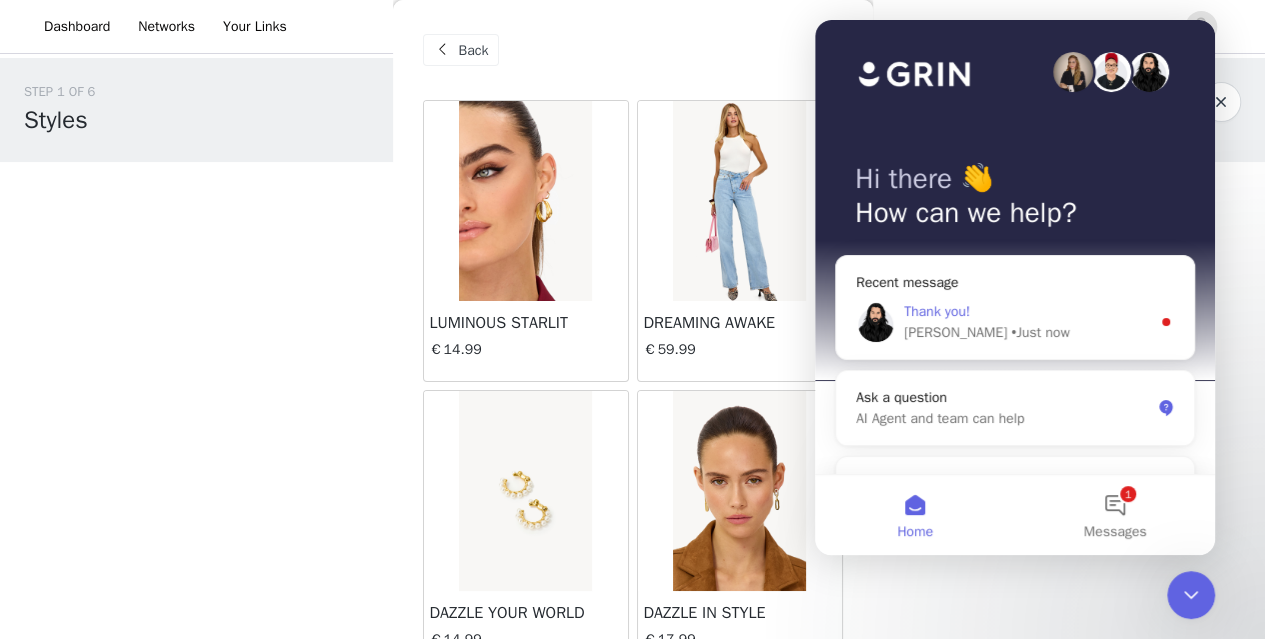 click on "Thank you!" at bounding box center [1027, 311] 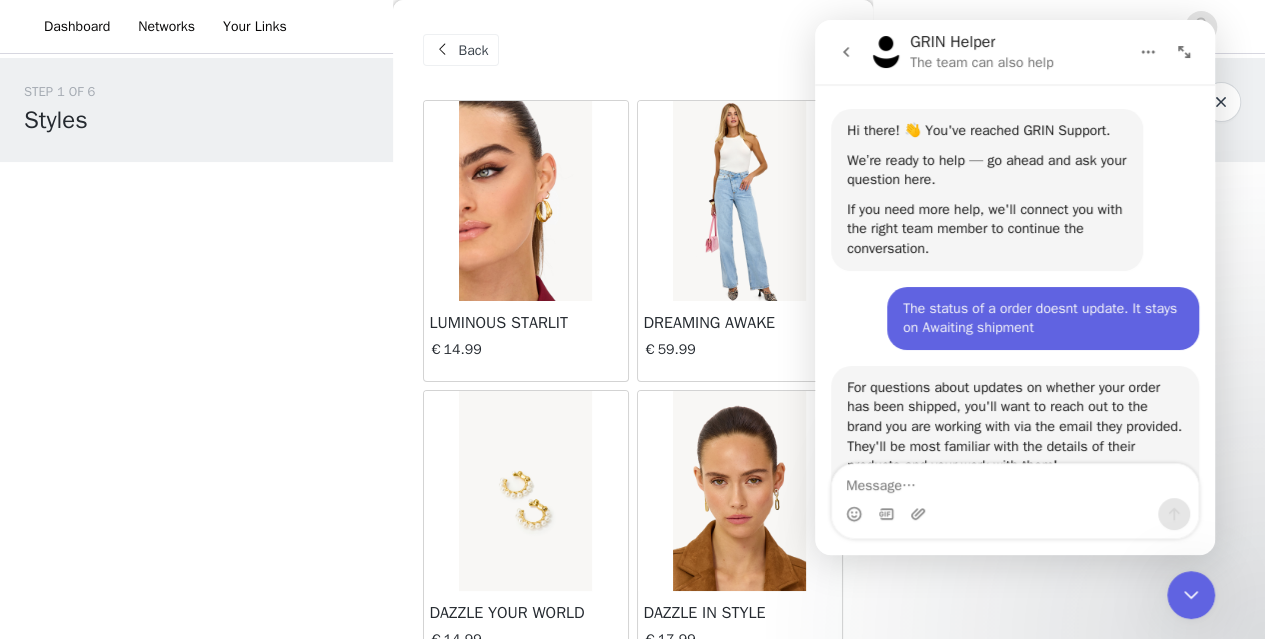 scroll, scrollTop: 2, scrollLeft: 0, axis: vertical 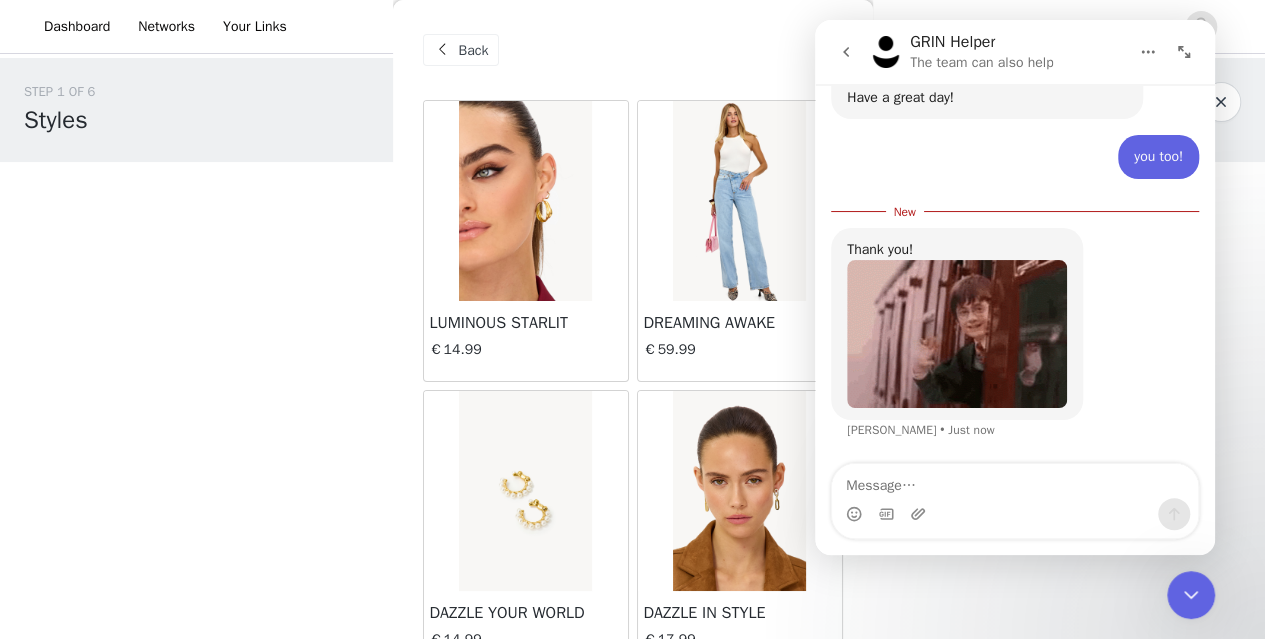 drag, startPoint x: 881, startPoint y: 365, endPoint x: 930, endPoint y: 237, distance: 137.05838 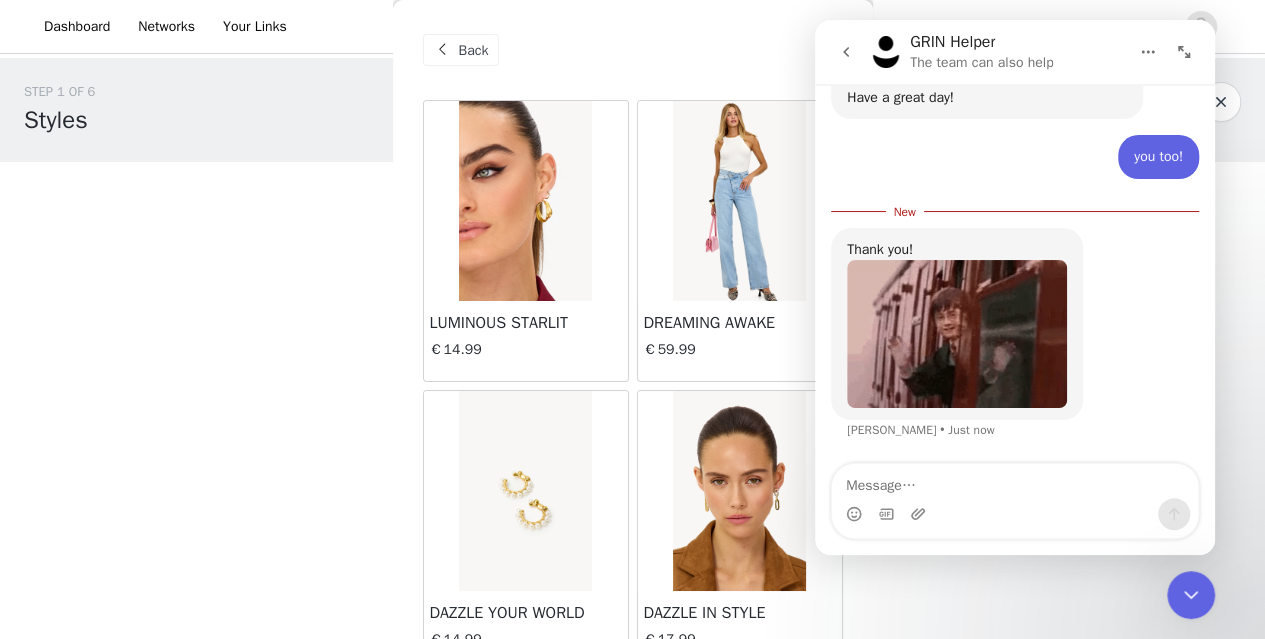 click on "Thank you! Jairo    •   Just now" at bounding box center [957, 324] 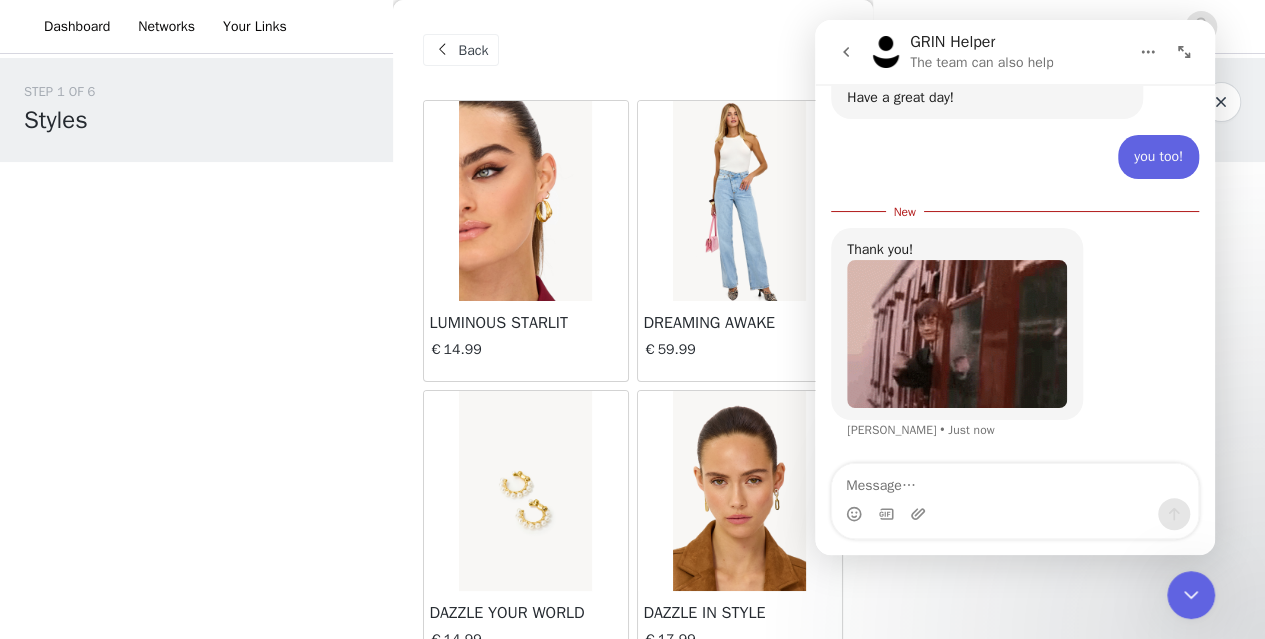 click on "Thank you!" at bounding box center [957, 250] 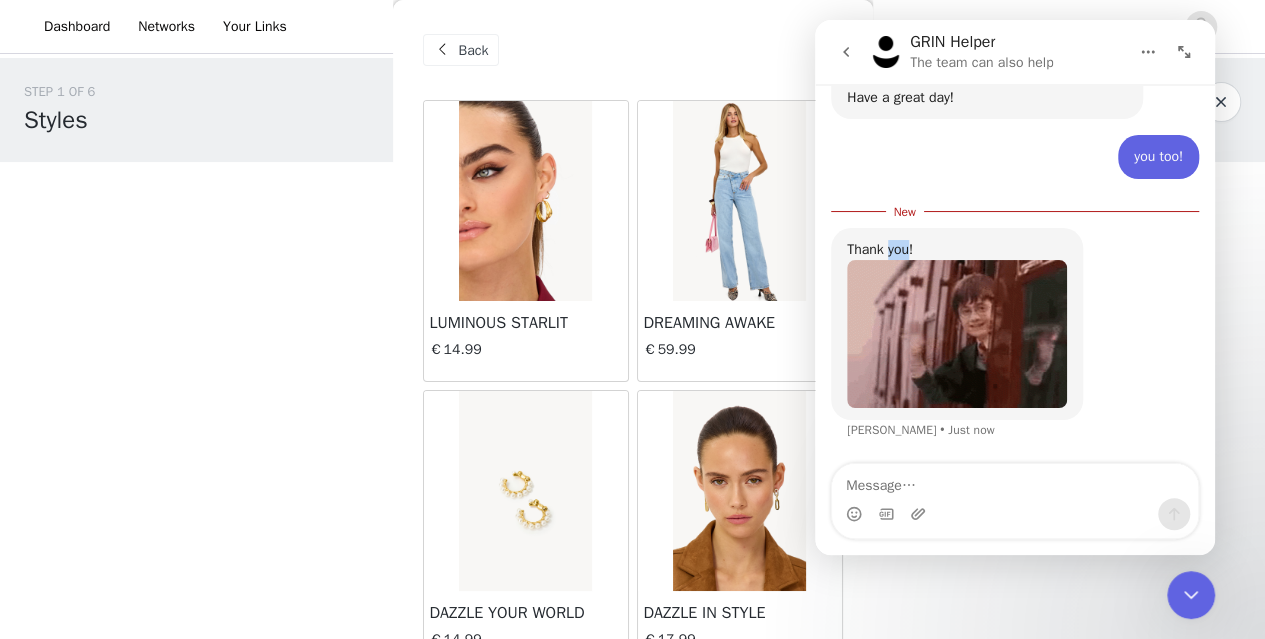 click on "Thank you!" at bounding box center (957, 250) 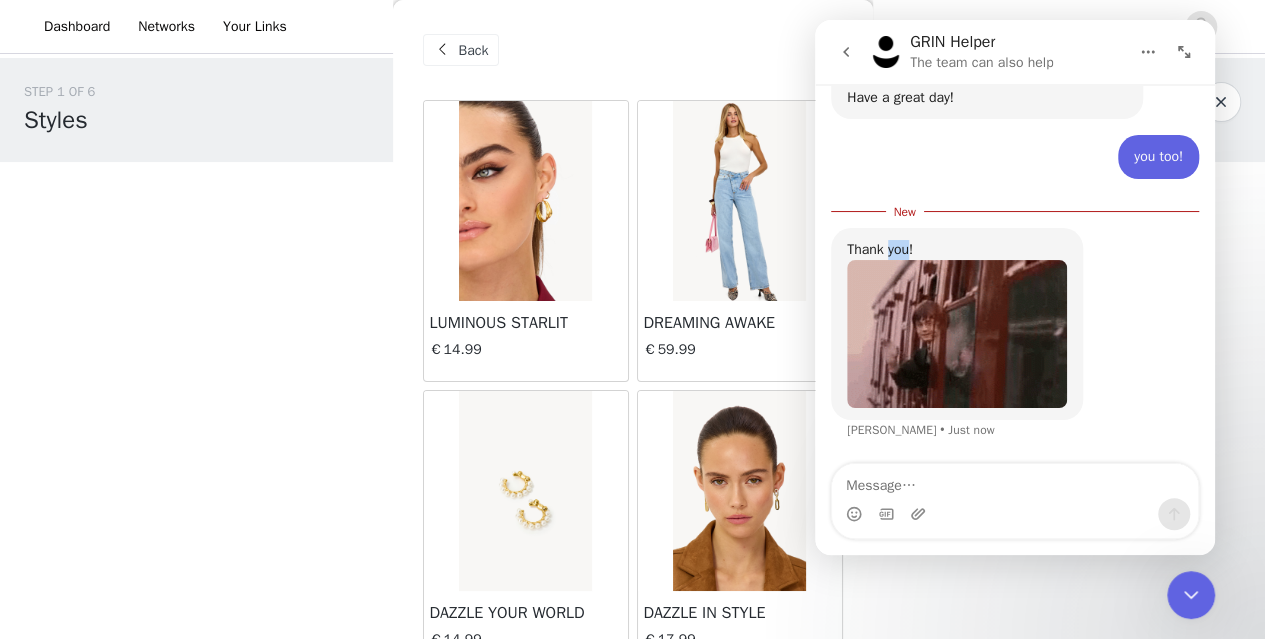 click at bounding box center (846, 52) 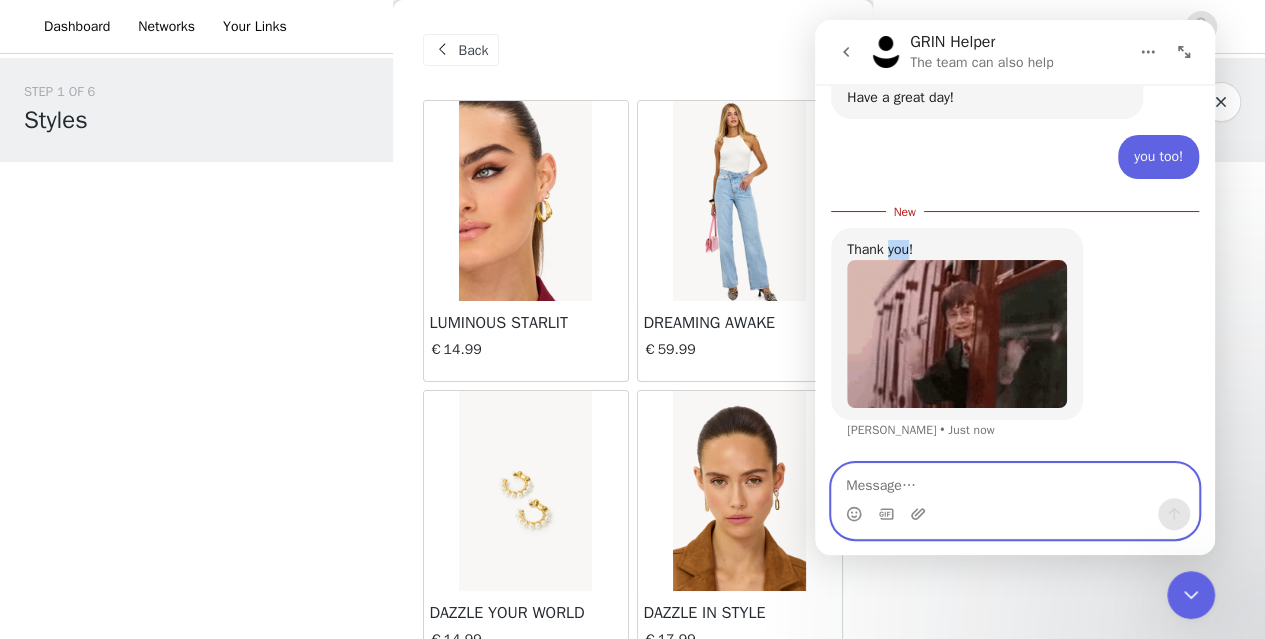 scroll, scrollTop: 0, scrollLeft: 0, axis: both 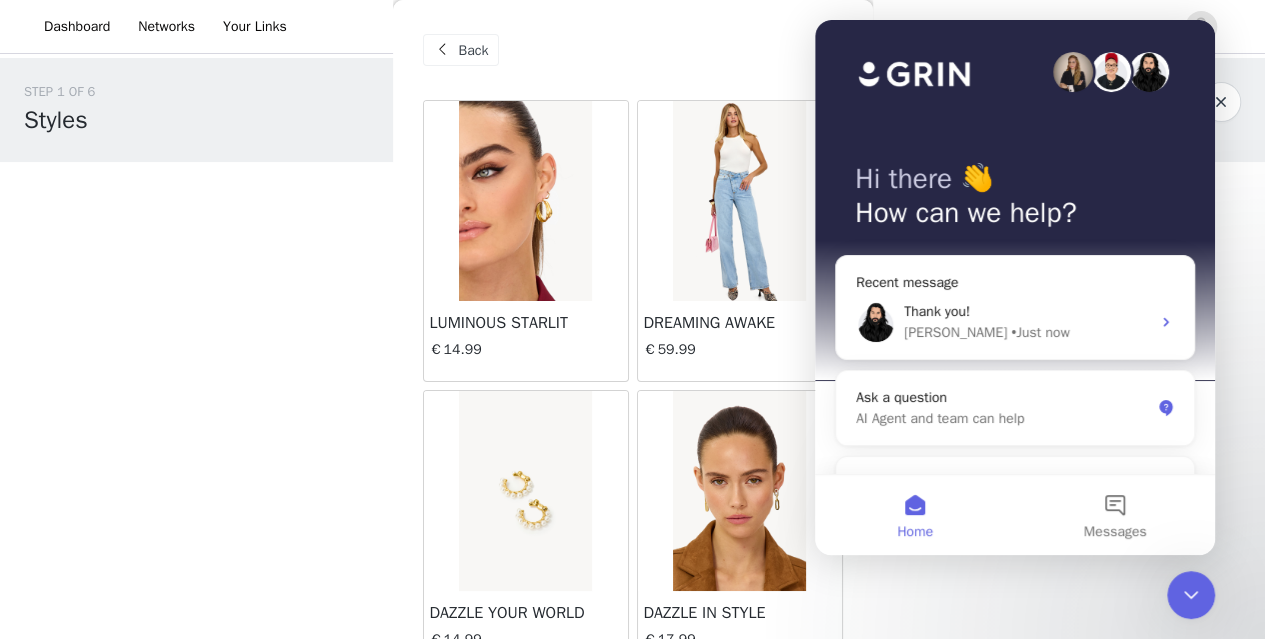 click at bounding box center [1191, 595] 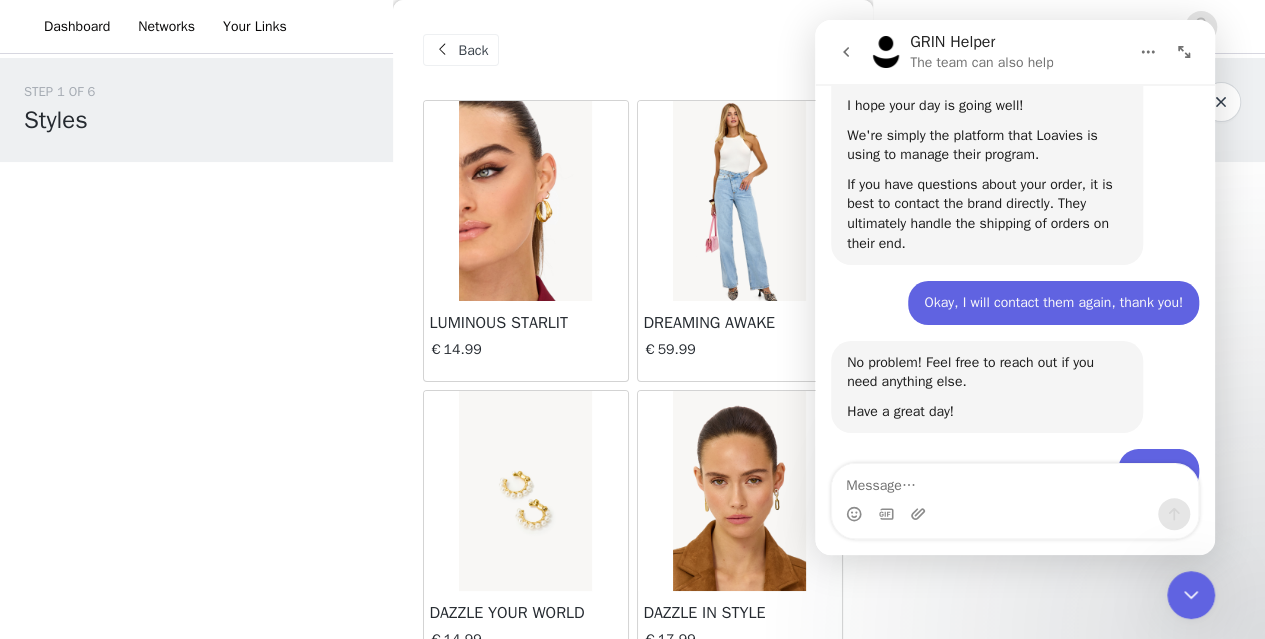 scroll, scrollTop: 2144, scrollLeft: 0, axis: vertical 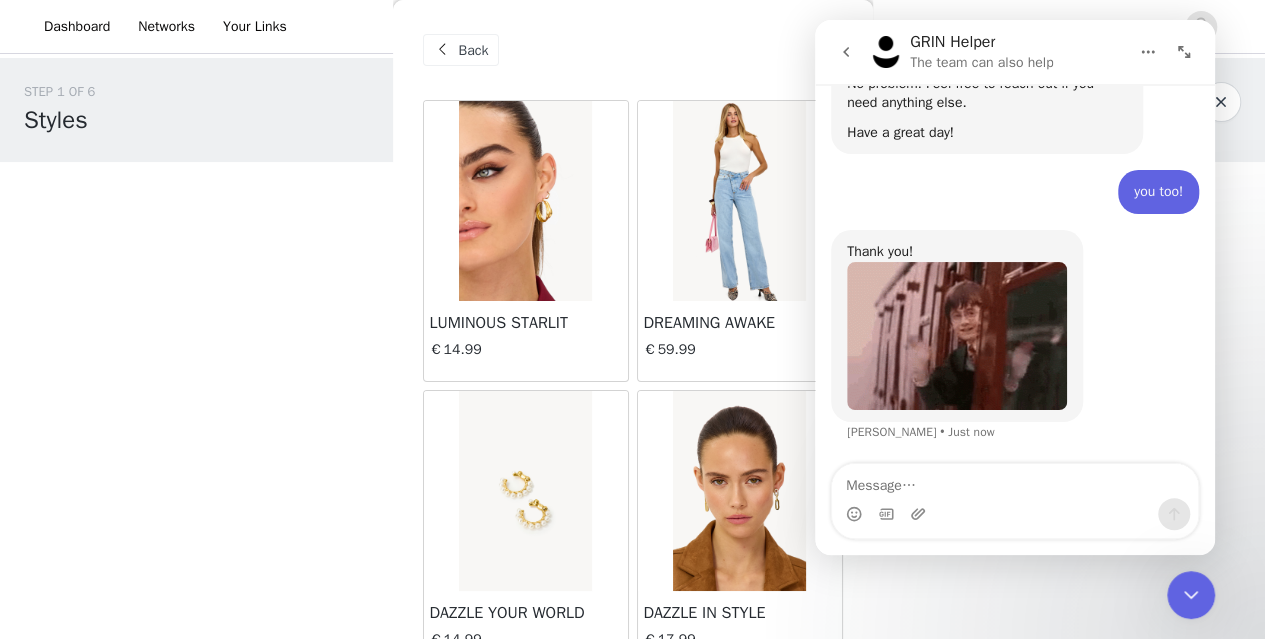 click at bounding box center [1191, 595] 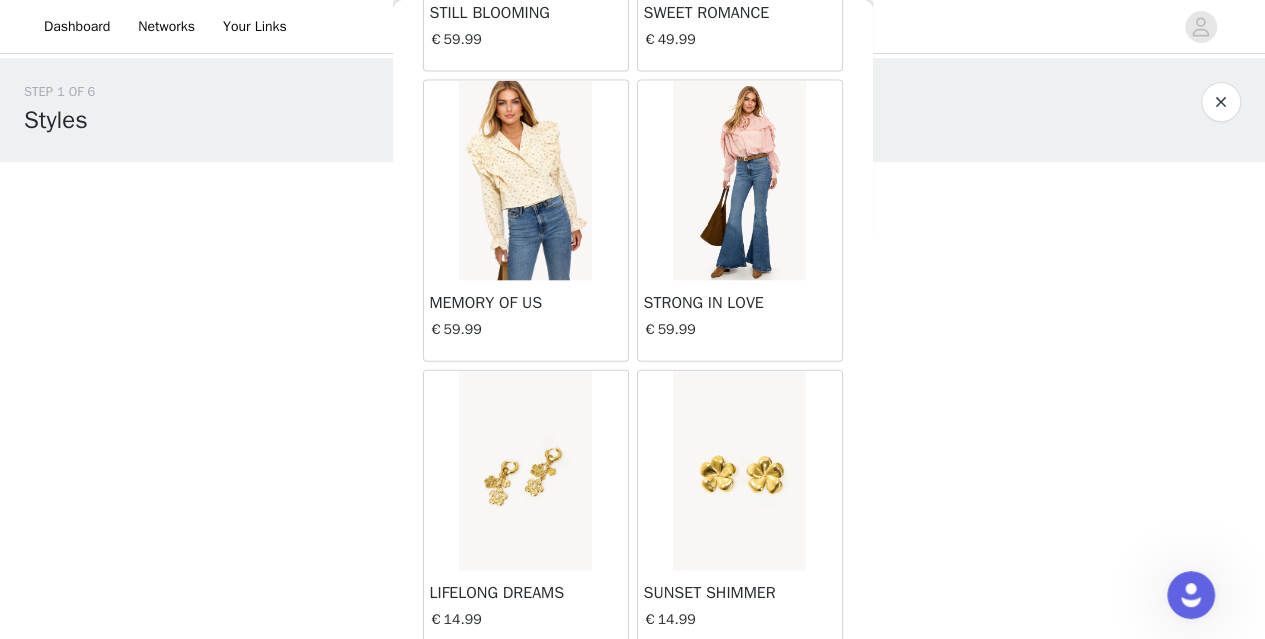 scroll, scrollTop: 2414, scrollLeft: 0, axis: vertical 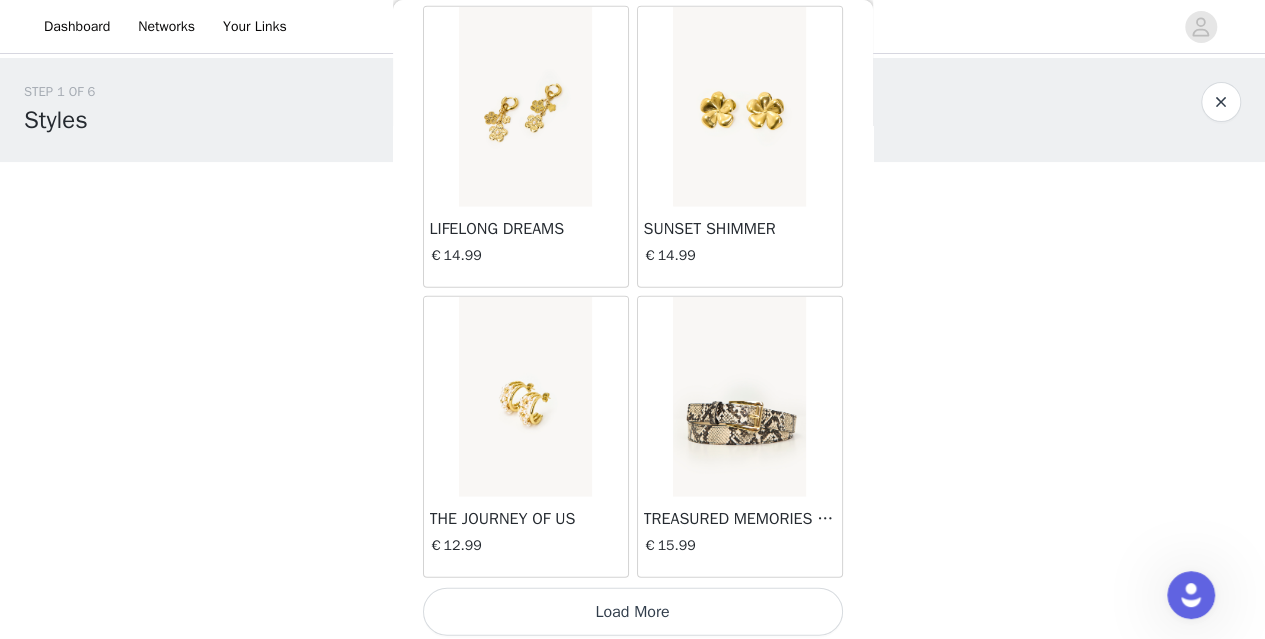 click on "Load More" at bounding box center [633, 612] 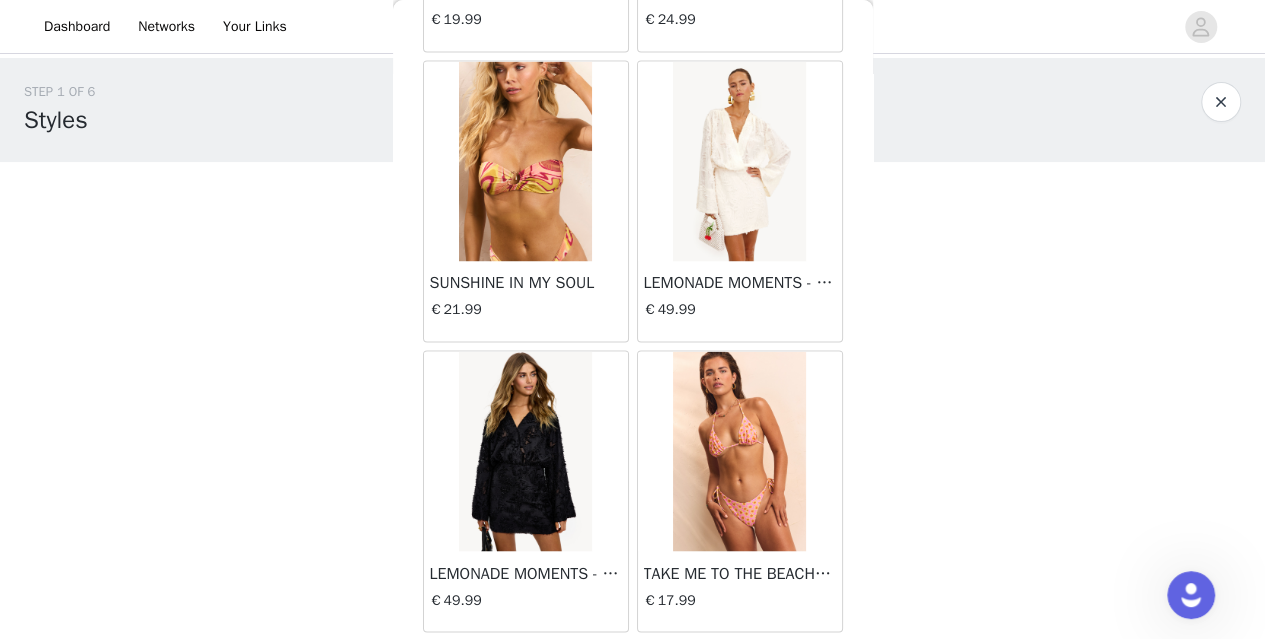 scroll, scrollTop: 5307, scrollLeft: 0, axis: vertical 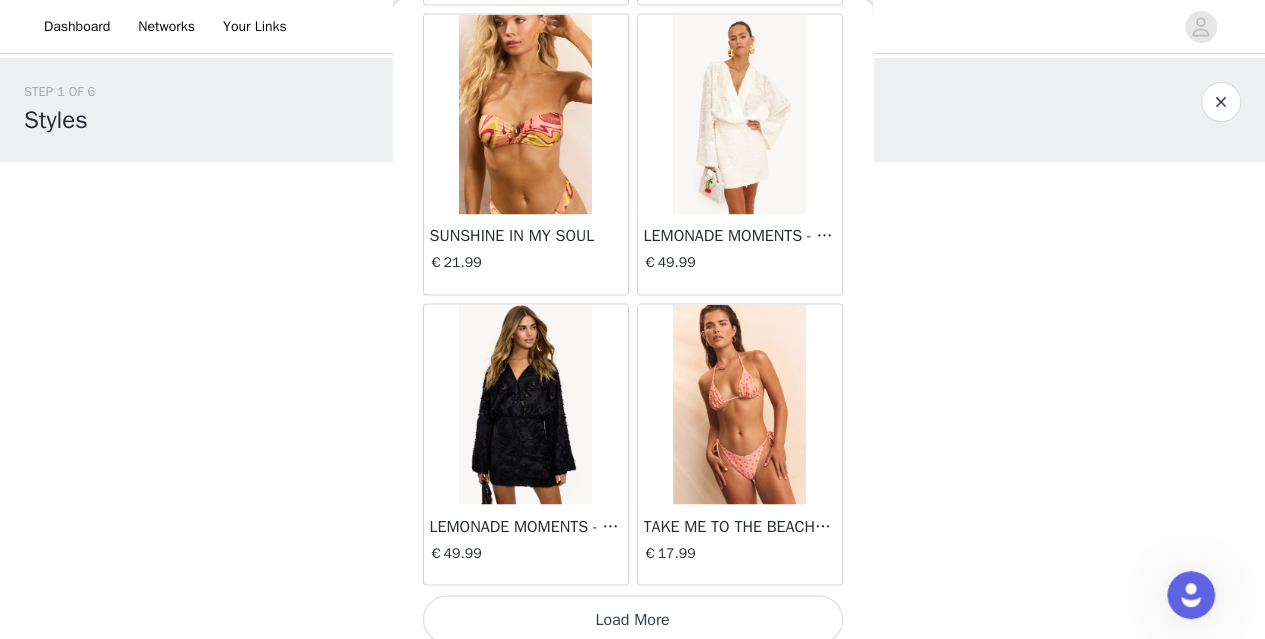 click on "Load More" at bounding box center [633, 619] 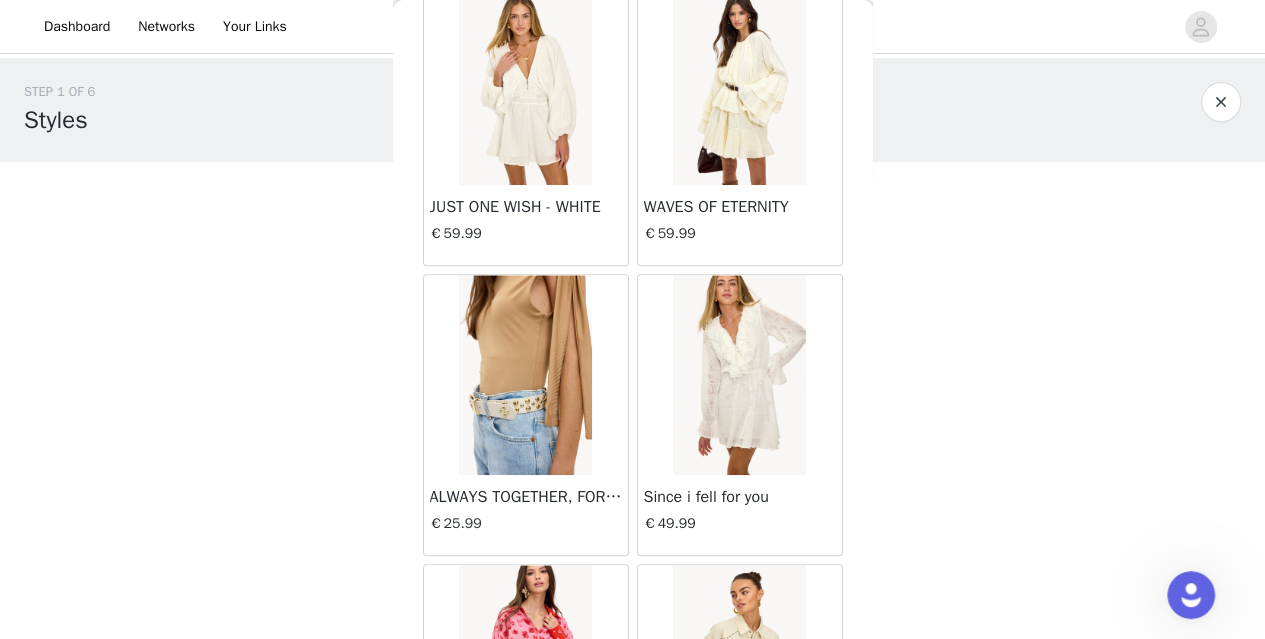 scroll, scrollTop: 8200, scrollLeft: 0, axis: vertical 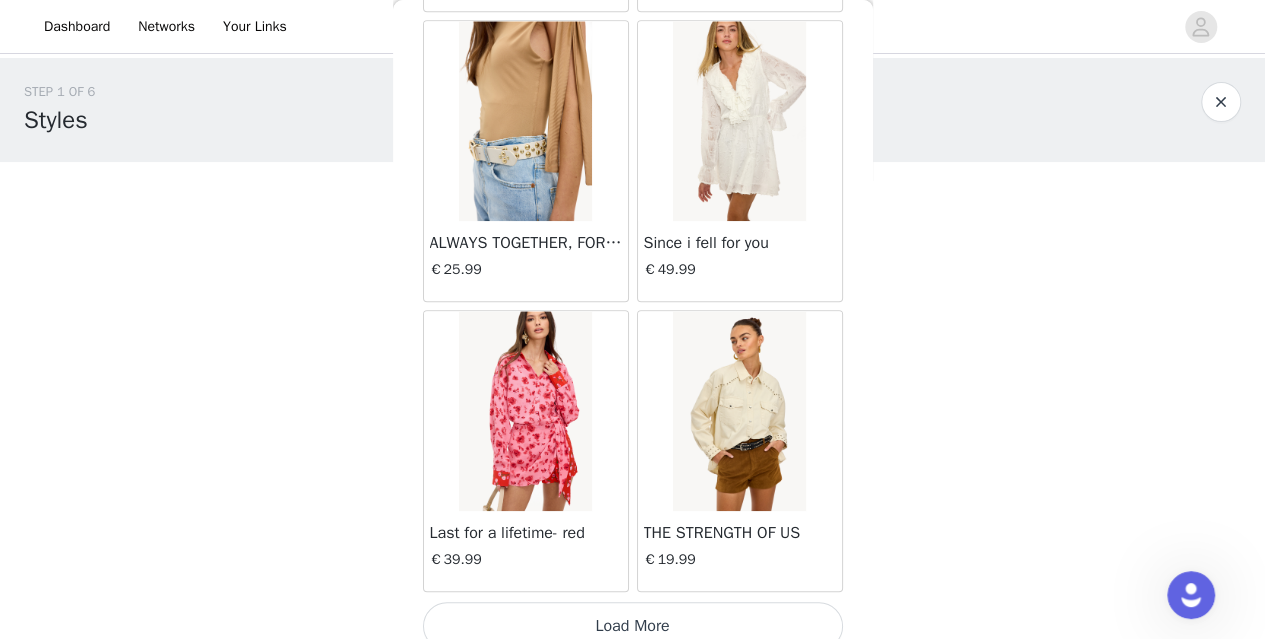 click on "Load More" at bounding box center [633, 626] 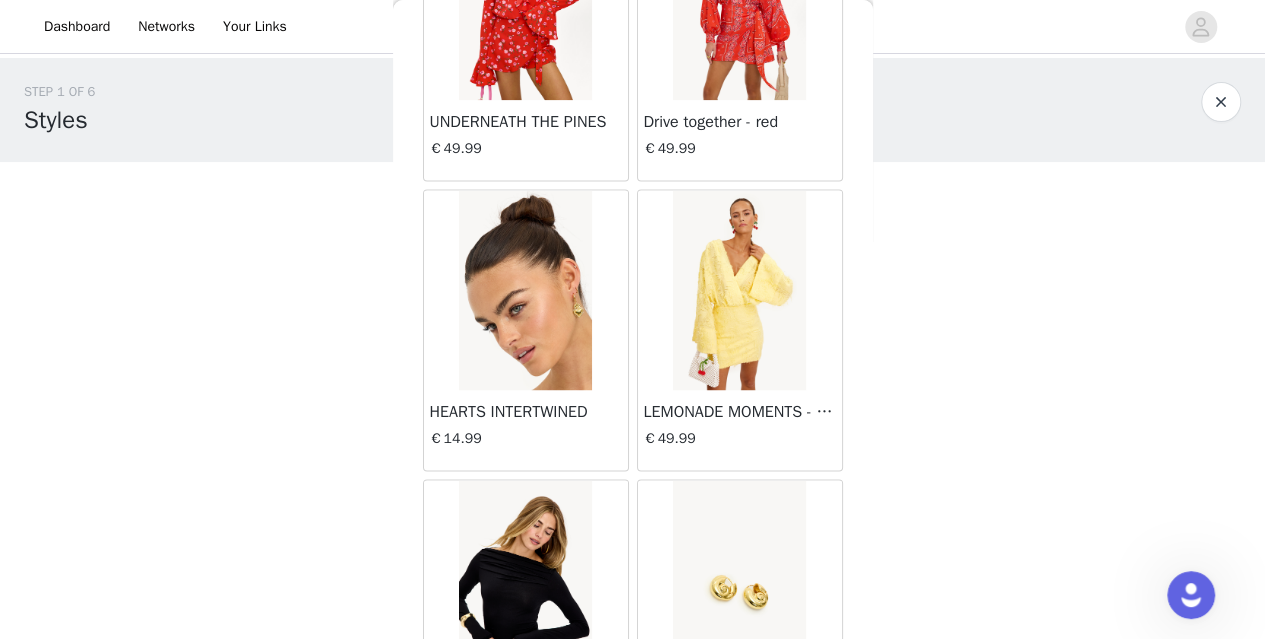 scroll, scrollTop: 8911, scrollLeft: 0, axis: vertical 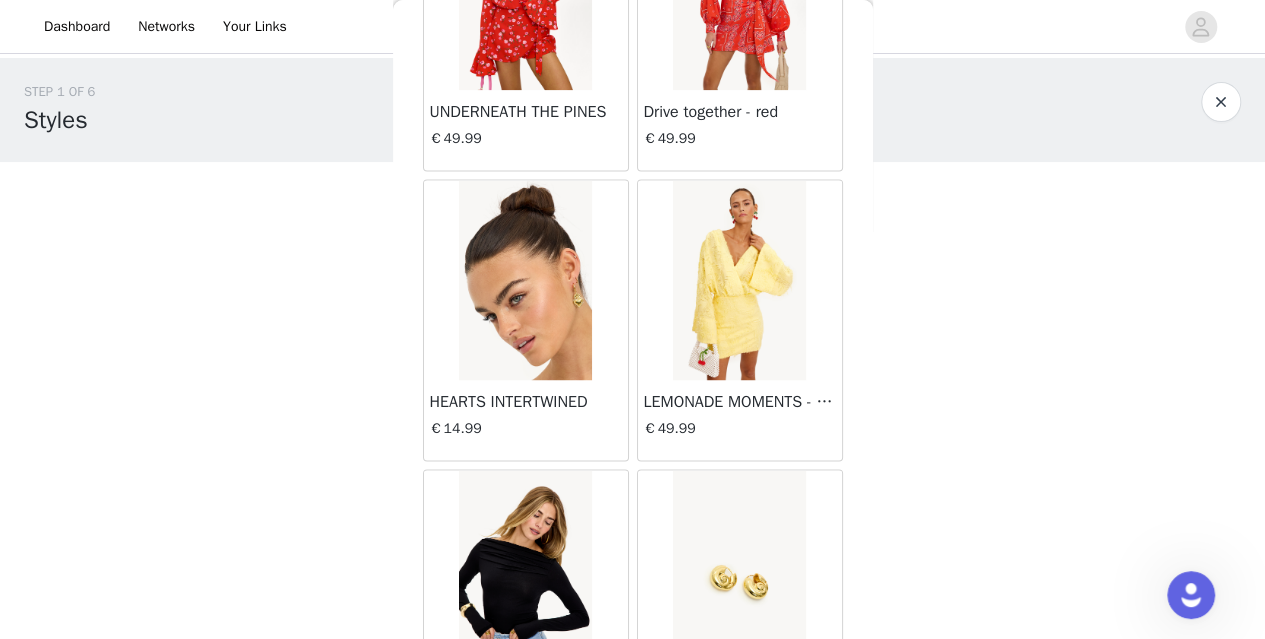 click at bounding box center (739, 280) 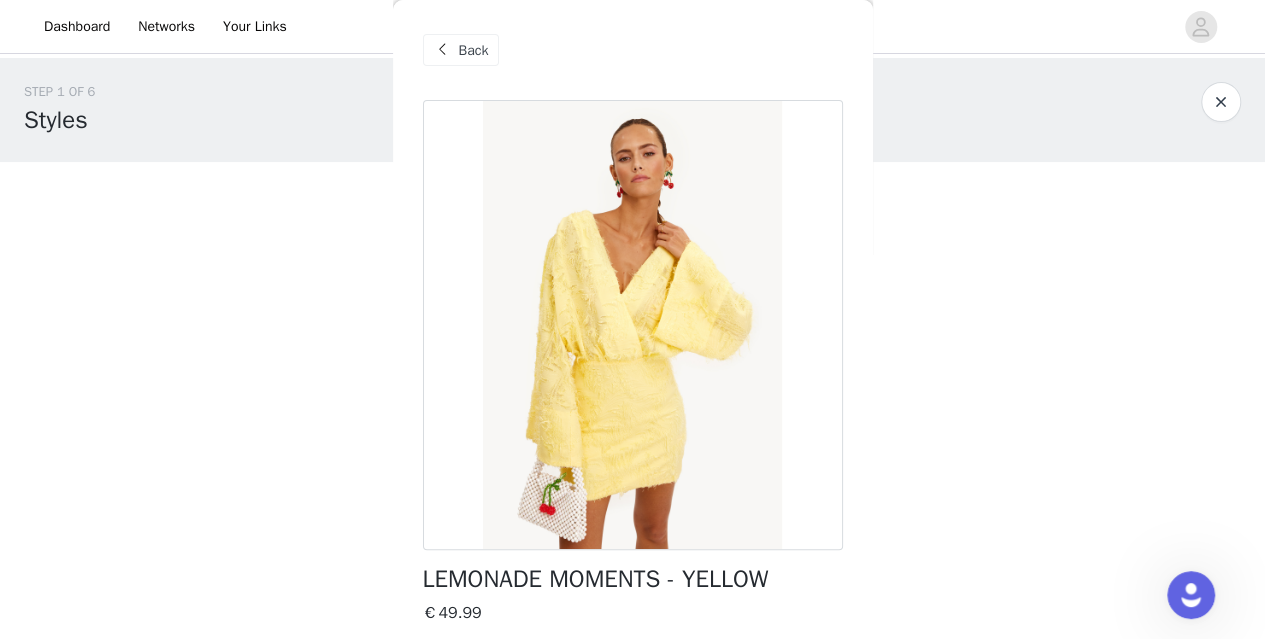 scroll, scrollTop: 201, scrollLeft: 0, axis: vertical 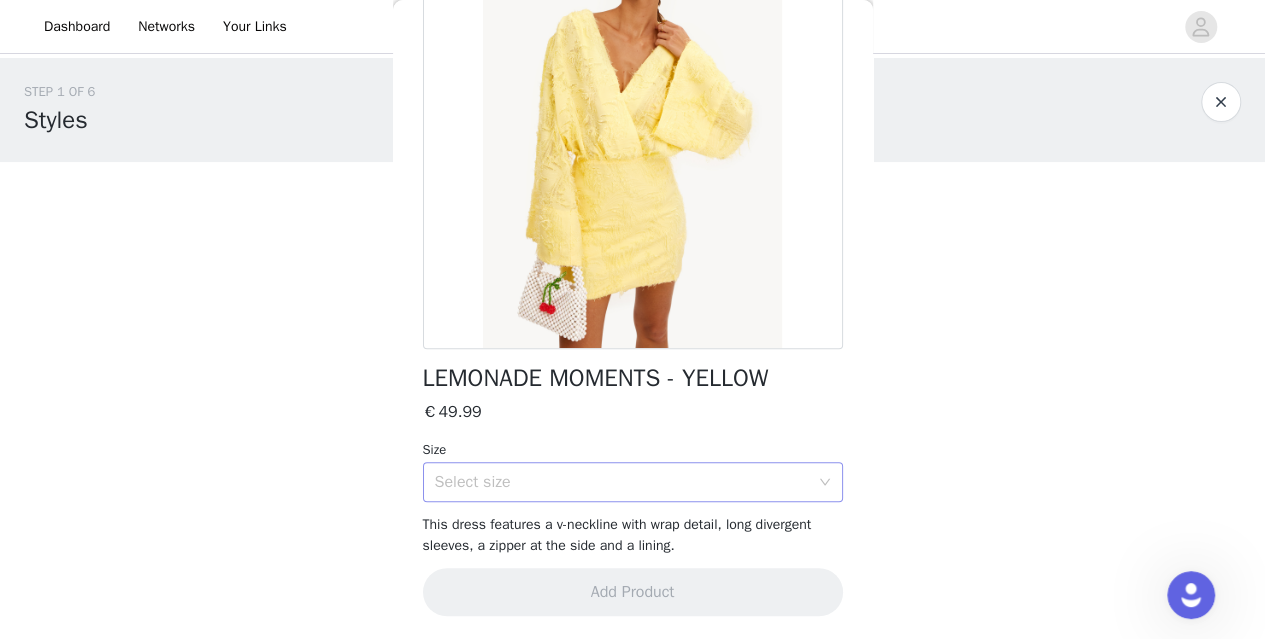 click on "Select size" at bounding box center (622, 482) 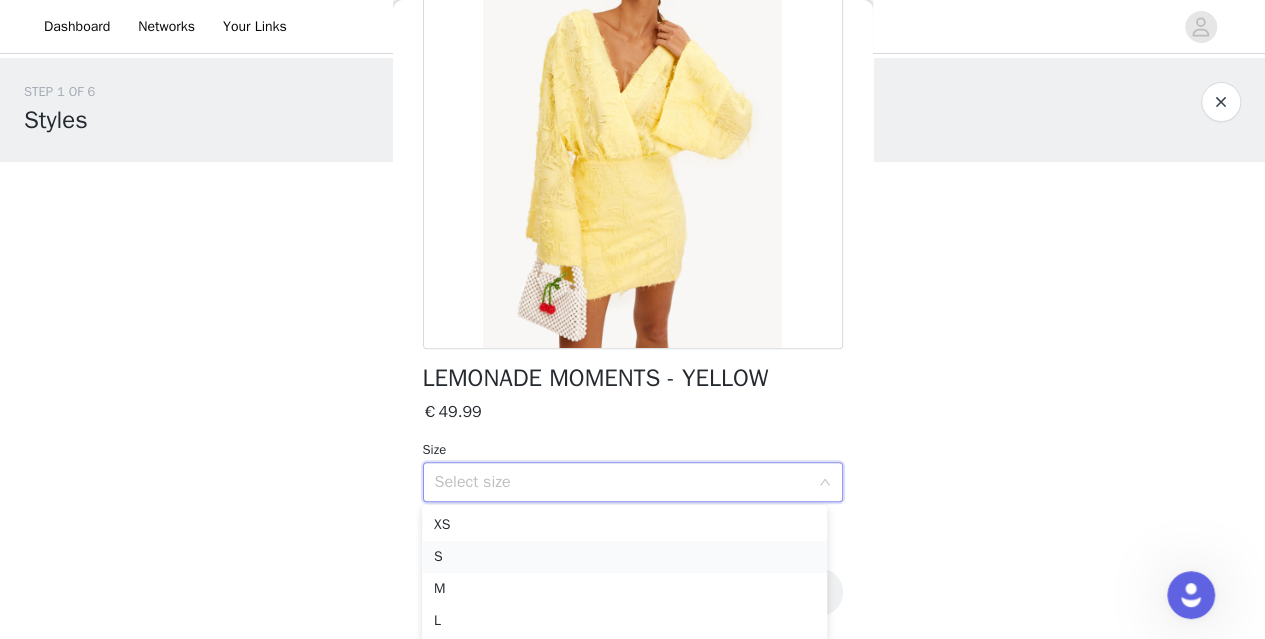 click on "S" at bounding box center (624, 557) 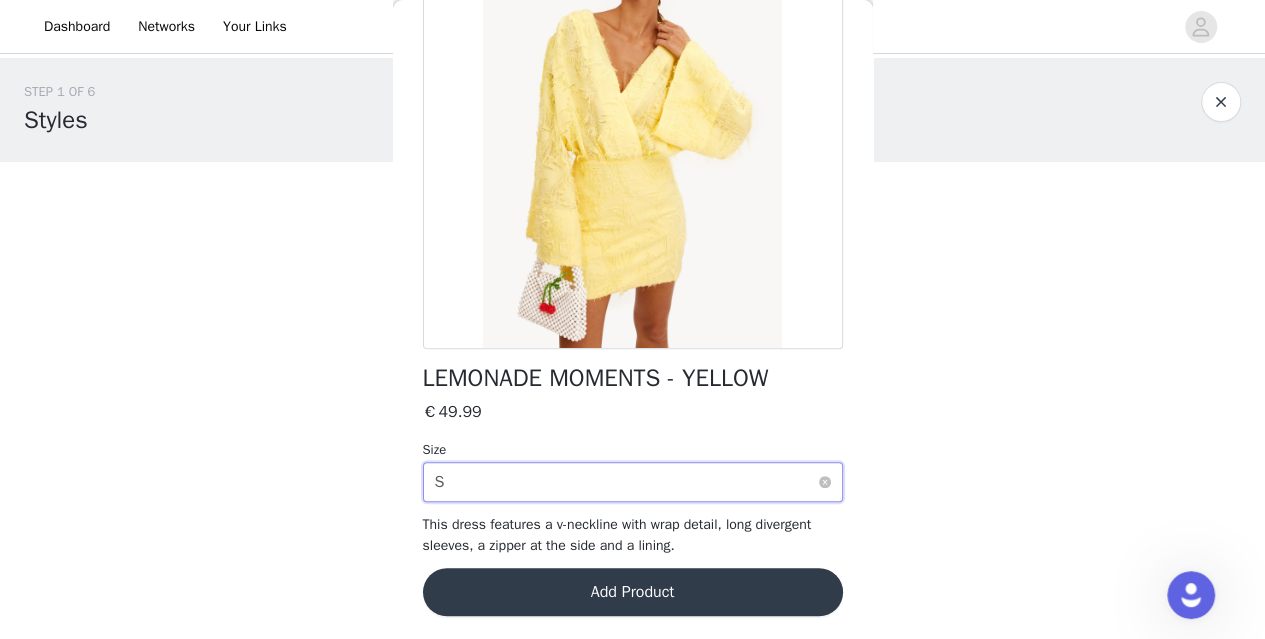 click on "Select size S" at bounding box center (626, 482) 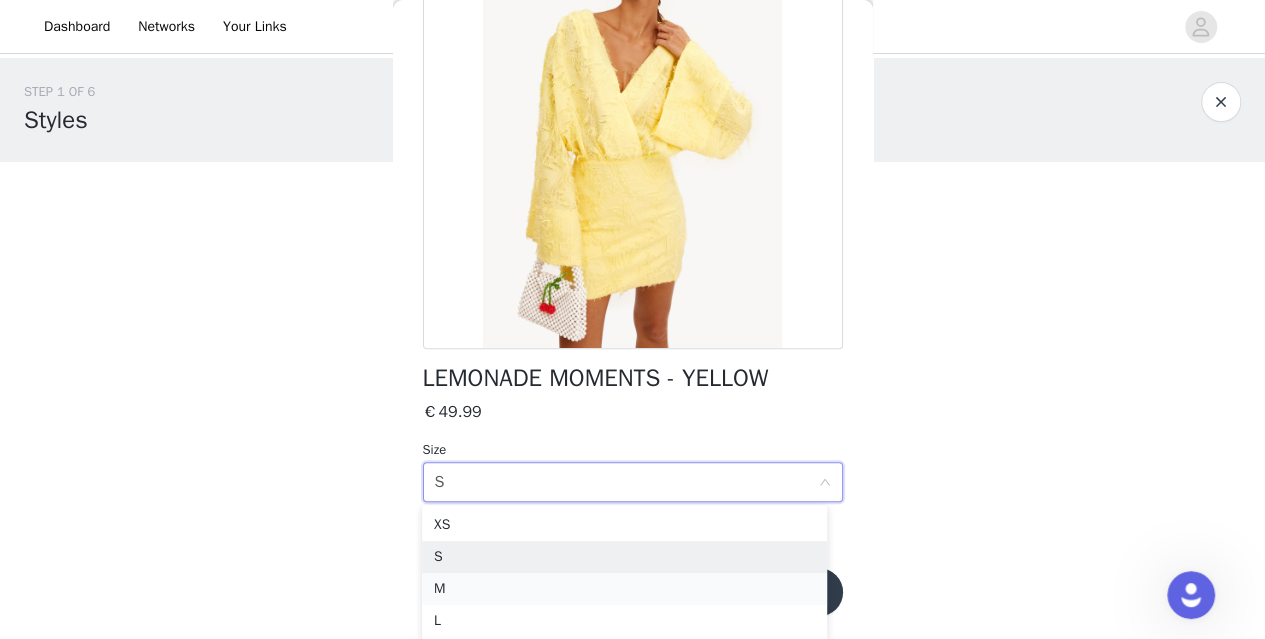 click on "M" at bounding box center [624, 589] 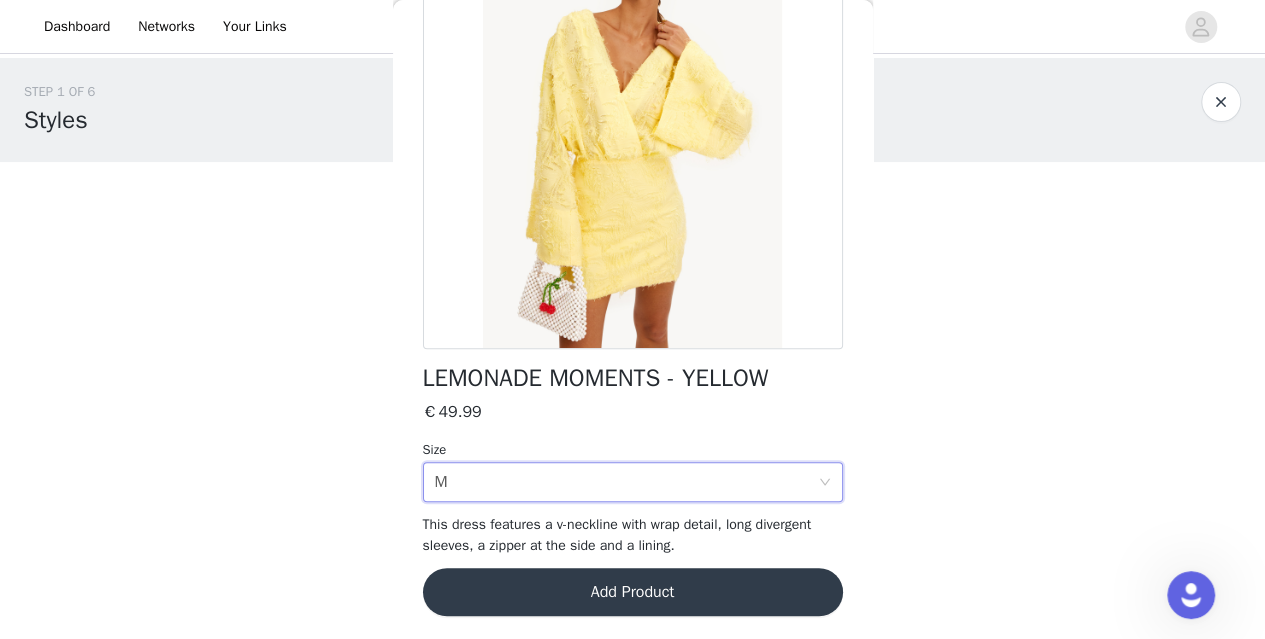 click on "Add Product" at bounding box center (633, 592) 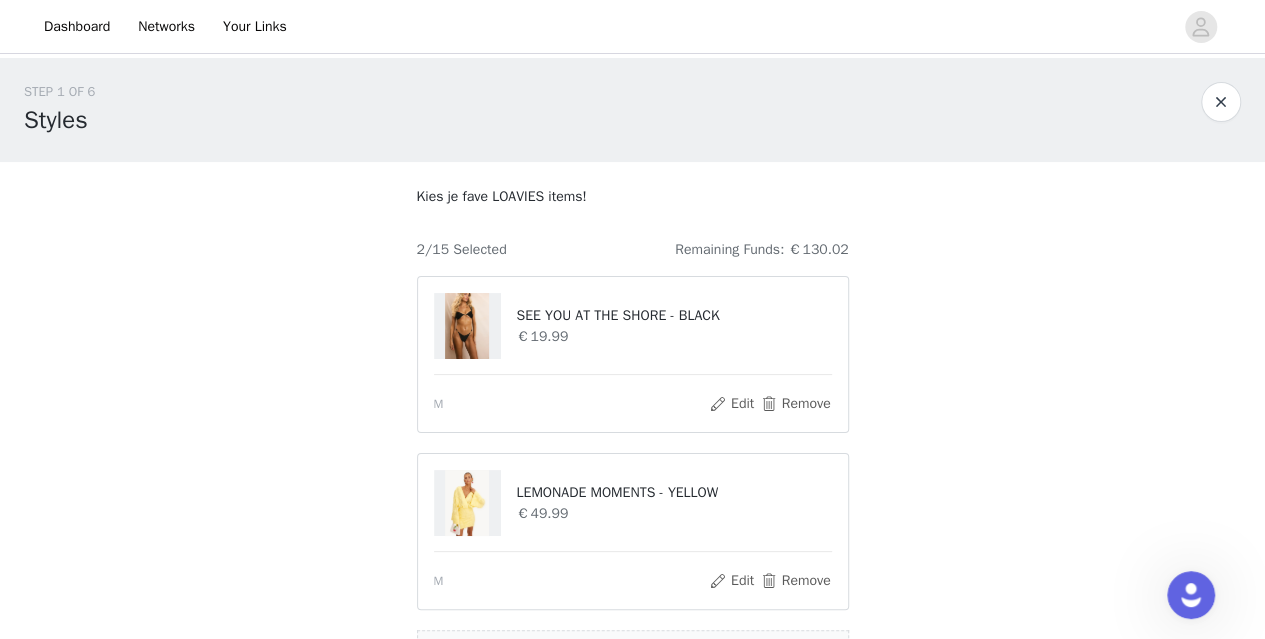 scroll, scrollTop: 231, scrollLeft: 0, axis: vertical 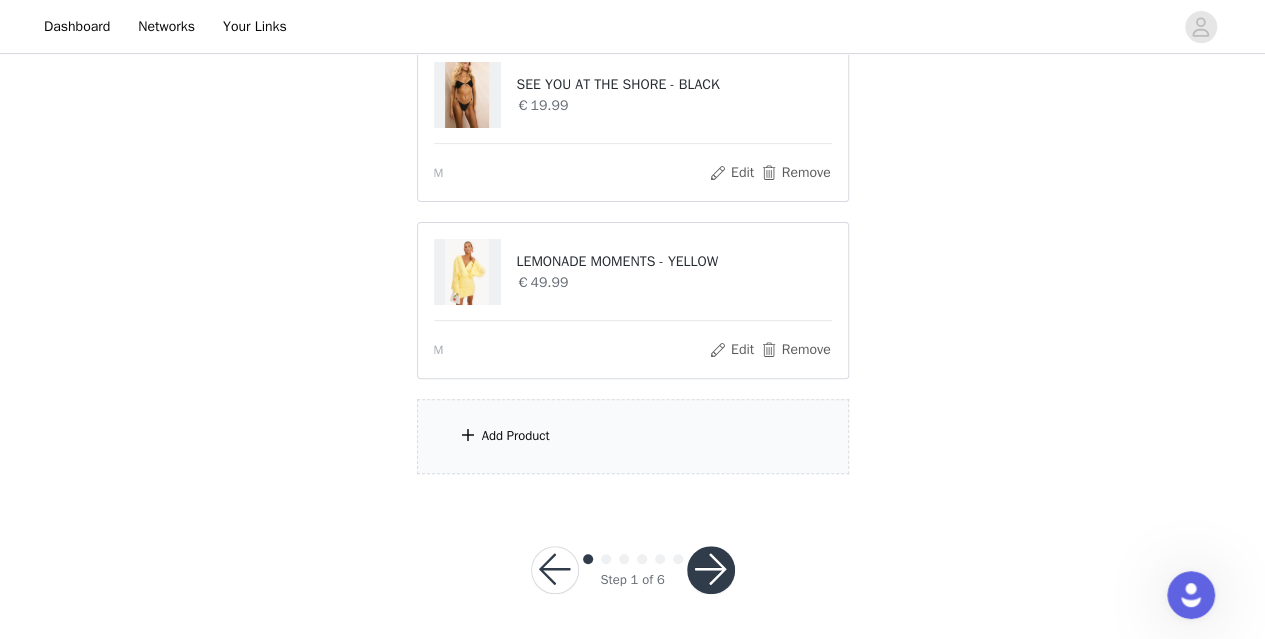 click on "Add Product" at bounding box center (516, 436) 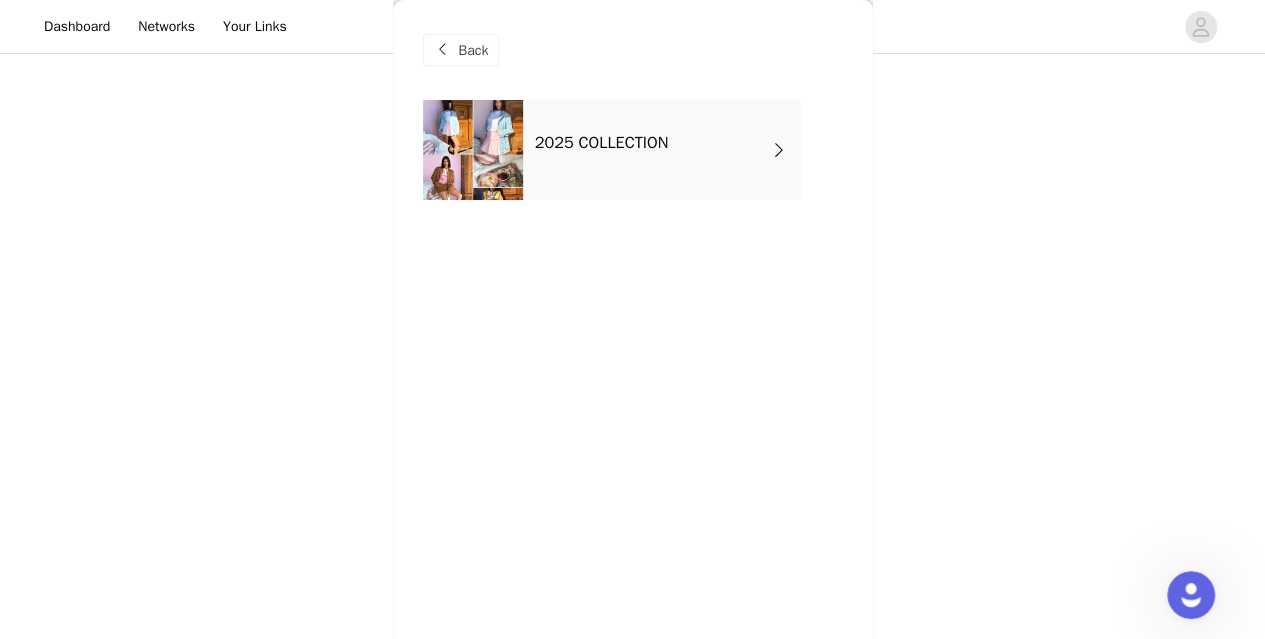 click on "2025 COLLECTION" at bounding box center [662, 150] 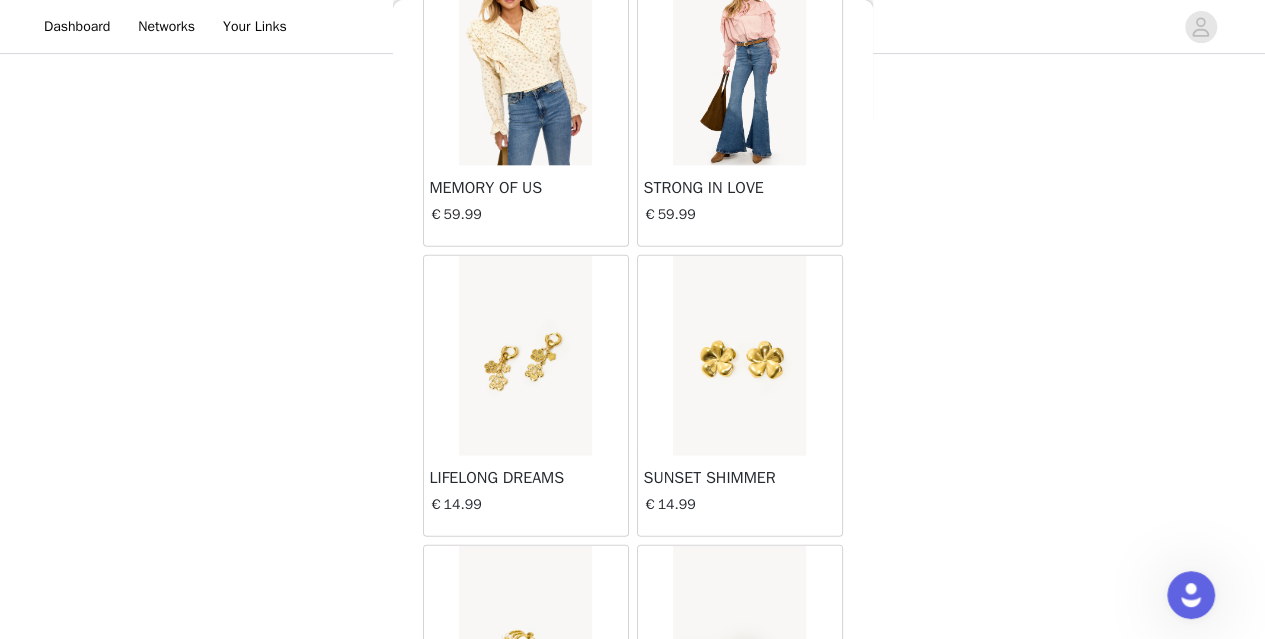 scroll, scrollTop: 2414, scrollLeft: 0, axis: vertical 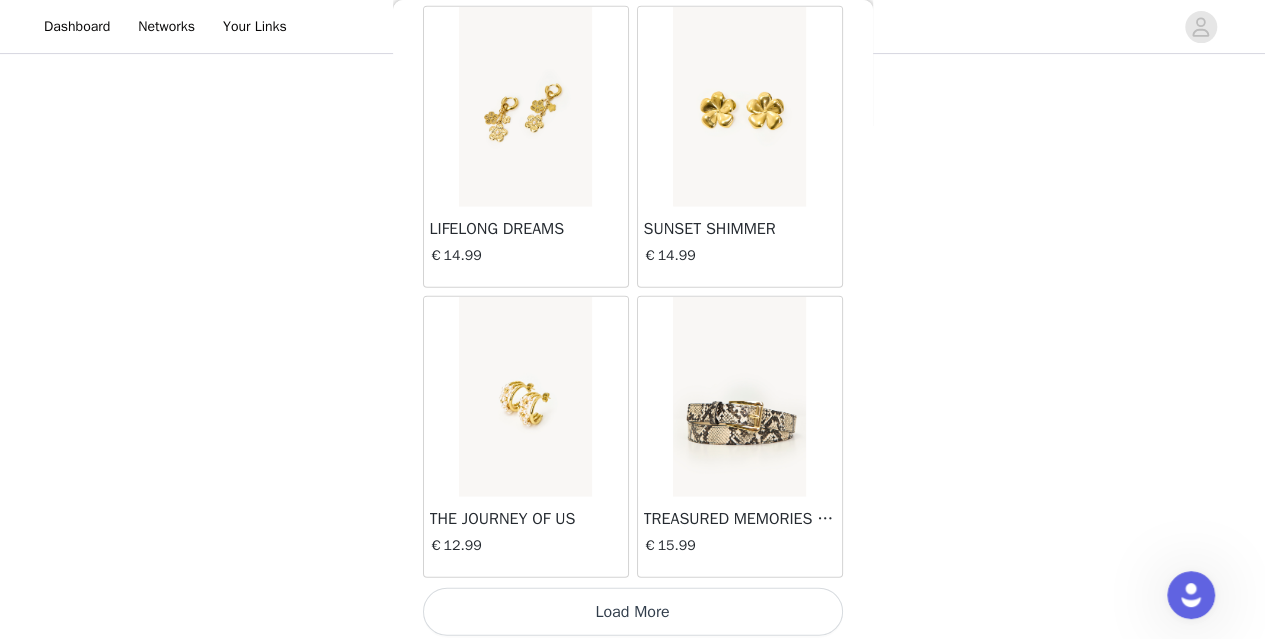click on "Load More" at bounding box center (633, 612) 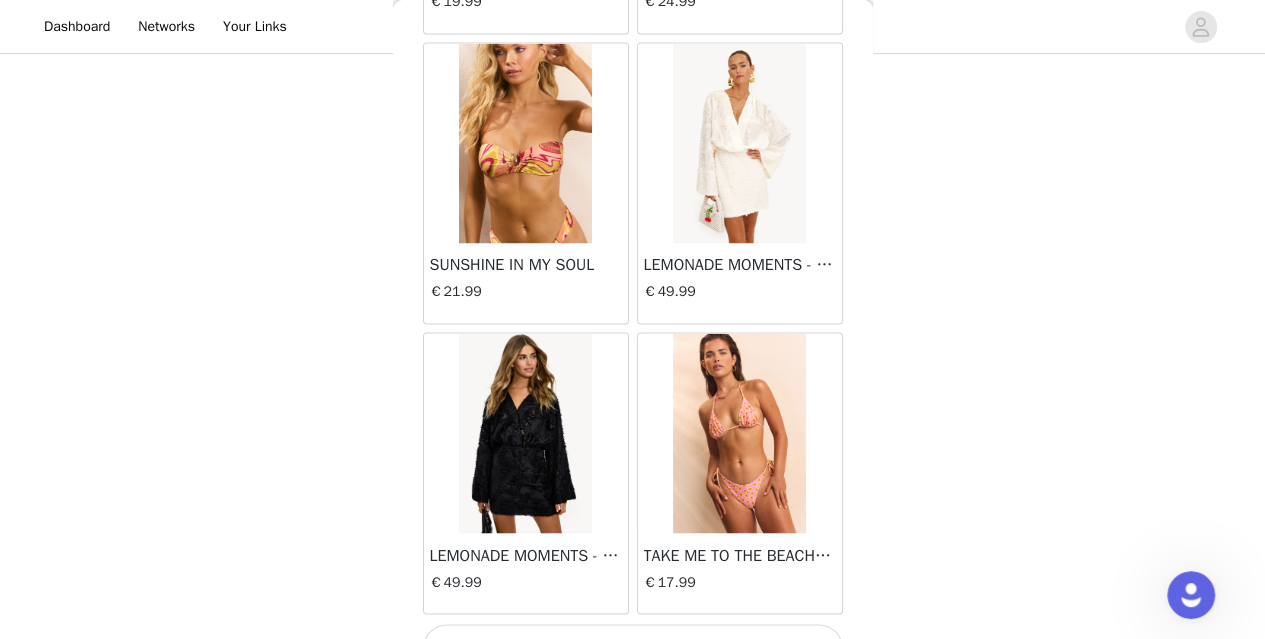 scroll, scrollTop: 5307, scrollLeft: 0, axis: vertical 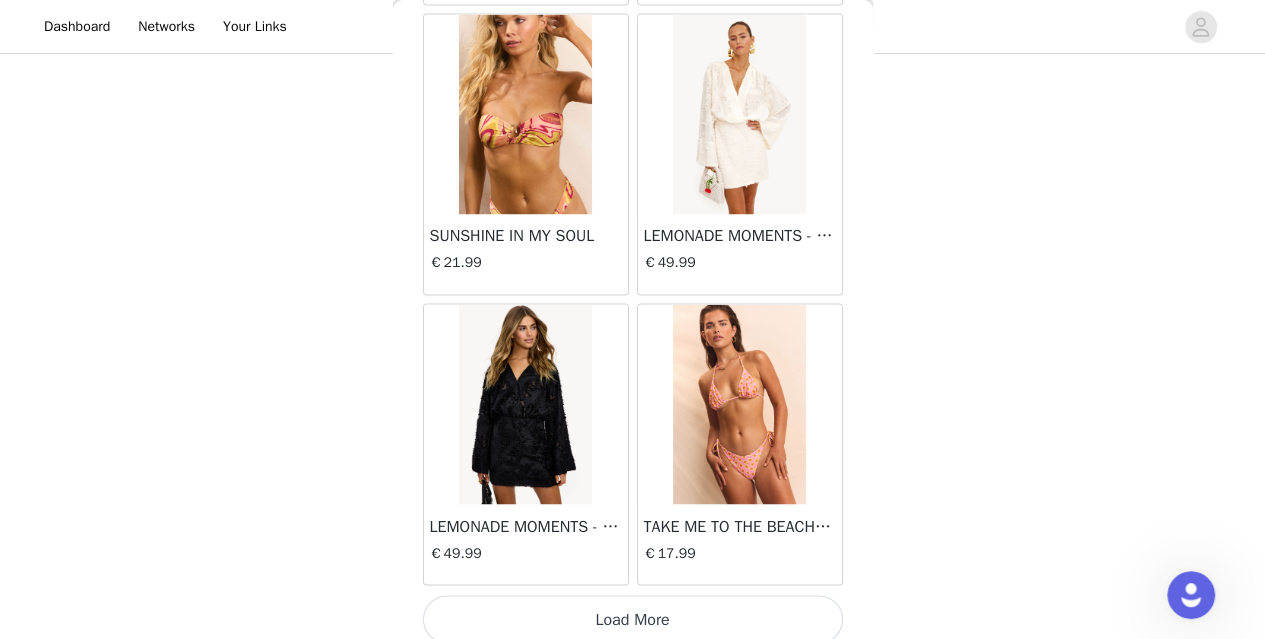 click on "Load More" at bounding box center [633, 619] 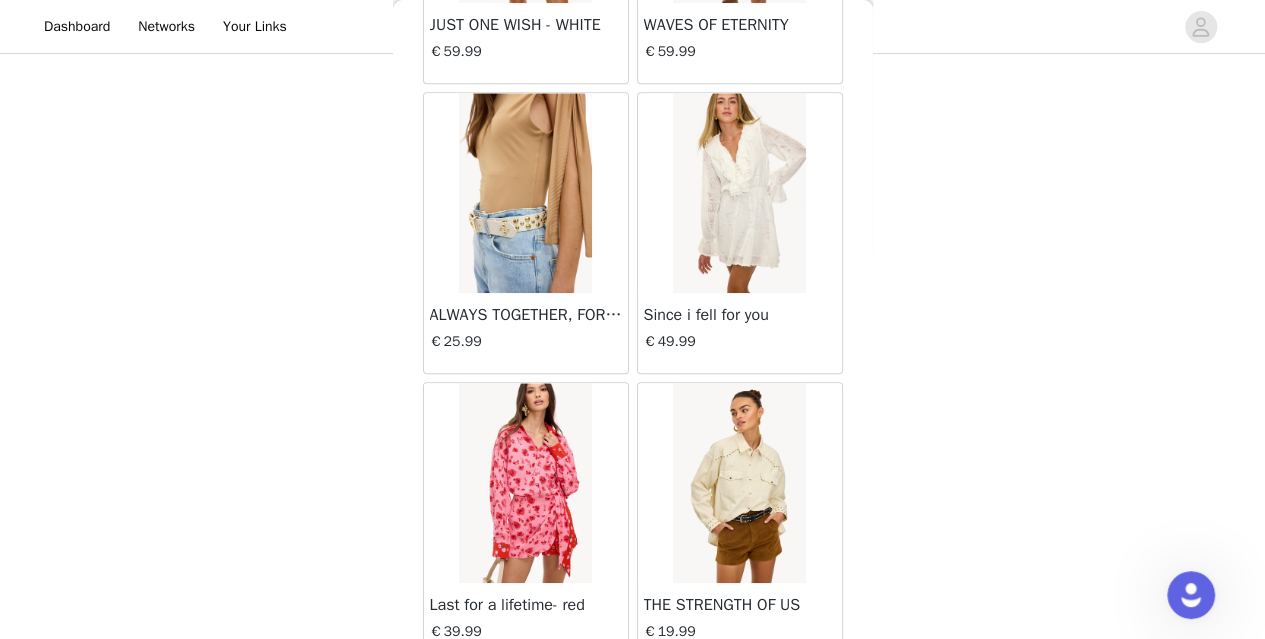 scroll, scrollTop: 8200, scrollLeft: 0, axis: vertical 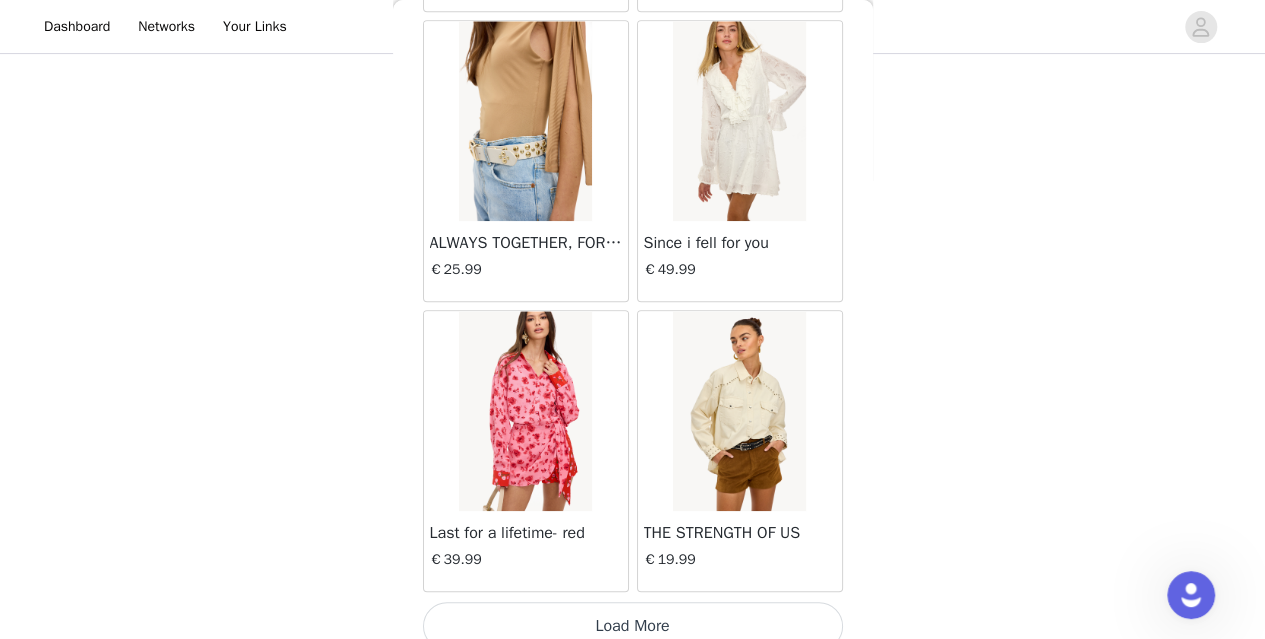 click on "Load More" at bounding box center (633, 626) 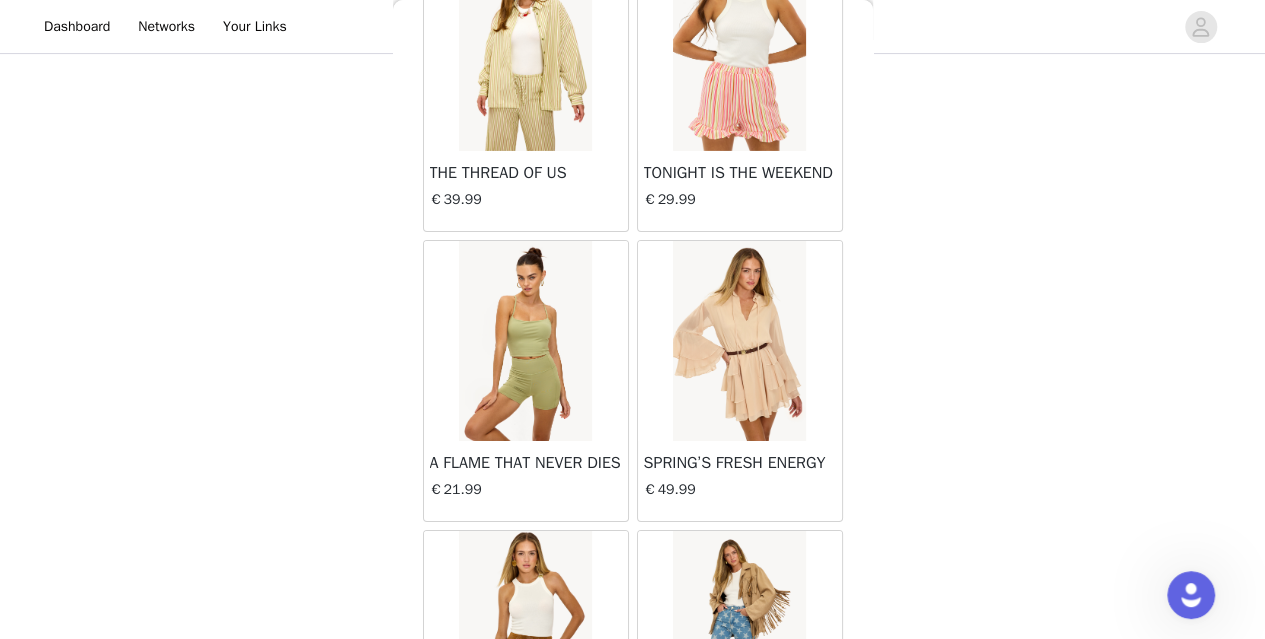 scroll, scrollTop: 11094, scrollLeft: 0, axis: vertical 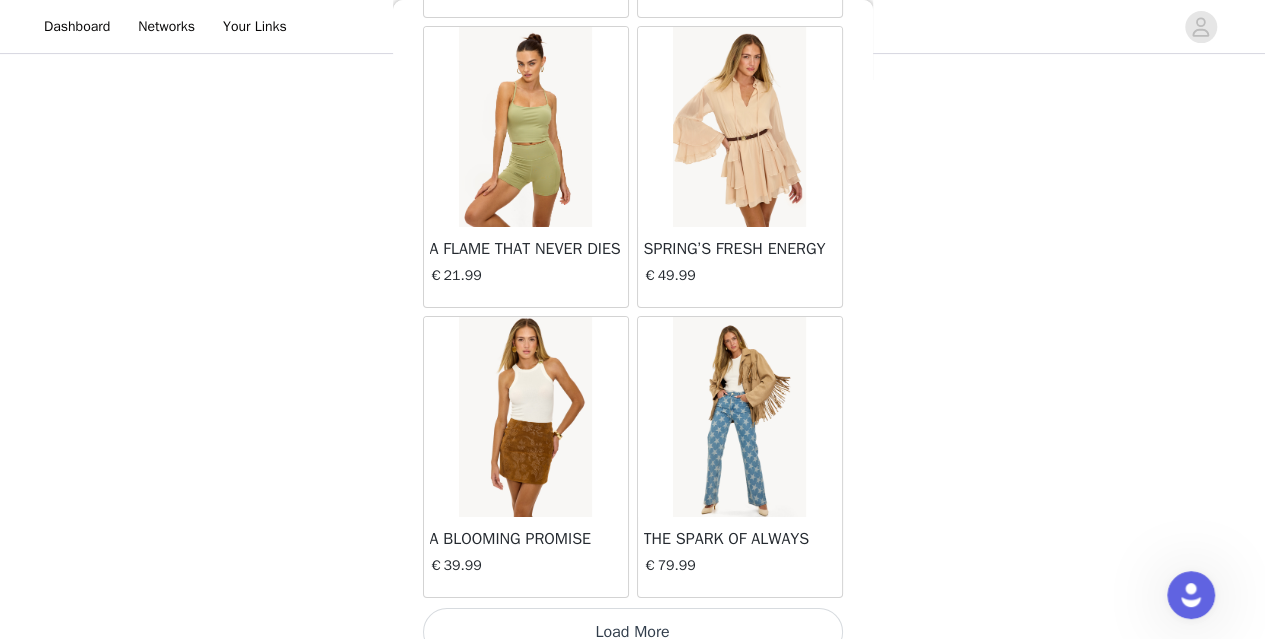click on "Load More" at bounding box center [633, 632] 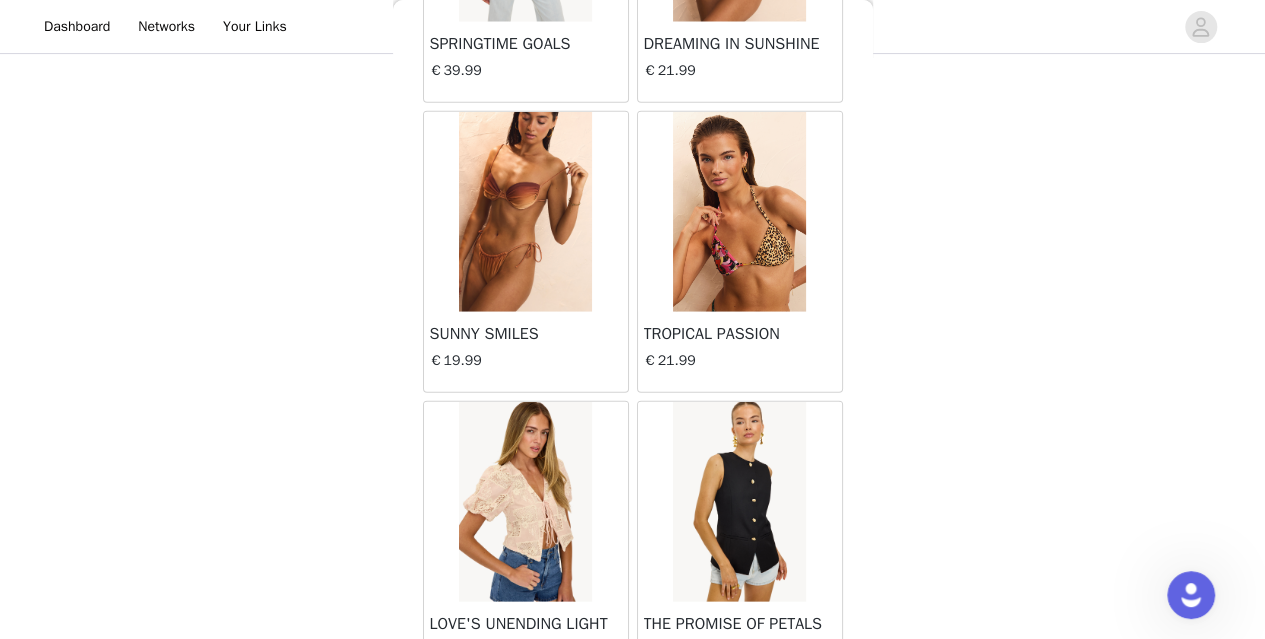 scroll, scrollTop: 13987, scrollLeft: 0, axis: vertical 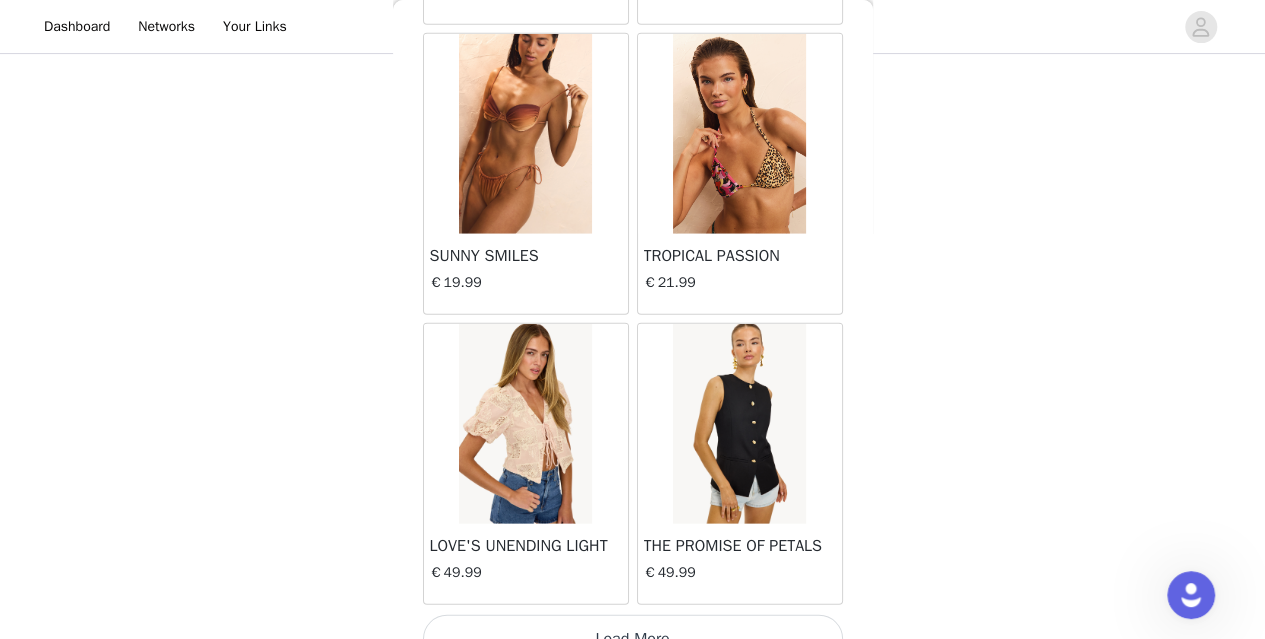click on "Load More" at bounding box center [633, 639] 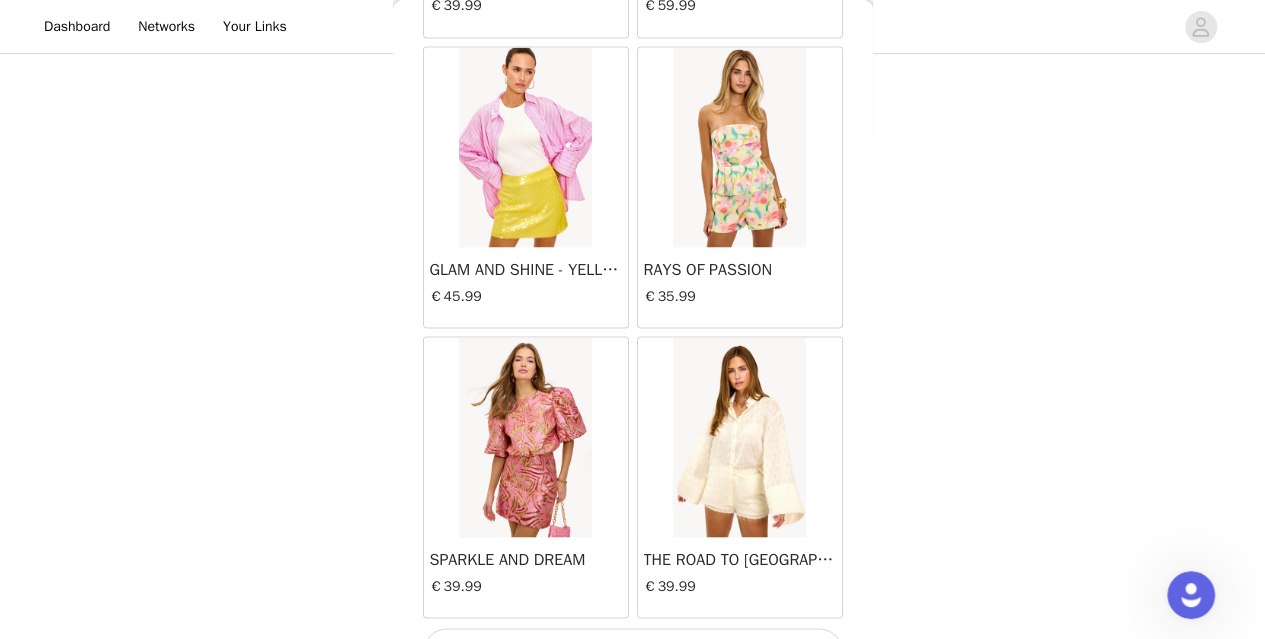 scroll, scrollTop: 16878, scrollLeft: 0, axis: vertical 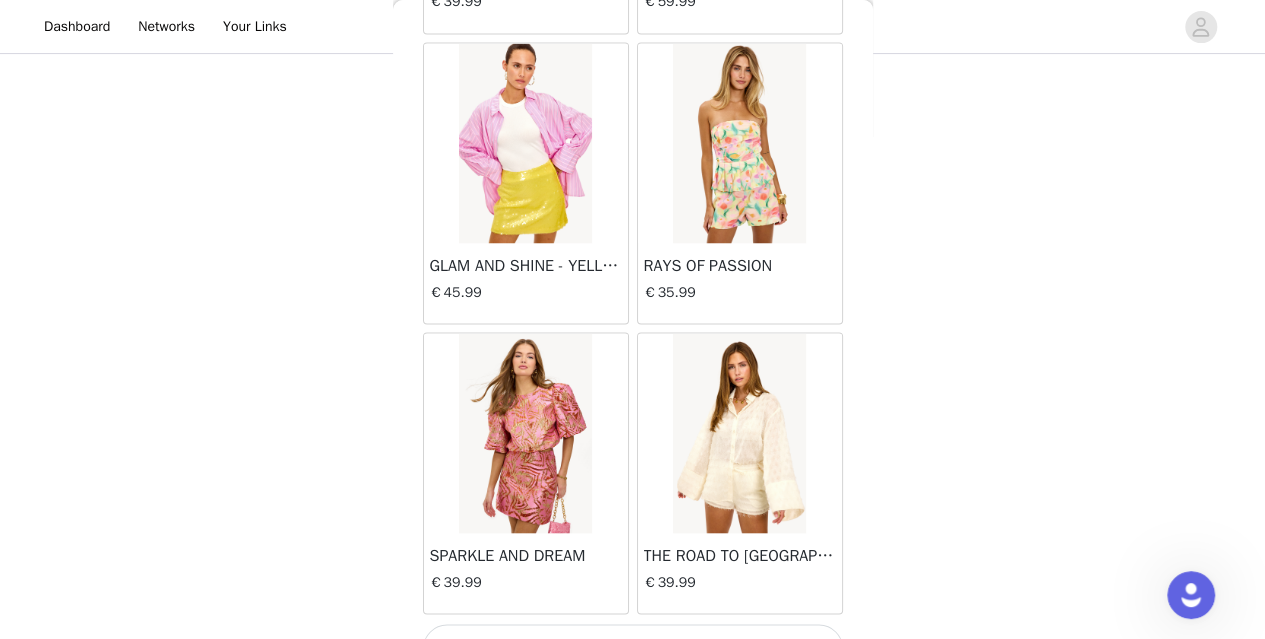 click on "Load More" at bounding box center [633, 648] 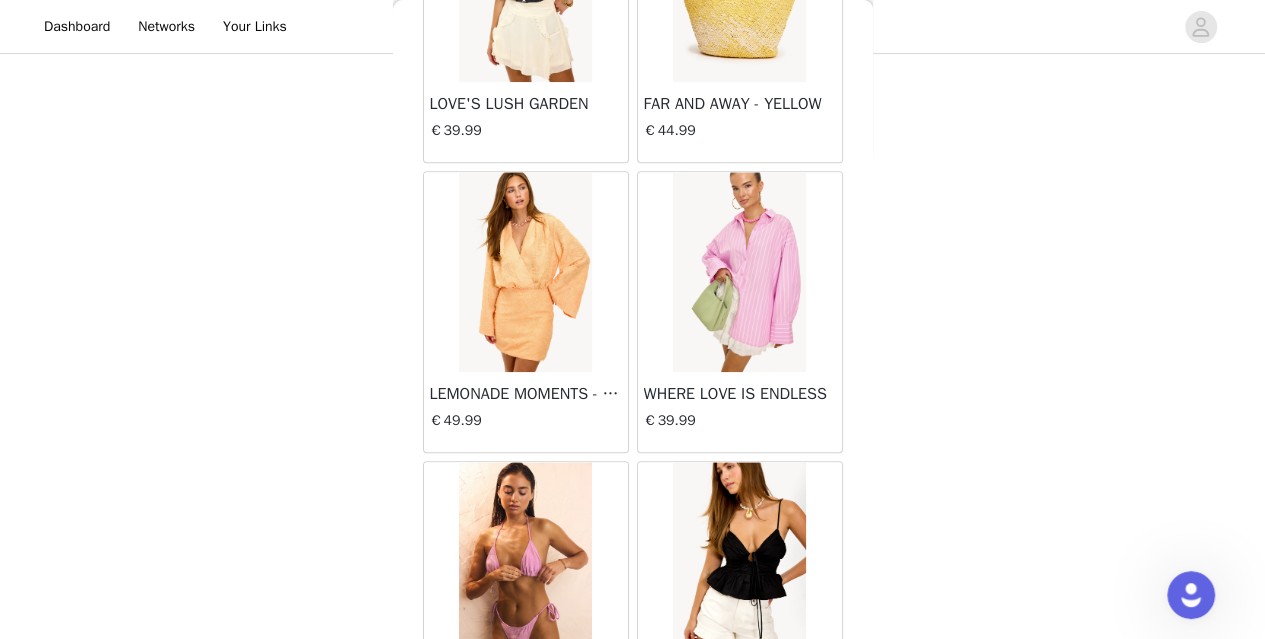 scroll, scrollTop: 19774, scrollLeft: 0, axis: vertical 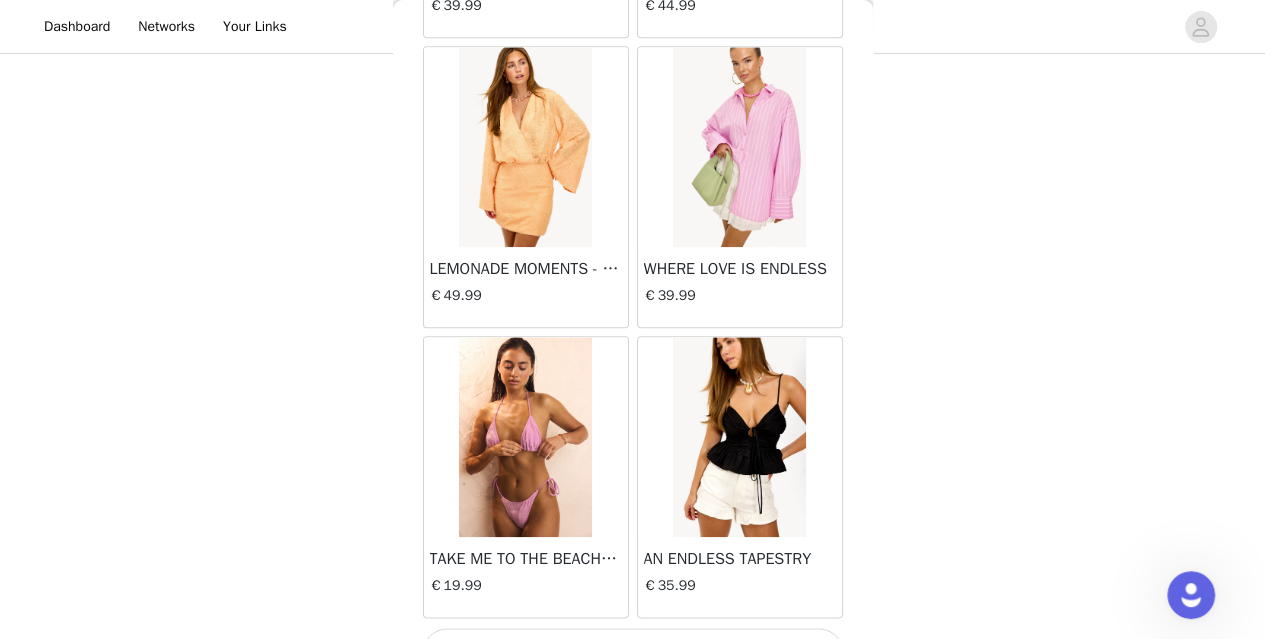 click on "Load More" at bounding box center (633, 652) 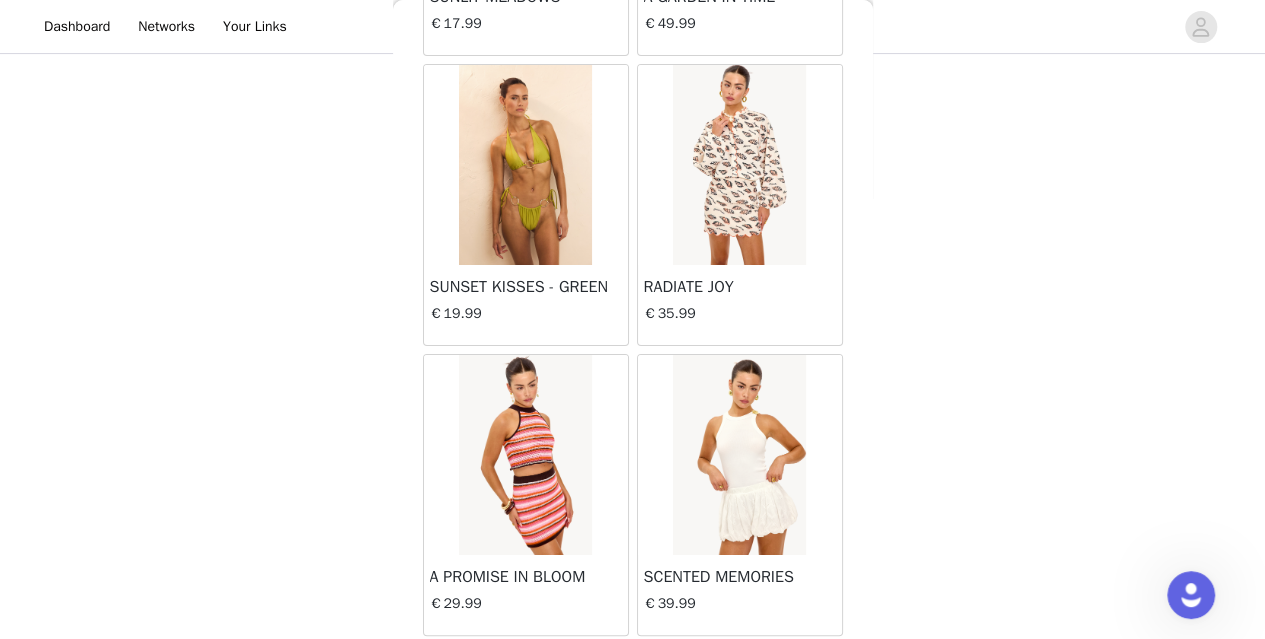 scroll, scrollTop: 22667, scrollLeft: 0, axis: vertical 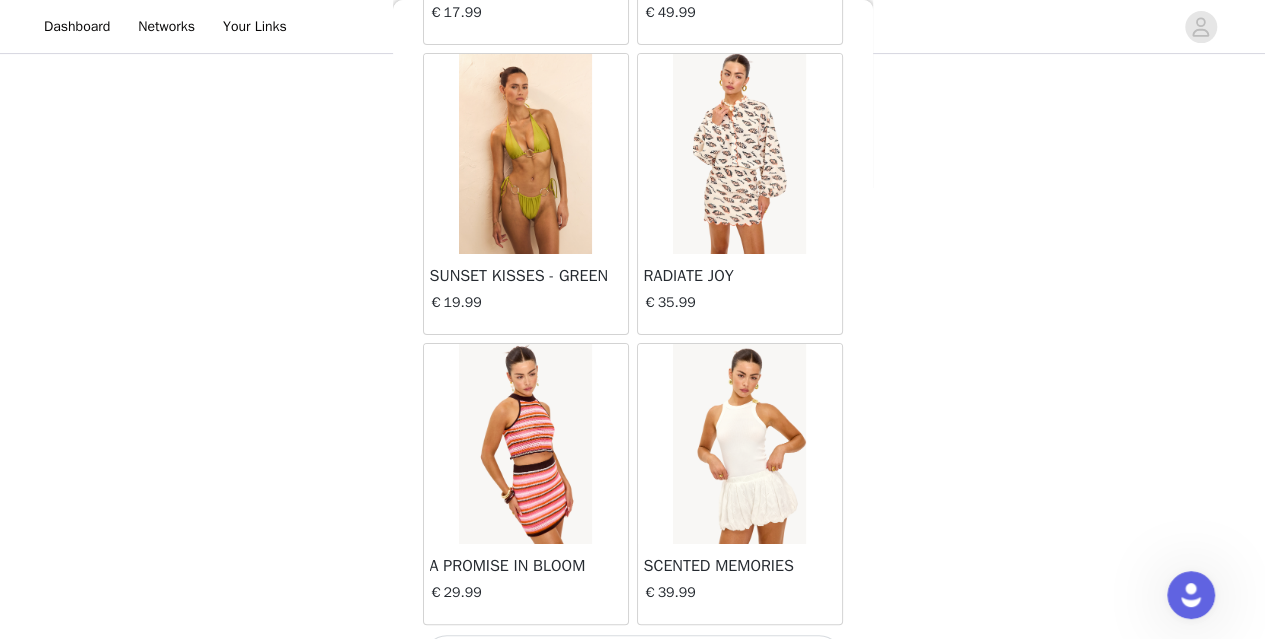 click on "Load More" at bounding box center [633, 659] 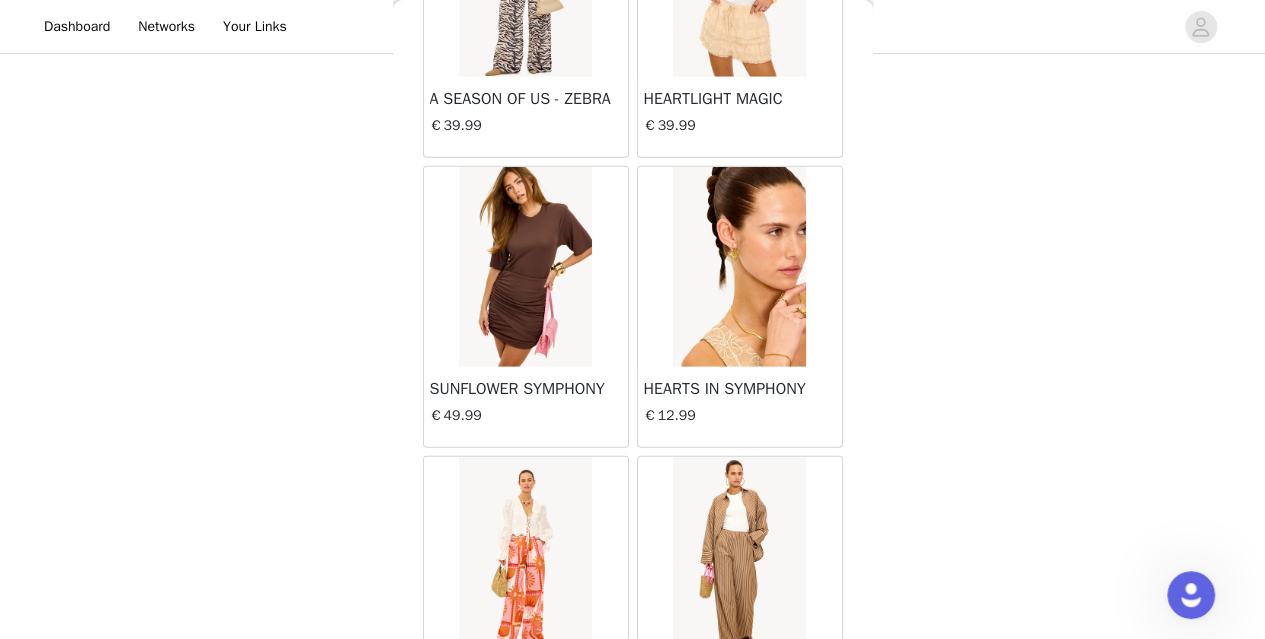 scroll, scrollTop: 25560, scrollLeft: 0, axis: vertical 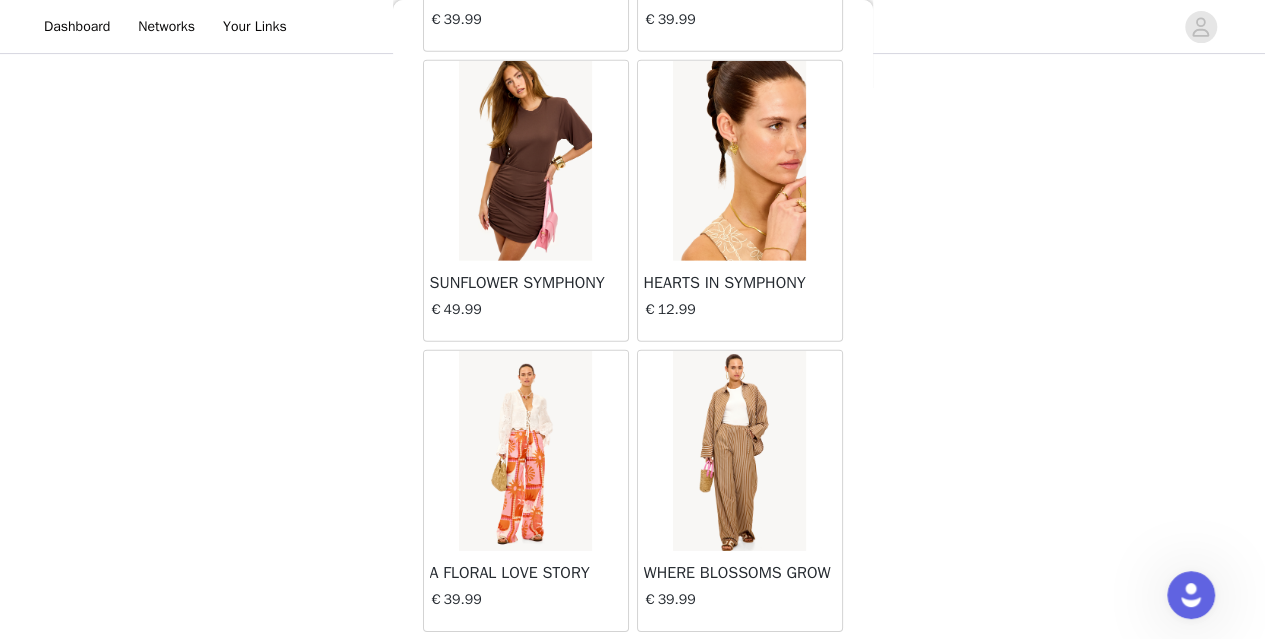 click on "Load More" at bounding box center [633, 666] 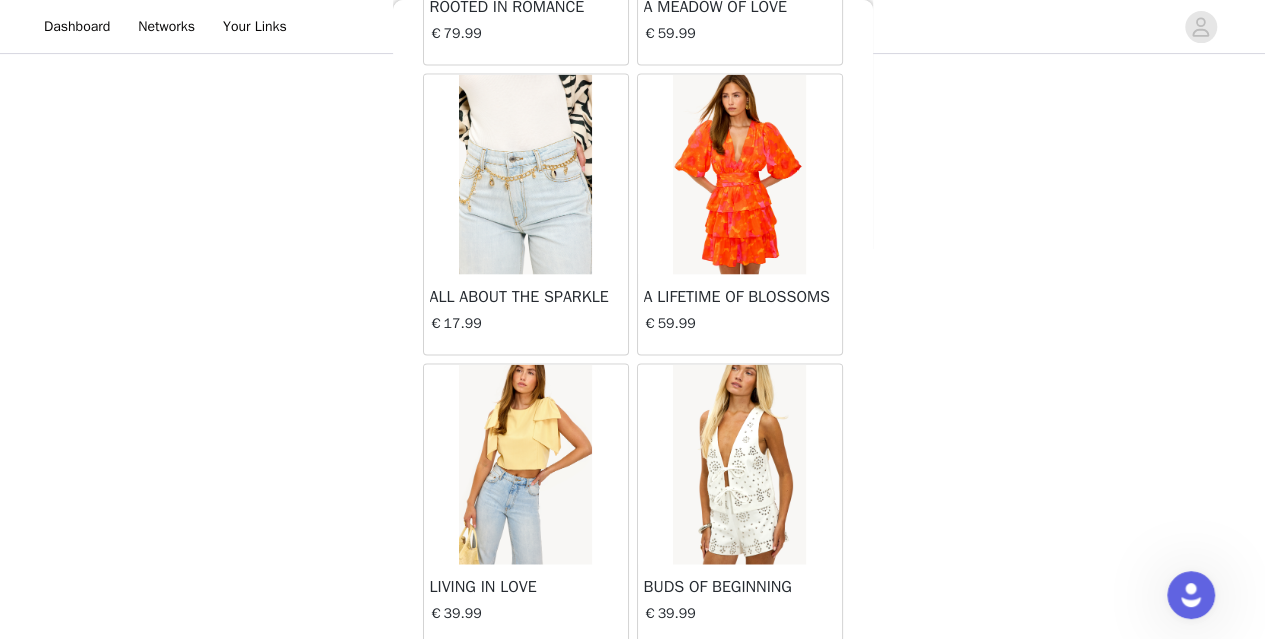 scroll, scrollTop: 28454, scrollLeft: 0, axis: vertical 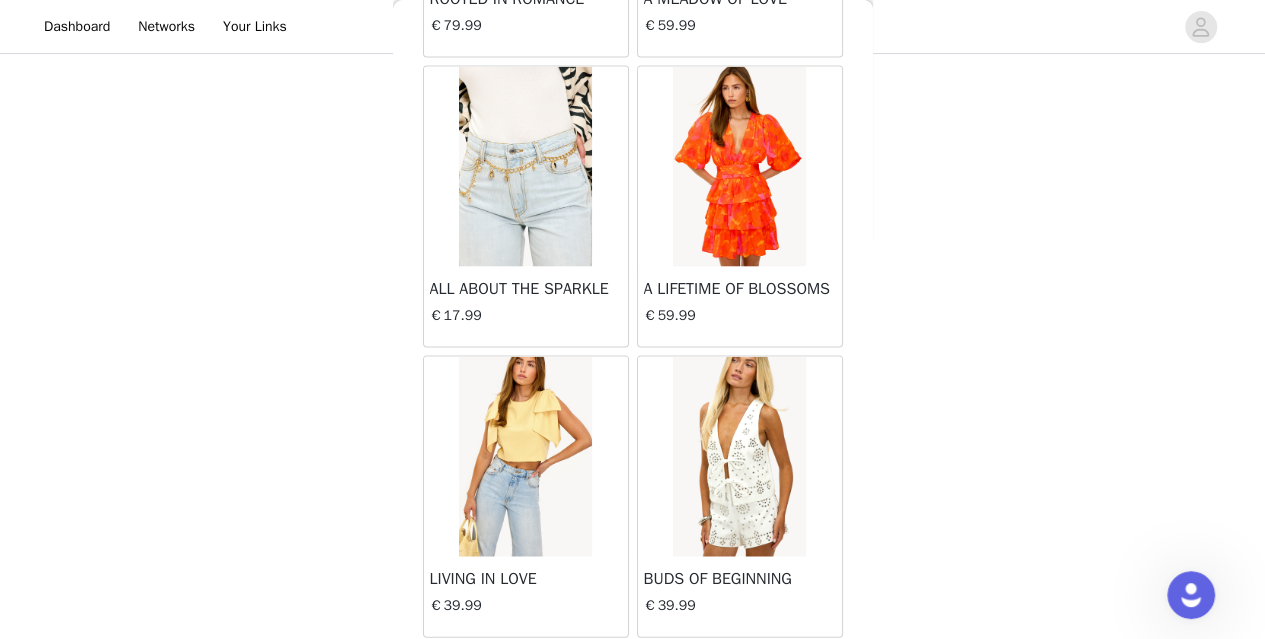 click on "Load More" at bounding box center [633, 672] 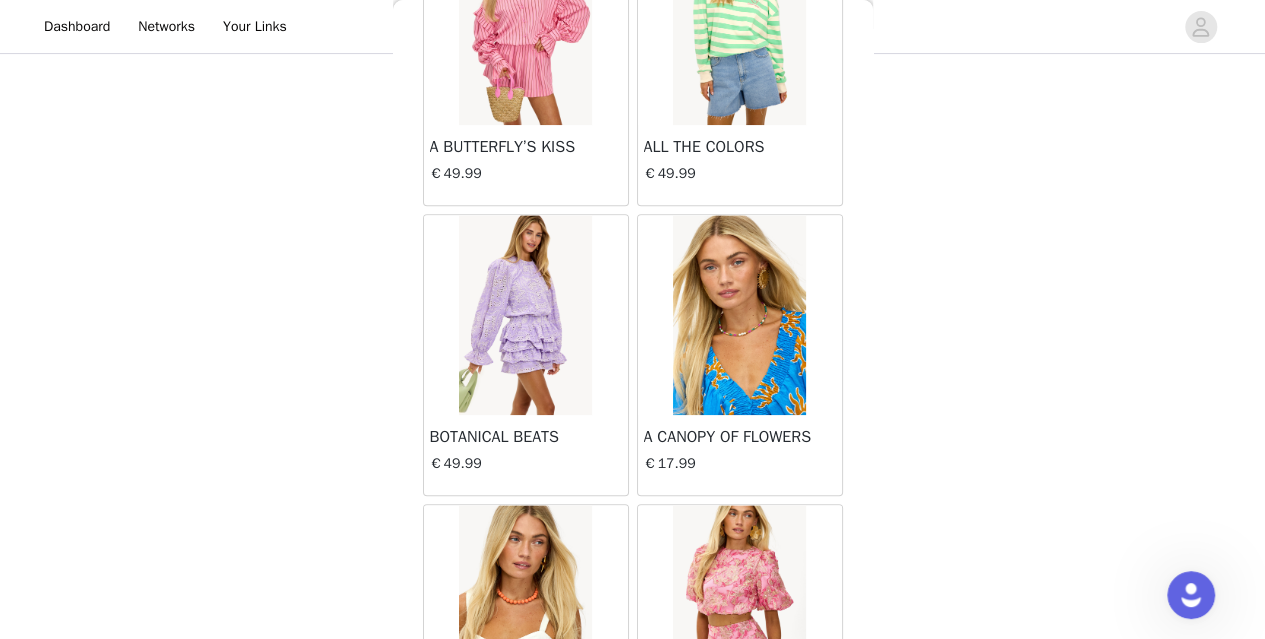 scroll, scrollTop: 31347, scrollLeft: 0, axis: vertical 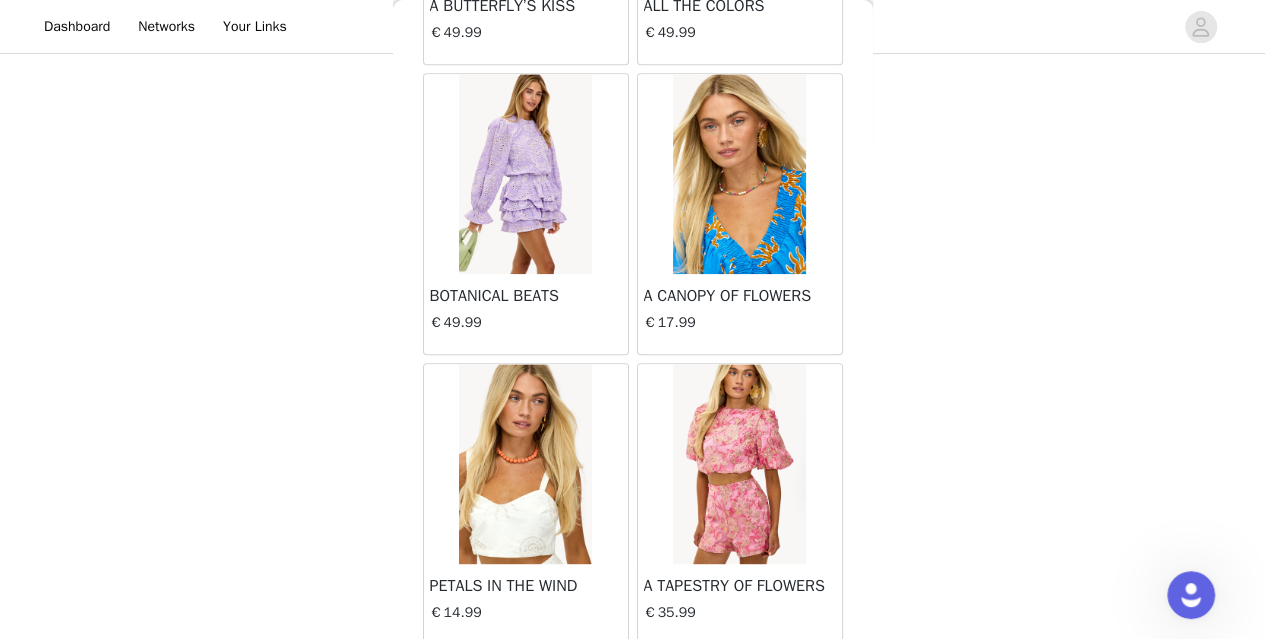 click on "Load More" at bounding box center [633, 679] 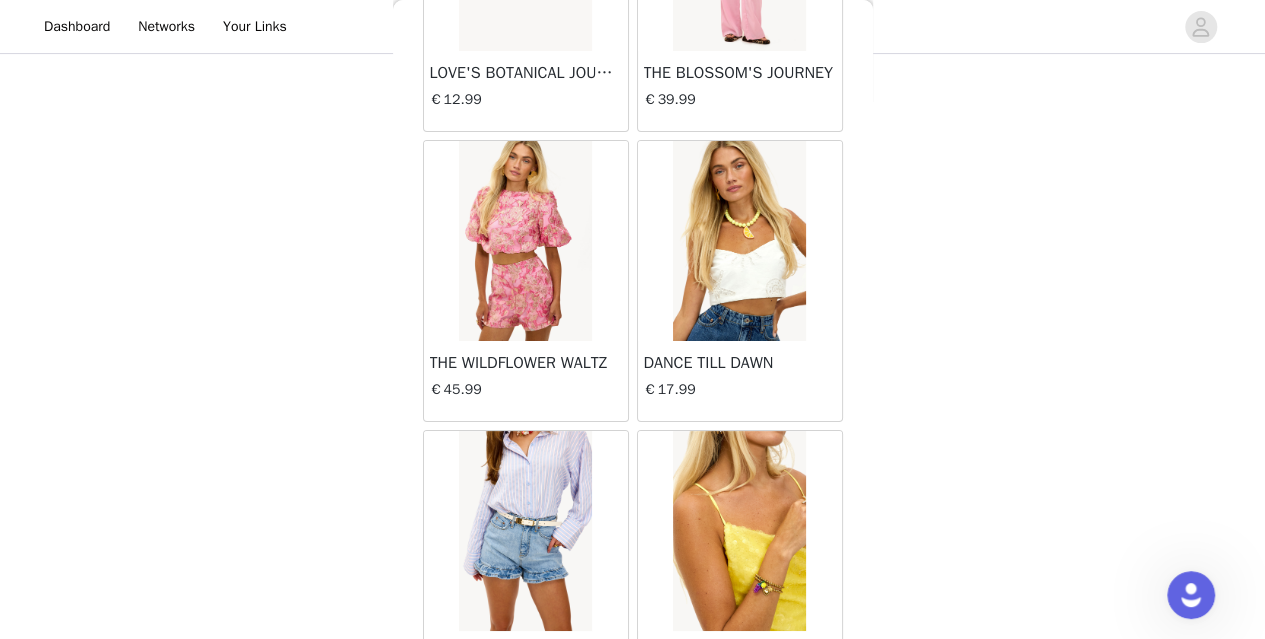 scroll, scrollTop: 34240, scrollLeft: 0, axis: vertical 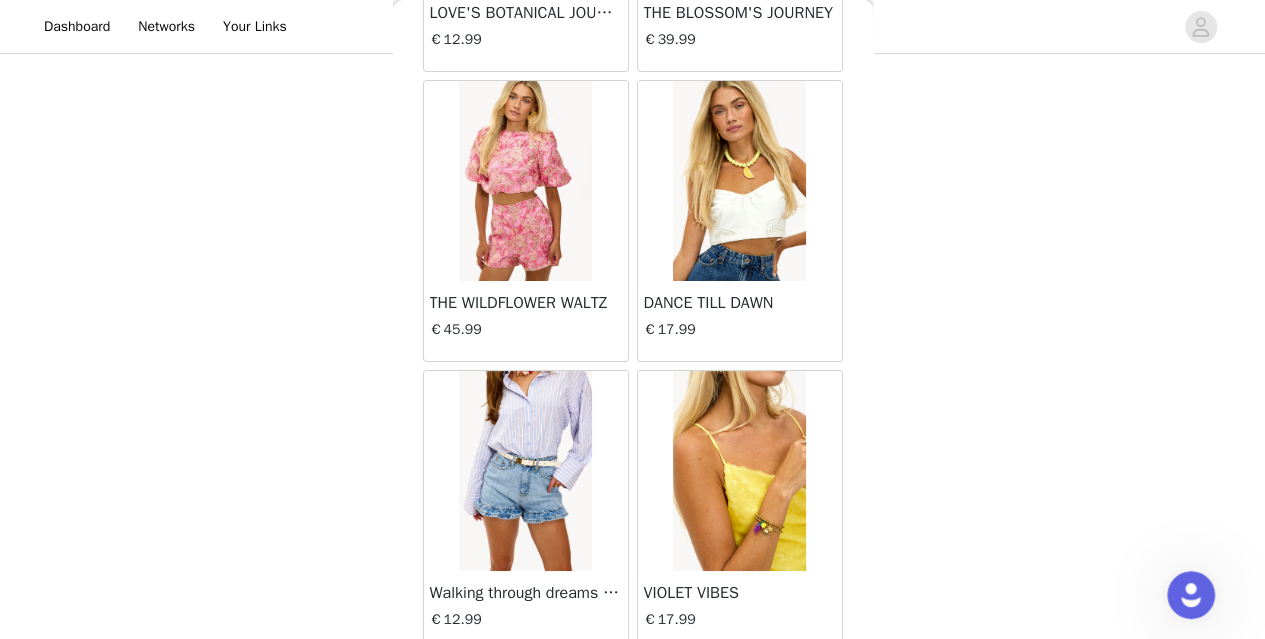 click on "Load More" at bounding box center (633, 686) 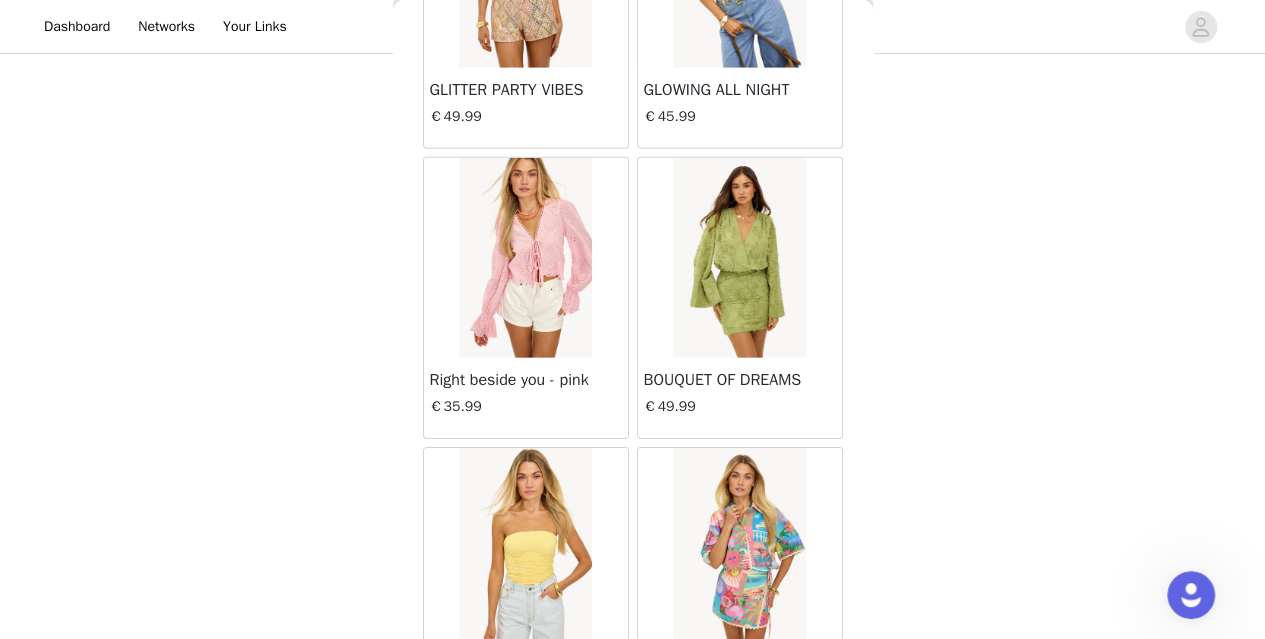 scroll, scrollTop: 37134, scrollLeft: 0, axis: vertical 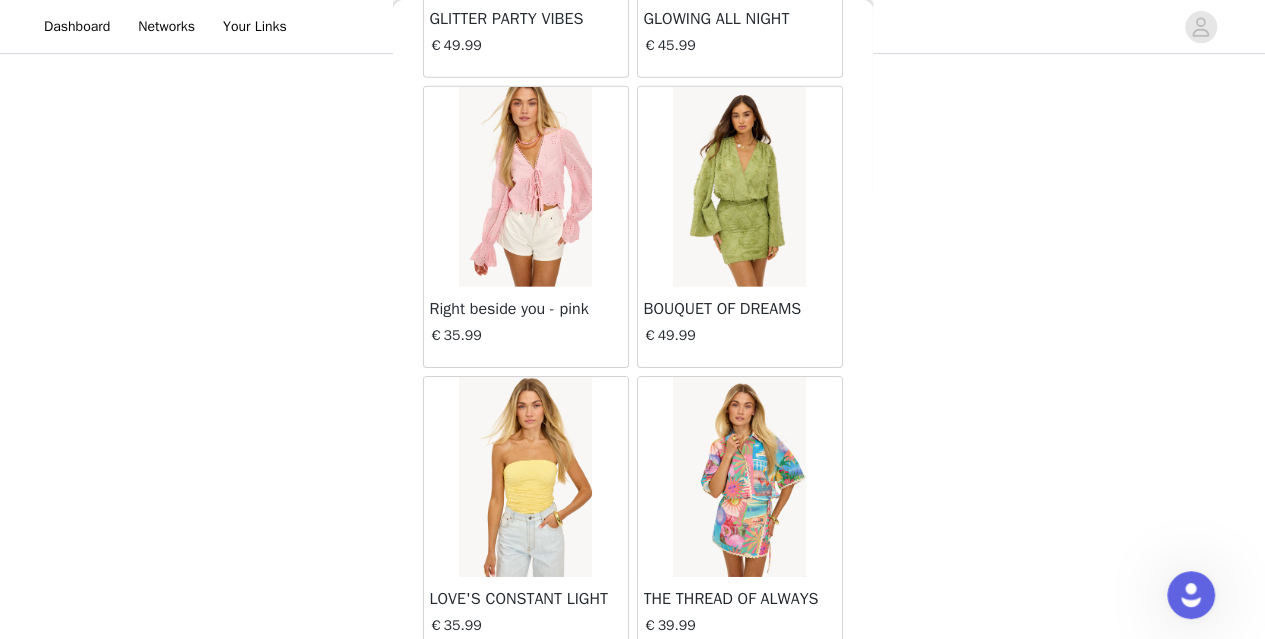 click on "Load More" at bounding box center [633, 692] 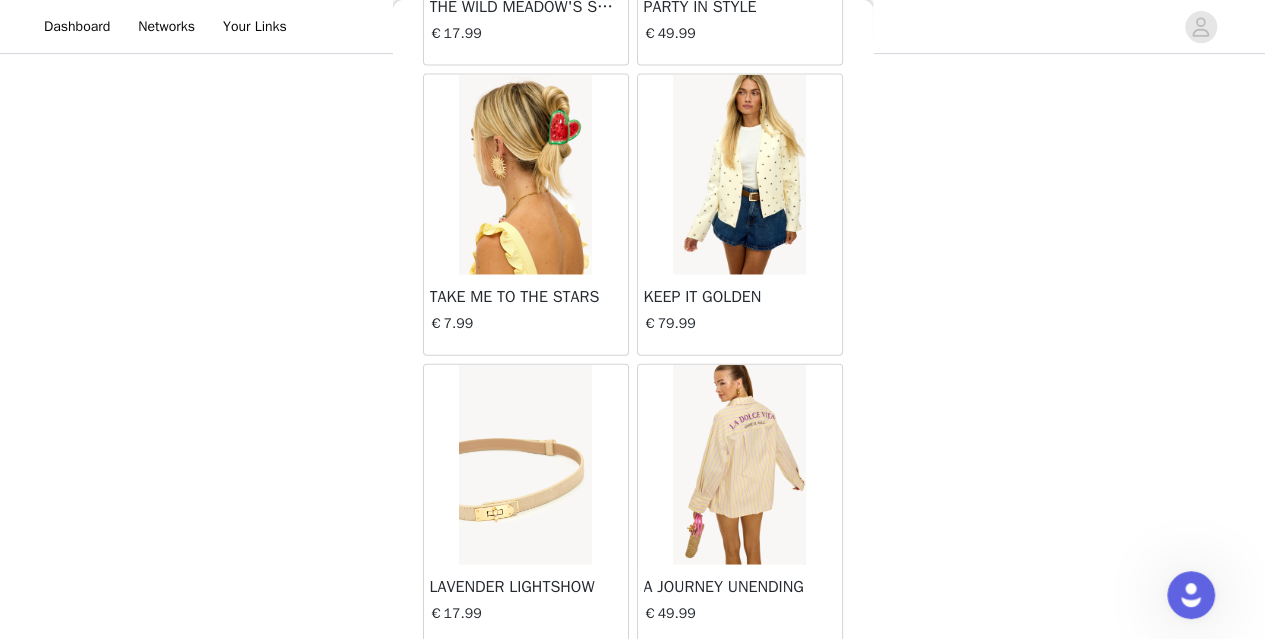 scroll, scrollTop: 36277, scrollLeft: 0, axis: vertical 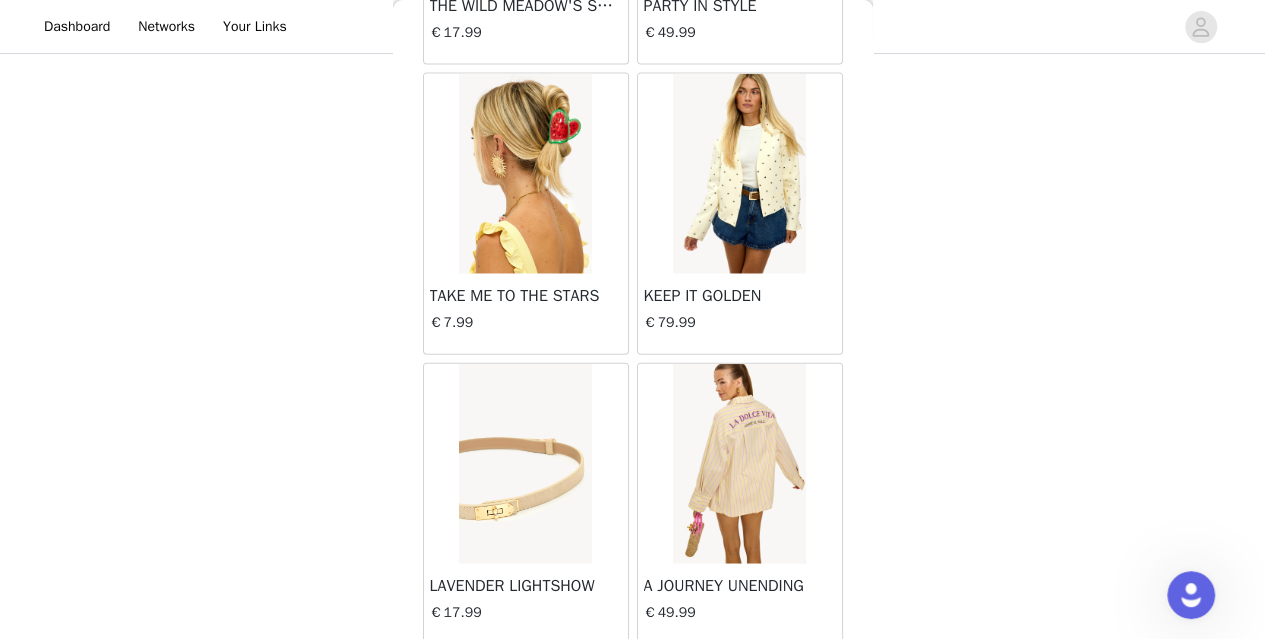 click at bounding box center [739, 464] 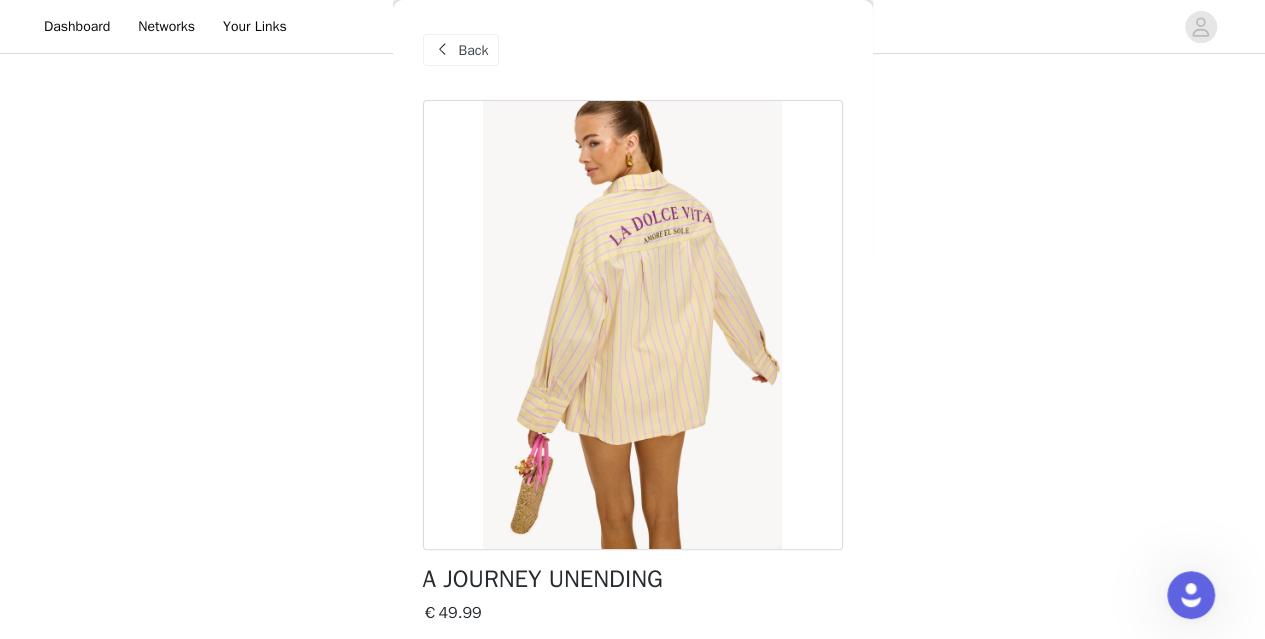 scroll, scrollTop: 243, scrollLeft: 0, axis: vertical 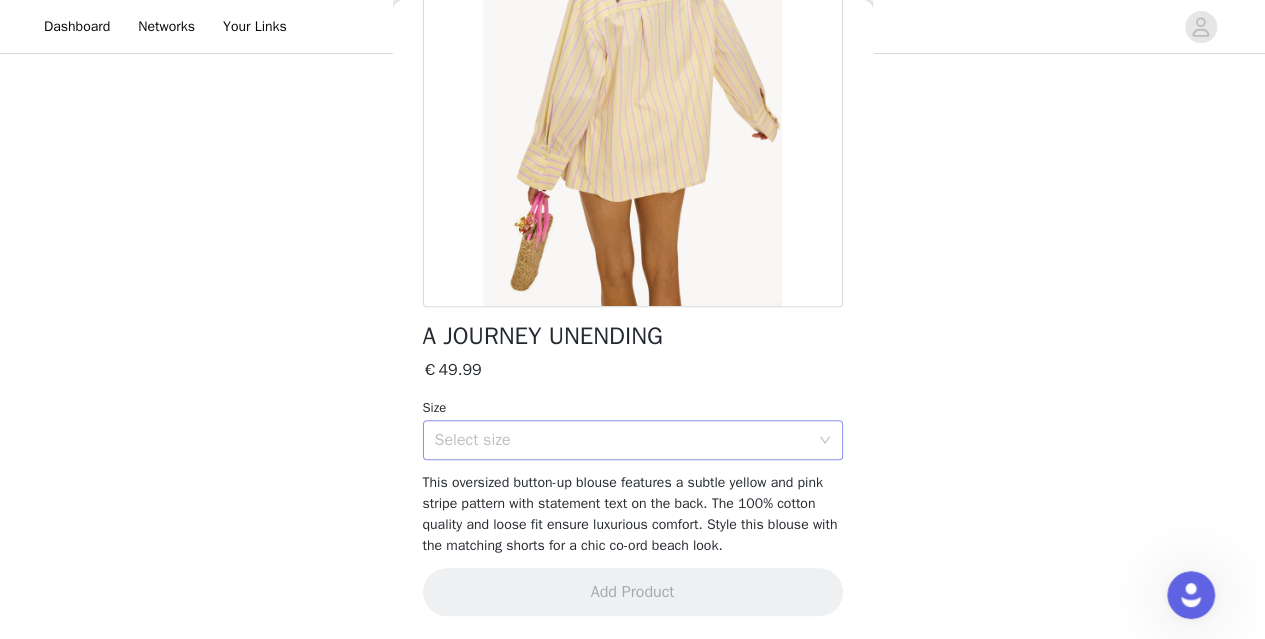 click on "Select size" at bounding box center [622, 440] 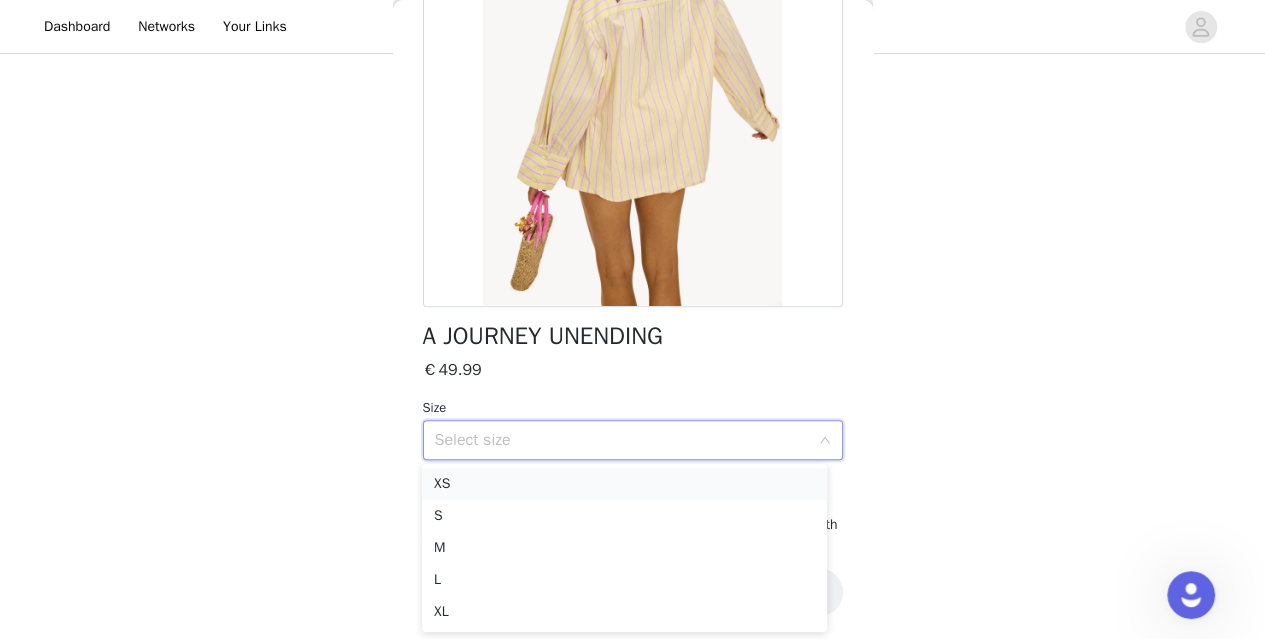 click on "S" at bounding box center (624, 516) 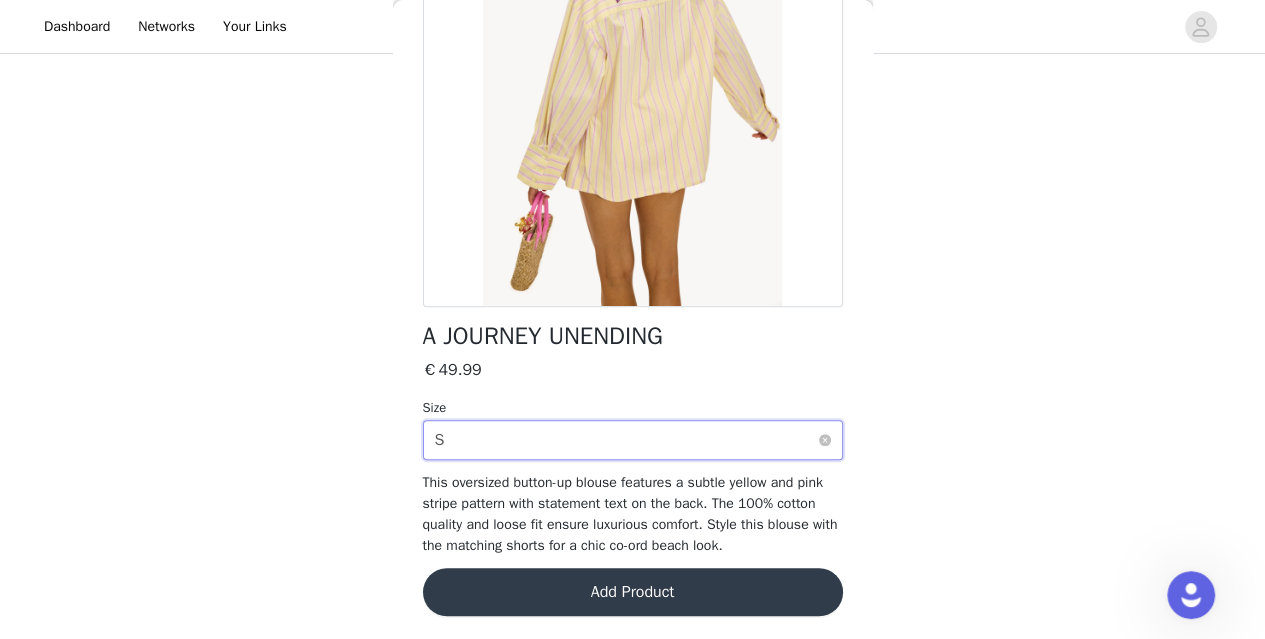 click on "Select size S" at bounding box center [626, 440] 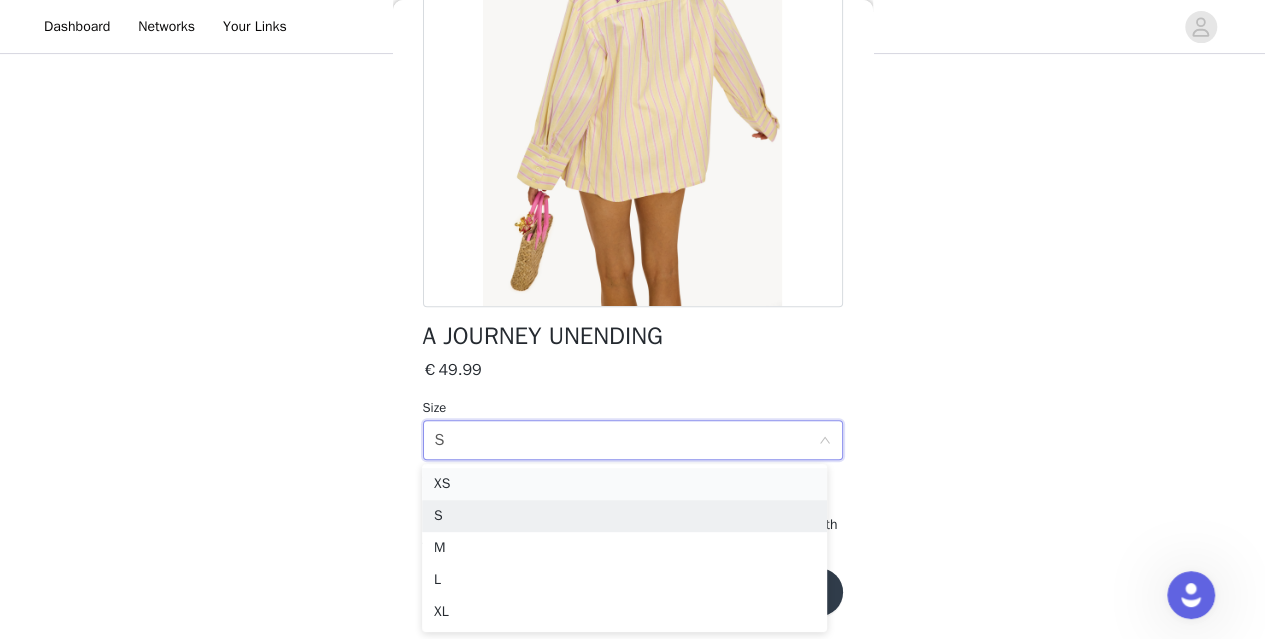 click on "XS" at bounding box center (624, 484) 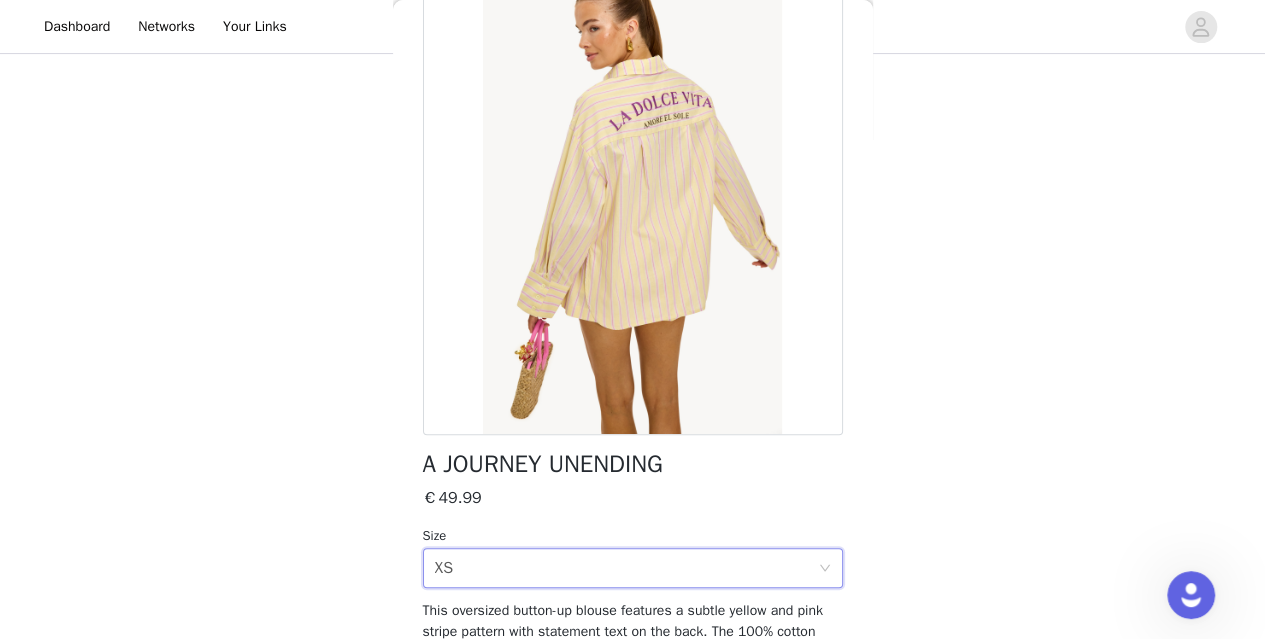 scroll, scrollTop: 243, scrollLeft: 0, axis: vertical 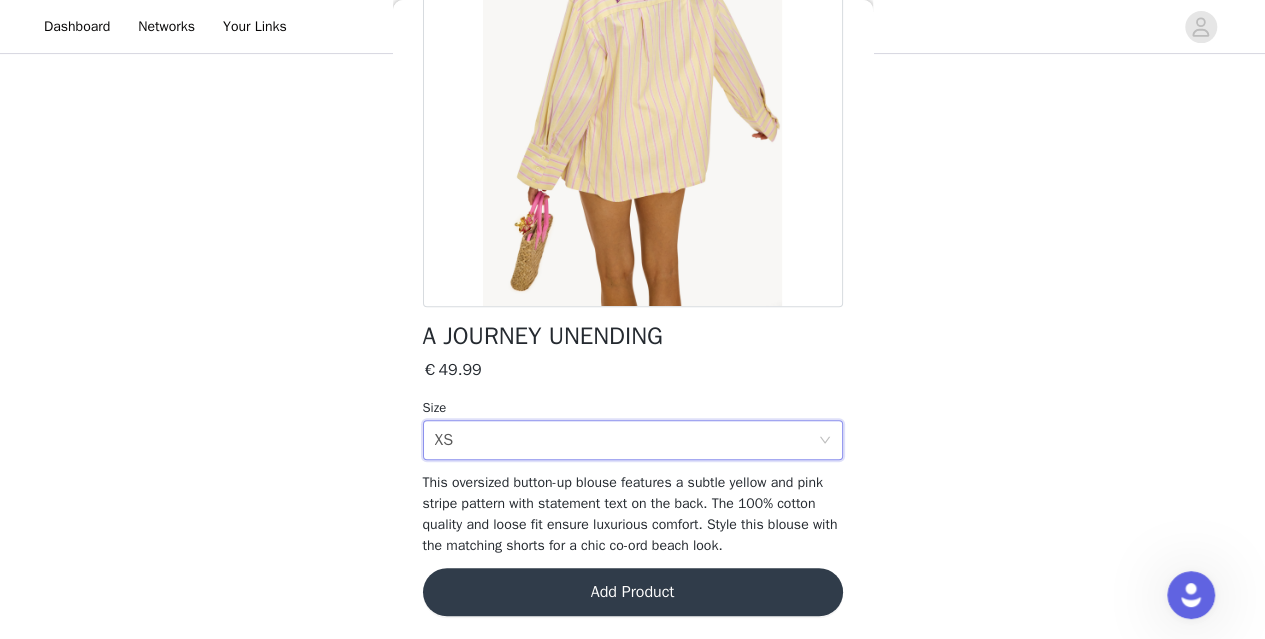 click on "Add Product" at bounding box center [633, 592] 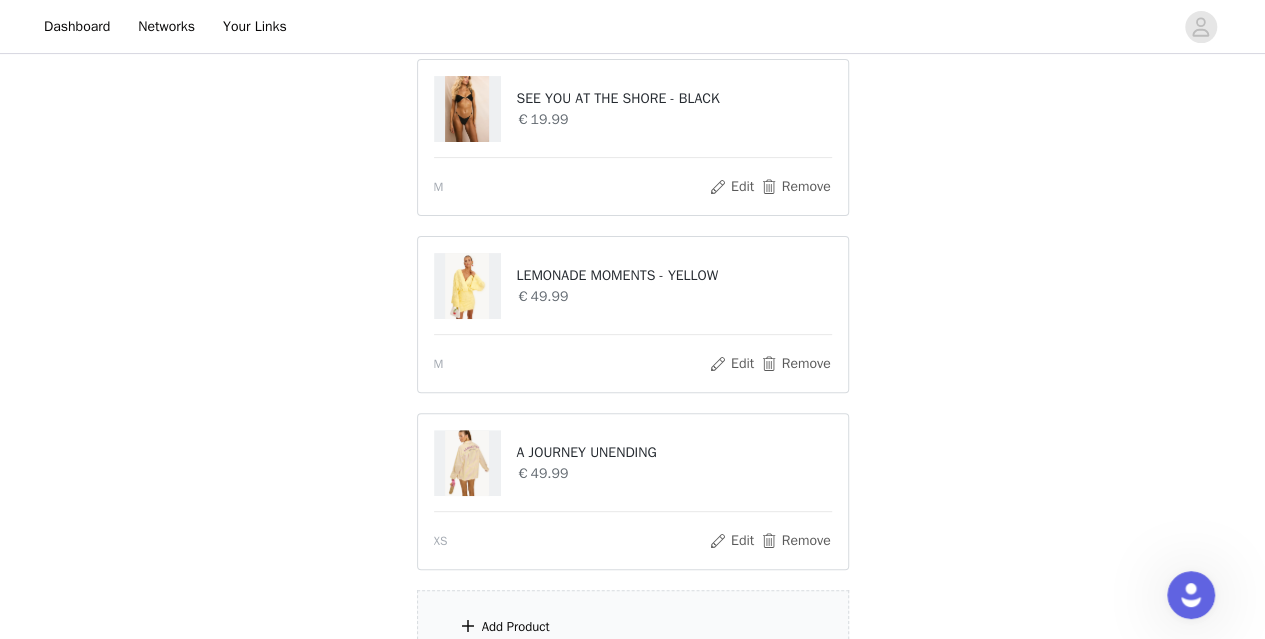 scroll, scrollTop: 236, scrollLeft: 0, axis: vertical 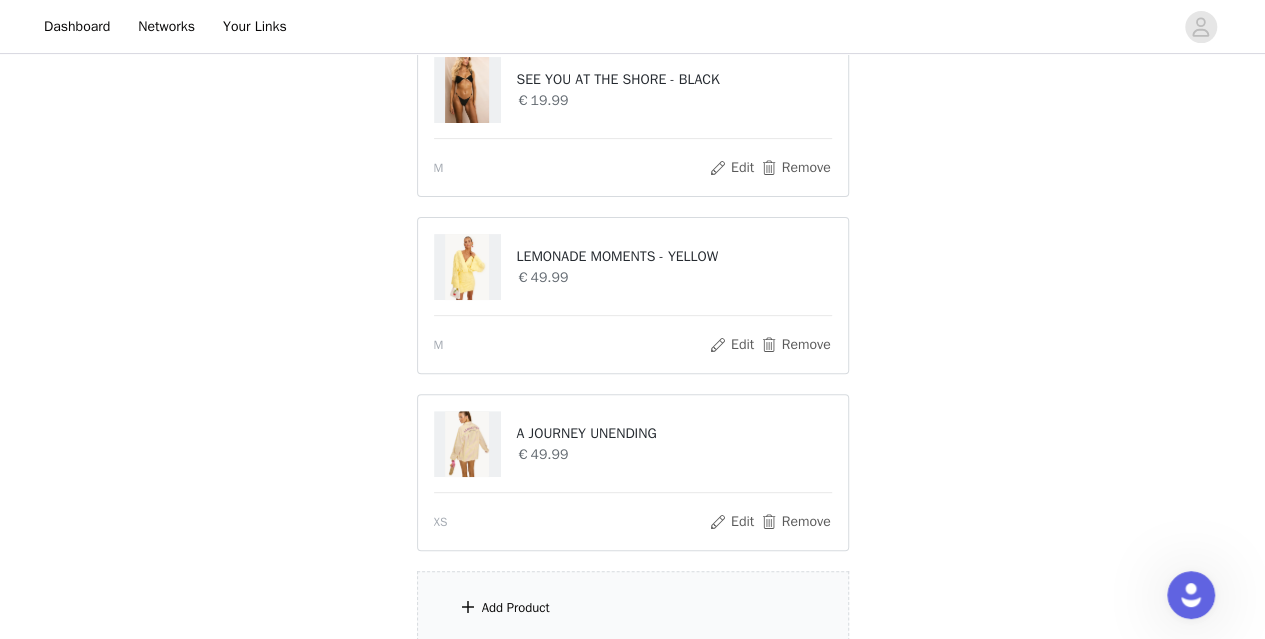 click on "Add Product" at bounding box center (516, 608) 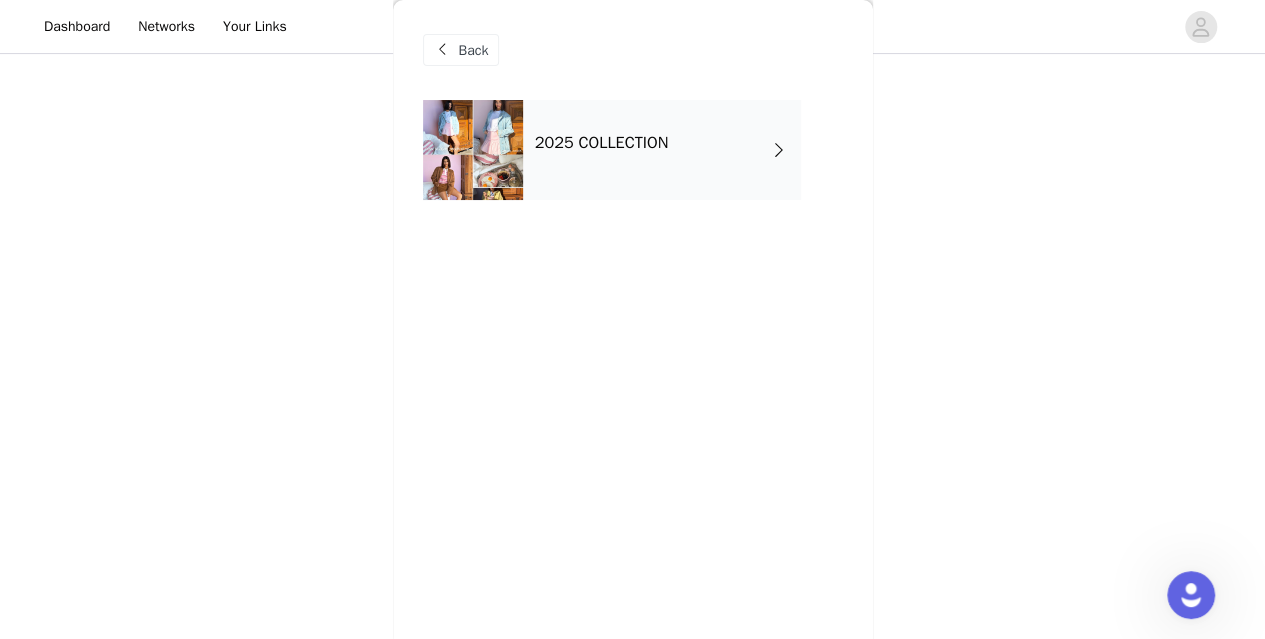 click on "2025 COLLECTION" at bounding box center [662, 150] 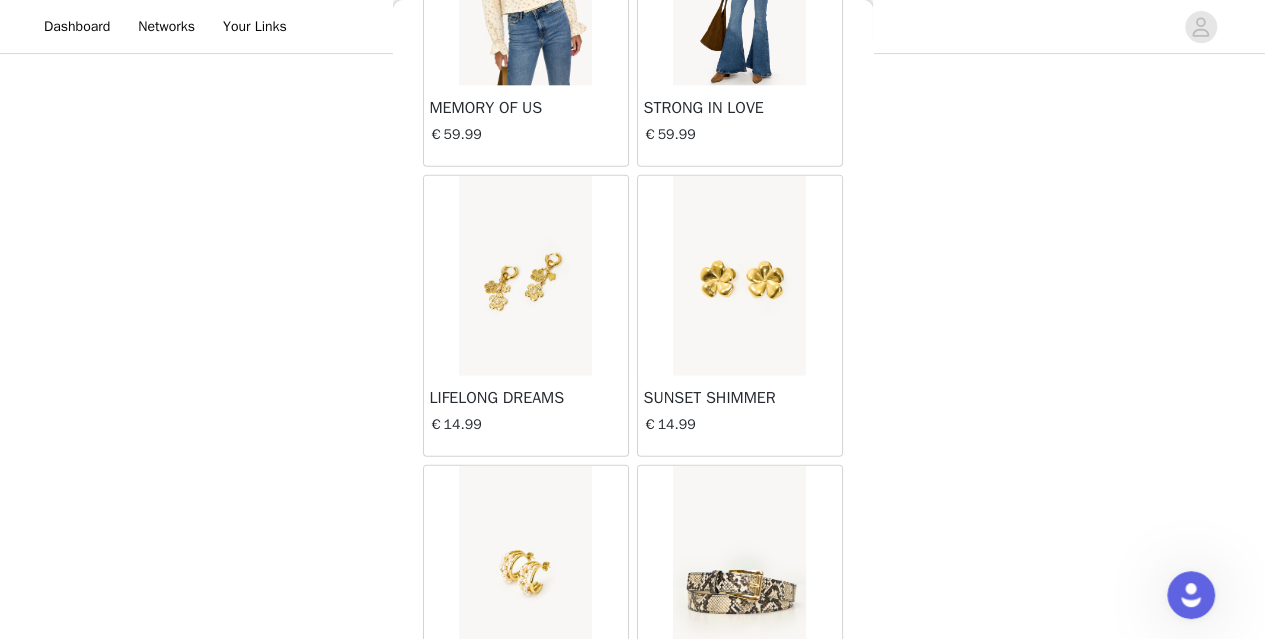 scroll, scrollTop: 2414, scrollLeft: 0, axis: vertical 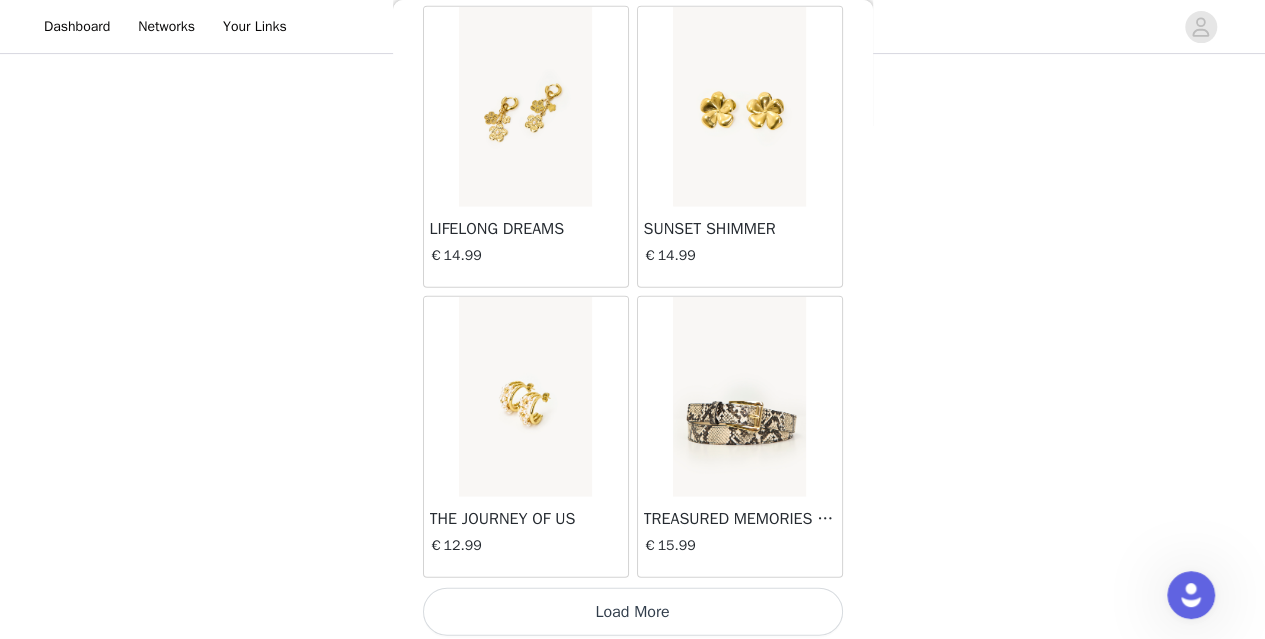 click on "Load More" at bounding box center [633, 612] 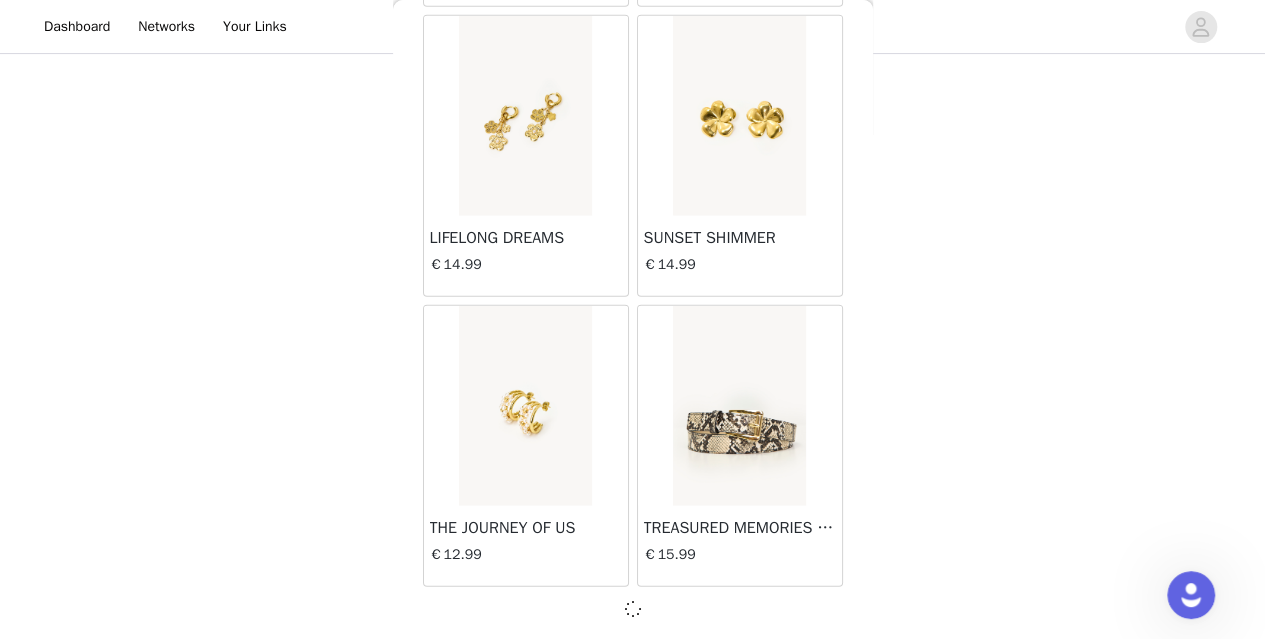 scroll, scrollTop: 408, scrollLeft: 0, axis: vertical 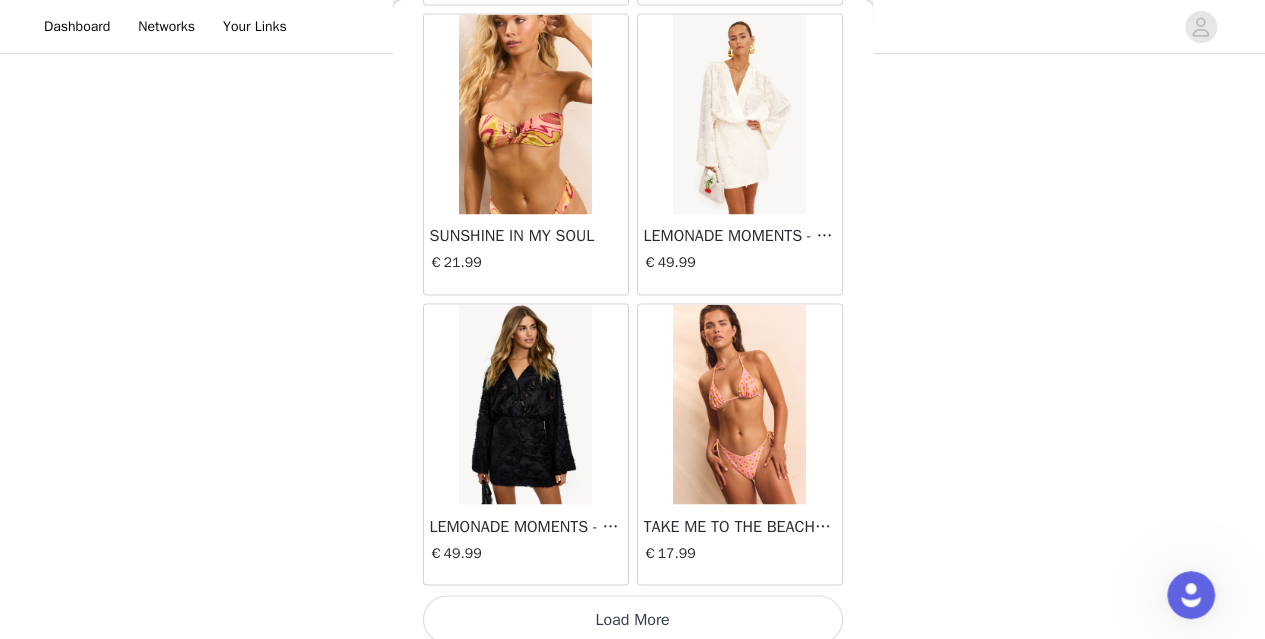 click on "Load More" at bounding box center [633, 619] 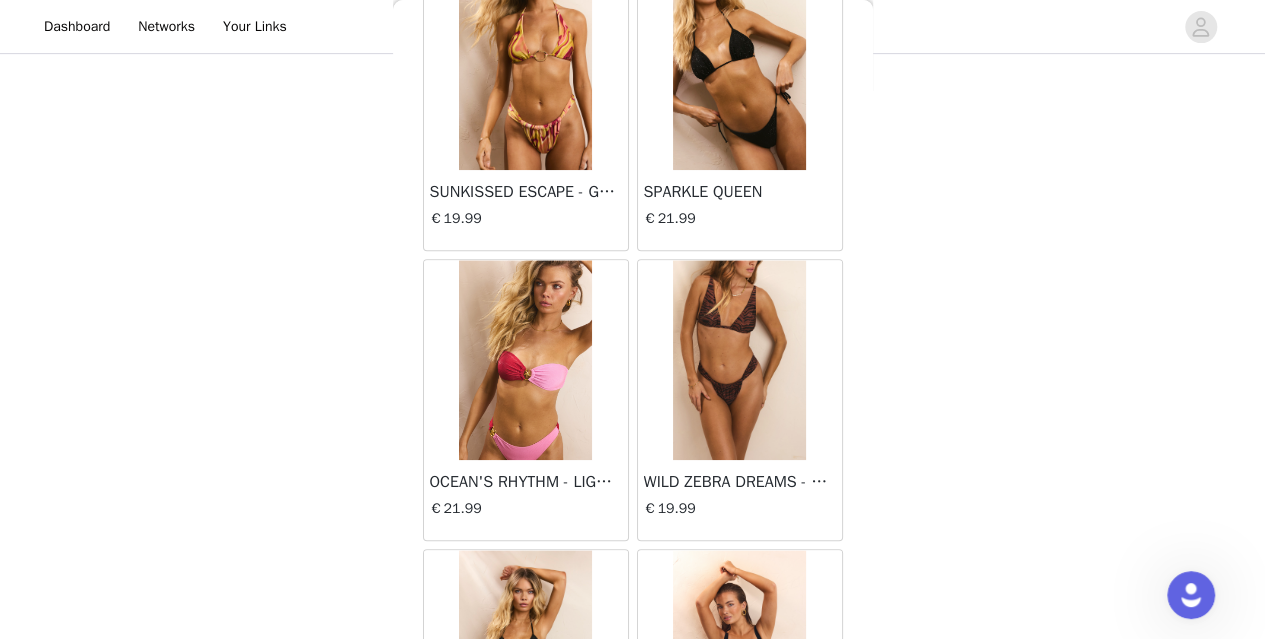 scroll, scrollTop: 4443, scrollLeft: 0, axis: vertical 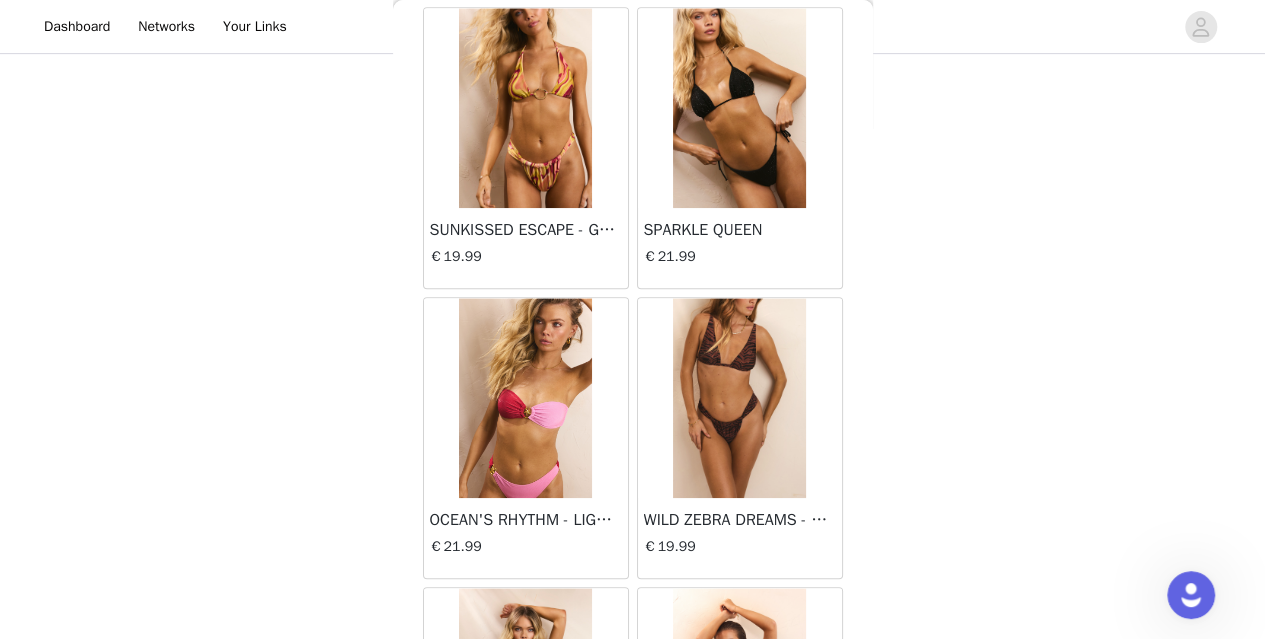 click at bounding box center [739, 398] 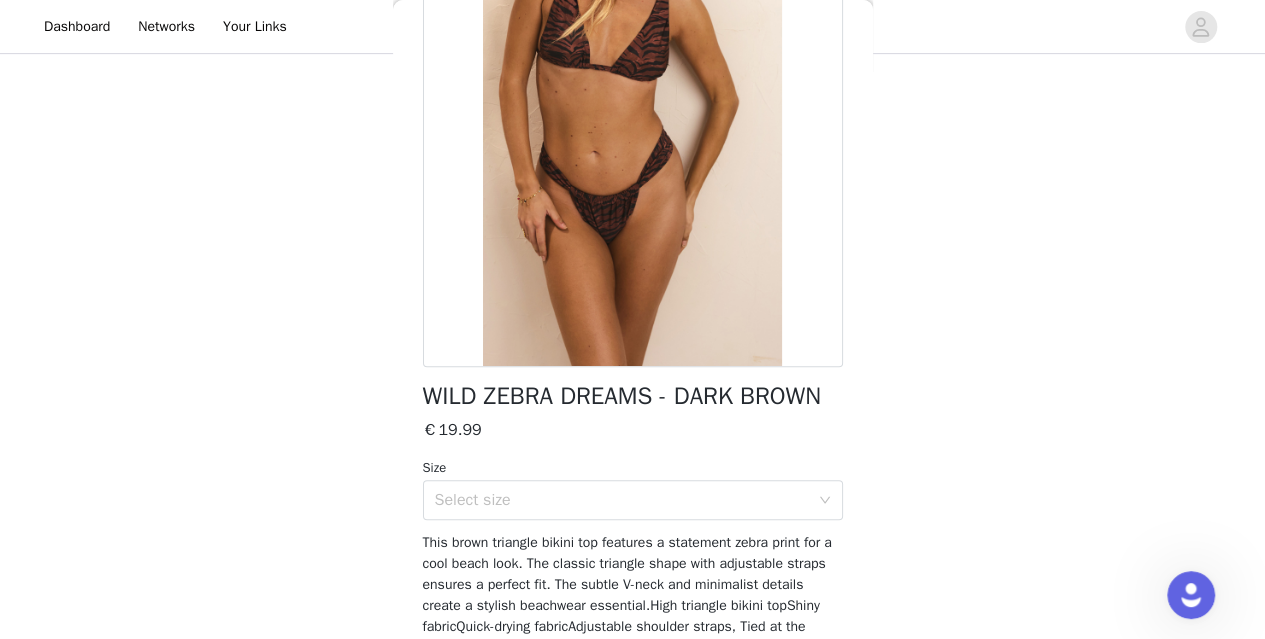 scroll, scrollTop: 210, scrollLeft: 0, axis: vertical 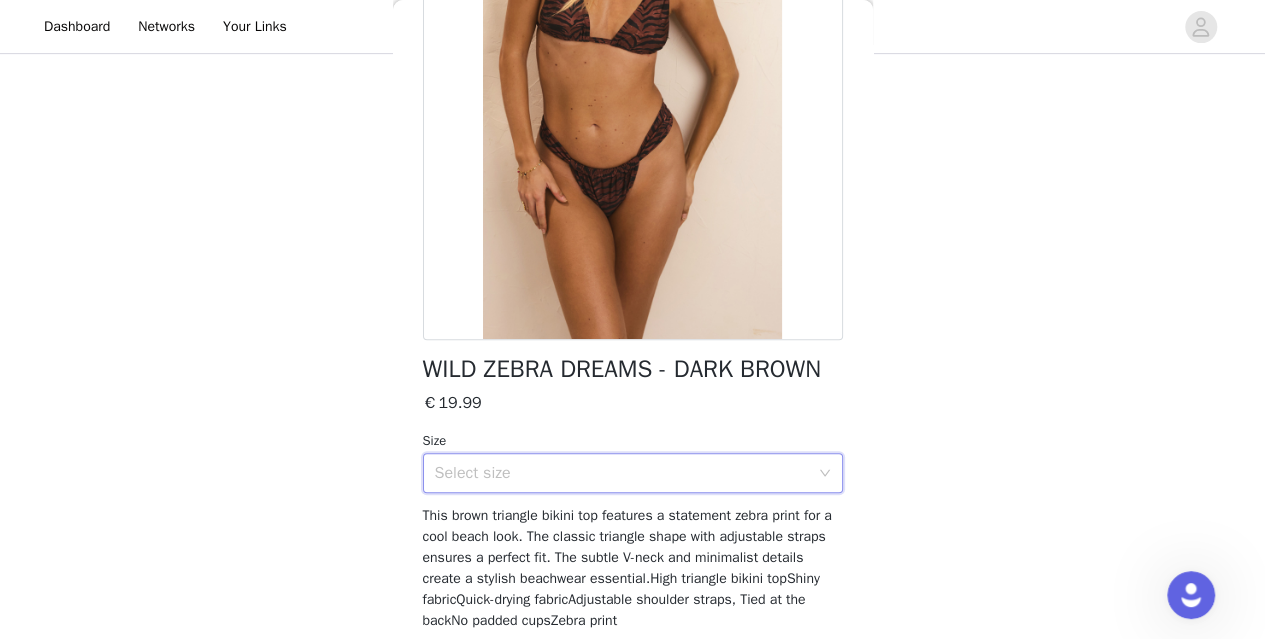 click on "Select size" at bounding box center [626, 473] 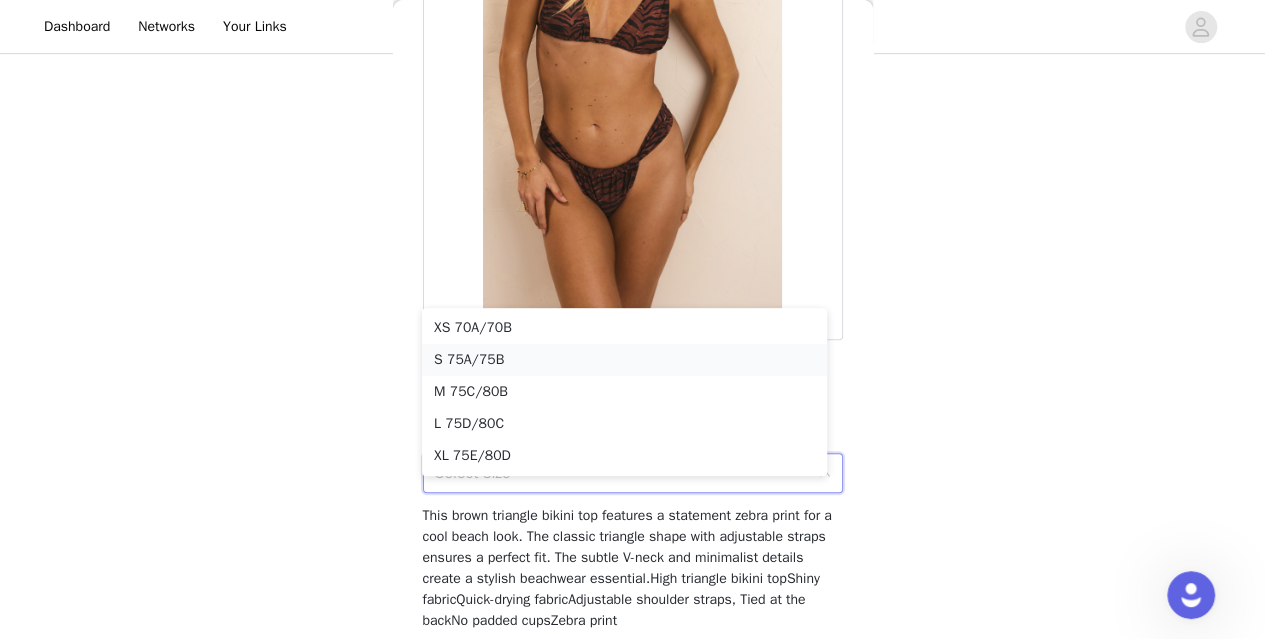 click on "S 75A/75B" at bounding box center [624, 360] 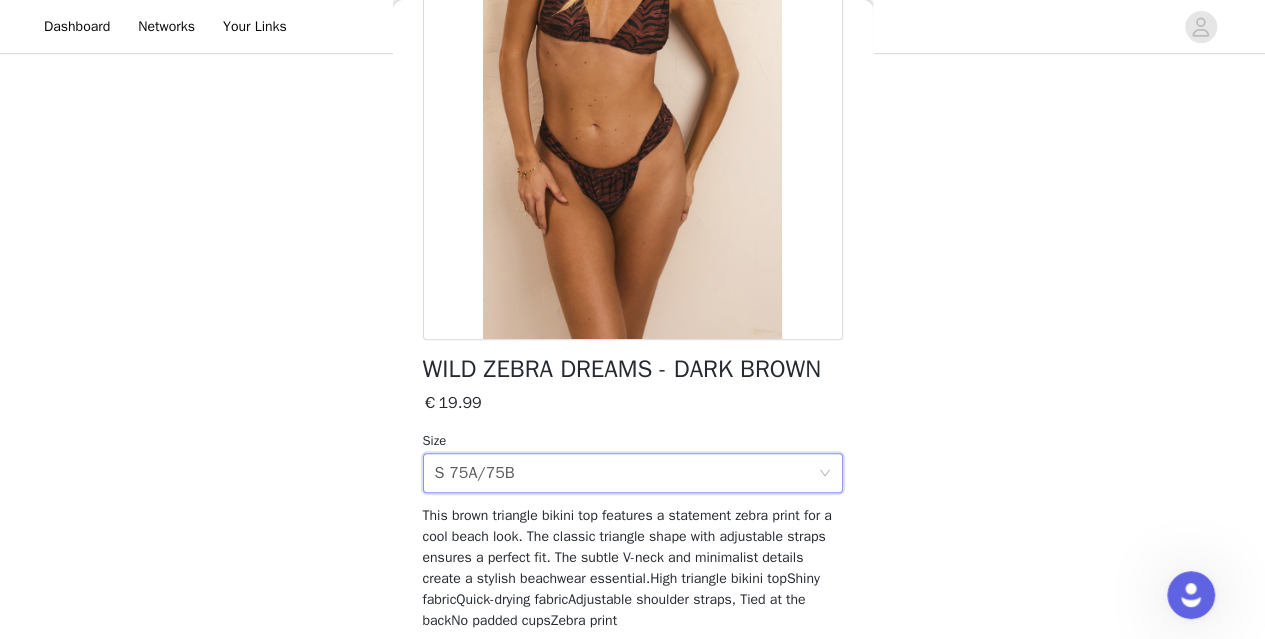scroll, scrollTop: 312, scrollLeft: 0, axis: vertical 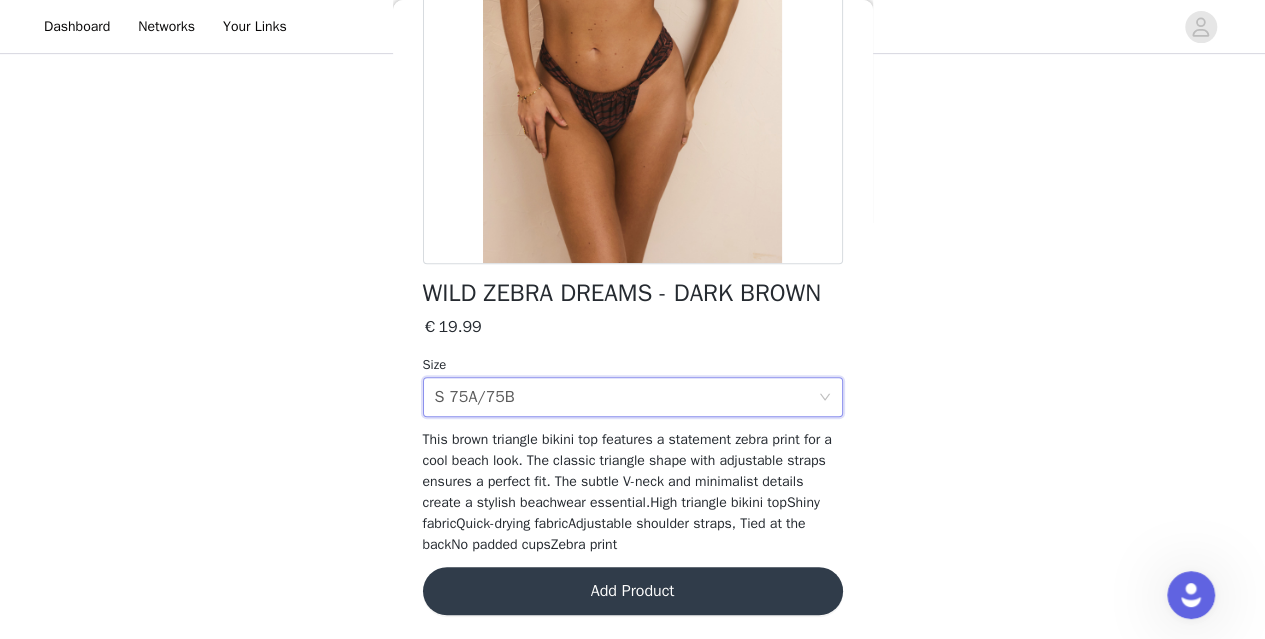 click on "Add Product" at bounding box center (633, 591) 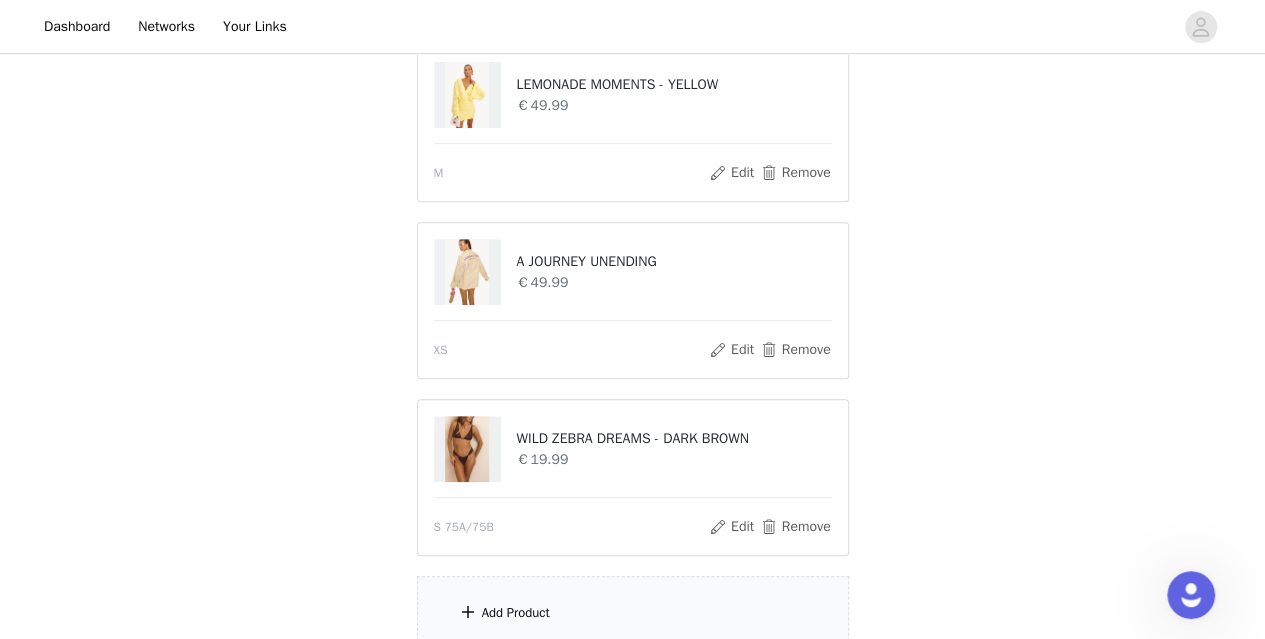 click on "Add Product" at bounding box center [633, 613] 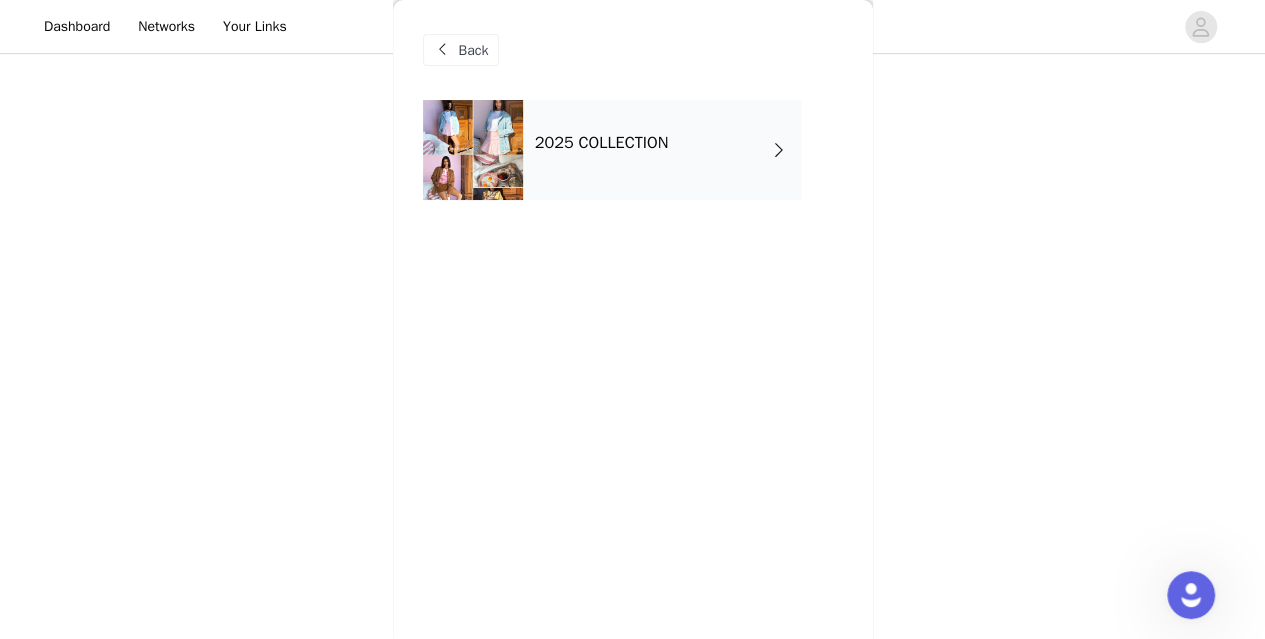 click on "2025 COLLECTION" at bounding box center (602, 143) 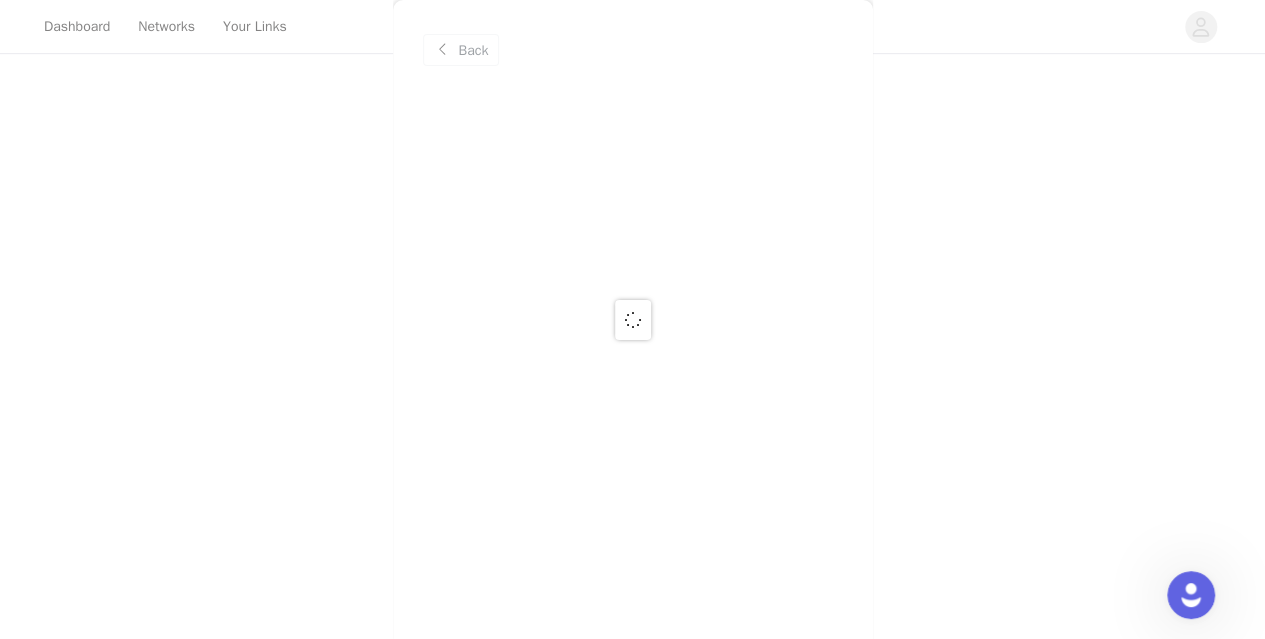 scroll, scrollTop: 584, scrollLeft: 0, axis: vertical 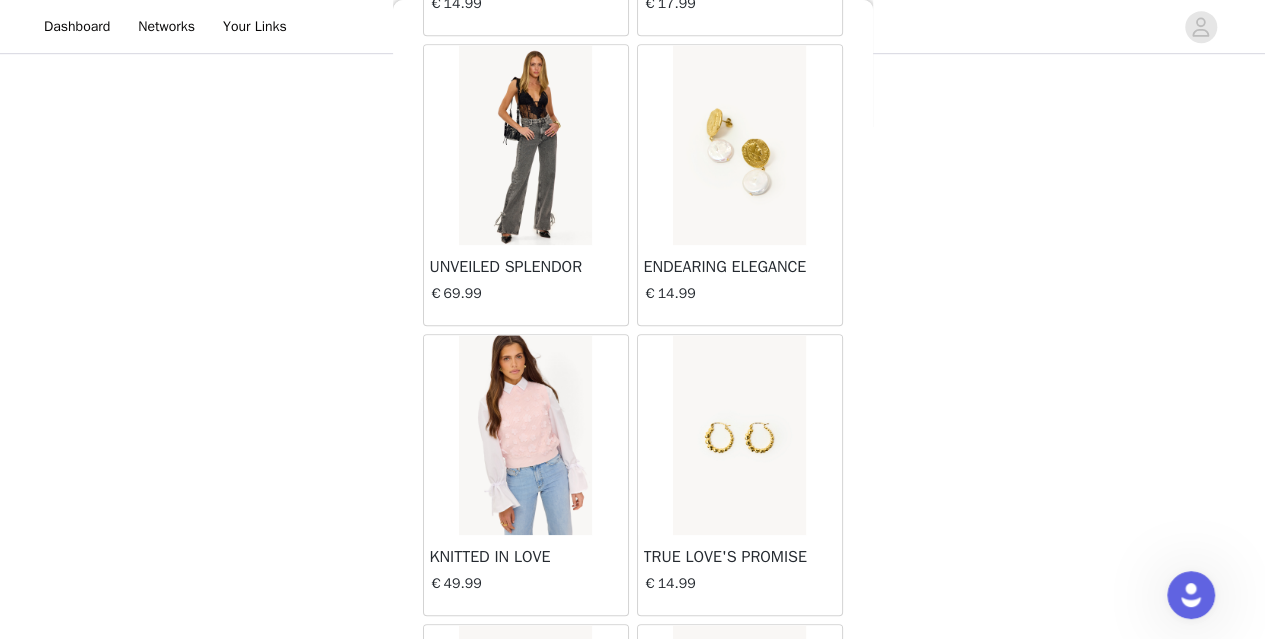 click at bounding box center [739, 145] 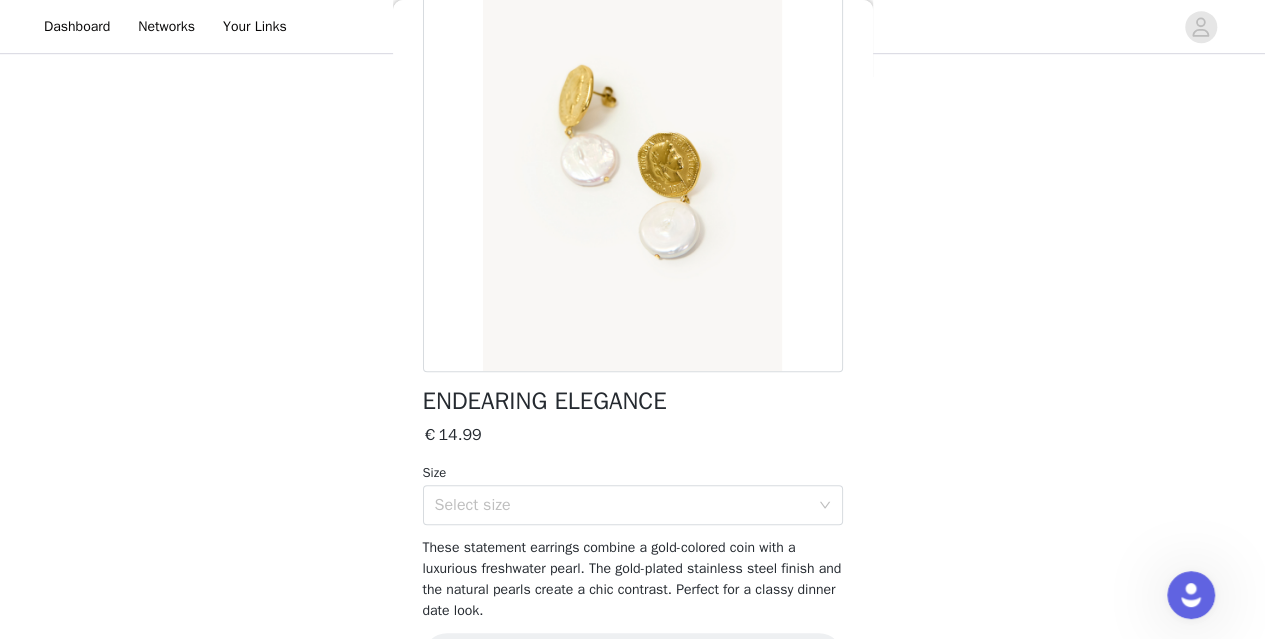 scroll, scrollTop: 243, scrollLeft: 0, axis: vertical 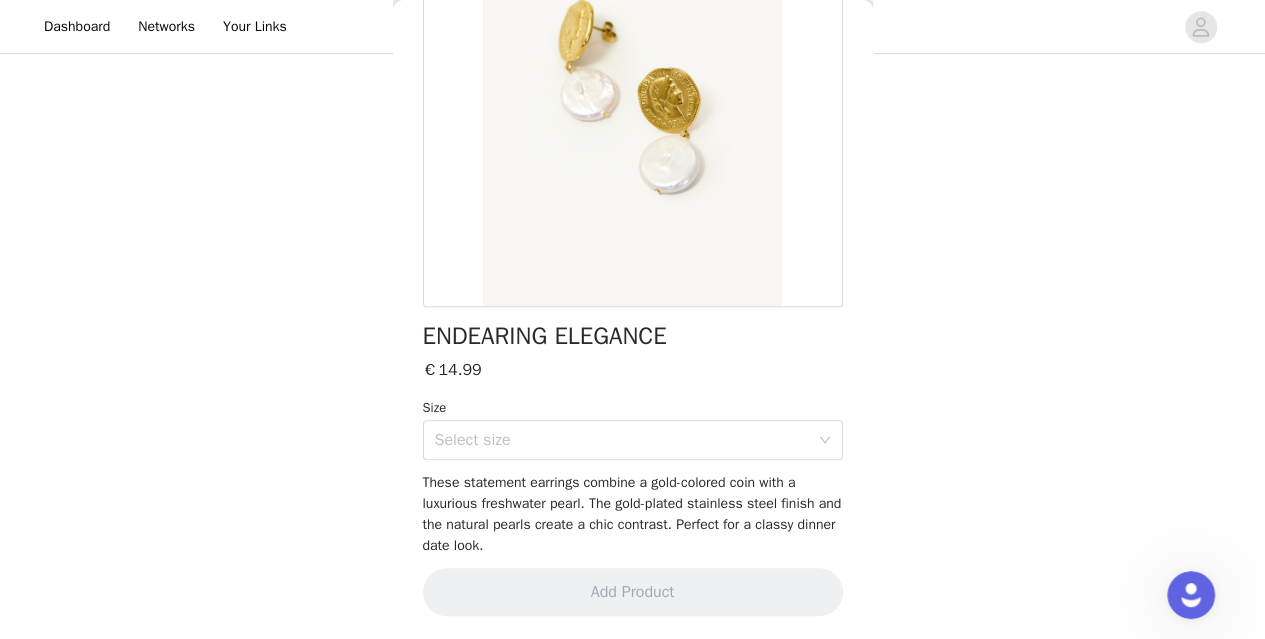 click on "ENDEARING ELEGANCE       €14.99         Size   Select size   These statement earrings combine a gold-colored coin with a luxurious freshwater pearl. The gold-plated stainless steel finish and the natural pearls create a chic contrast. Perfect for a classy dinner date look.   Add Product" at bounding box center [633, 248] 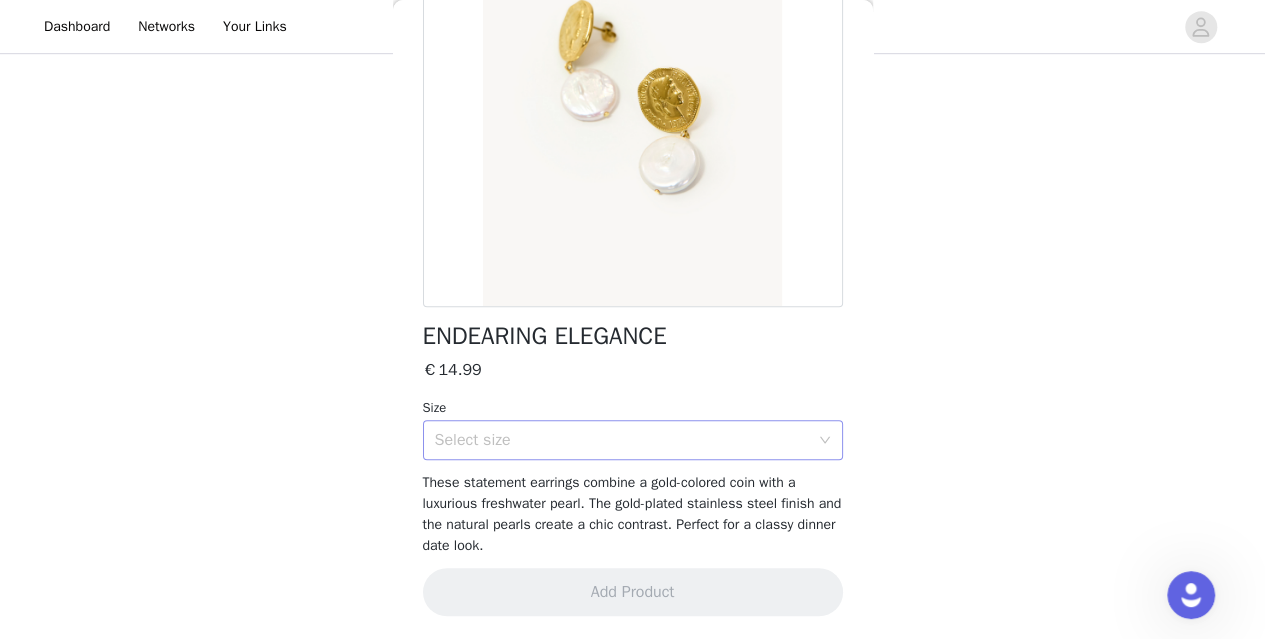 click on "Select size" at bounding box center (622, 440) 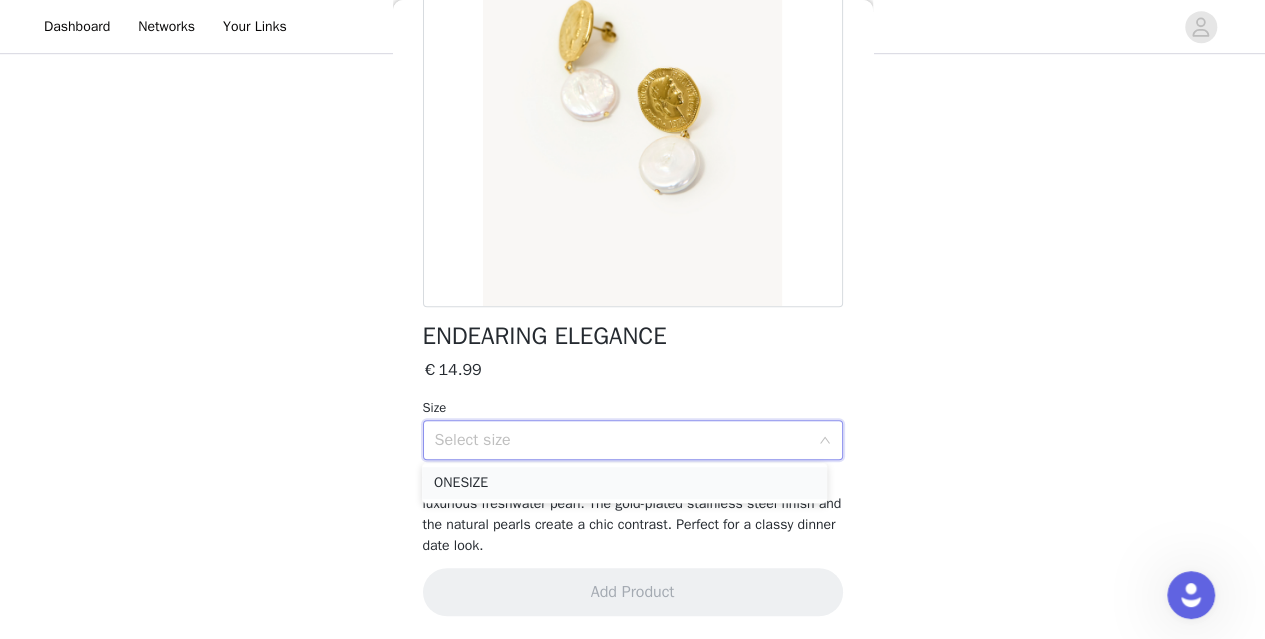 click on "ONESIZE" at bounding box center [624, 483] 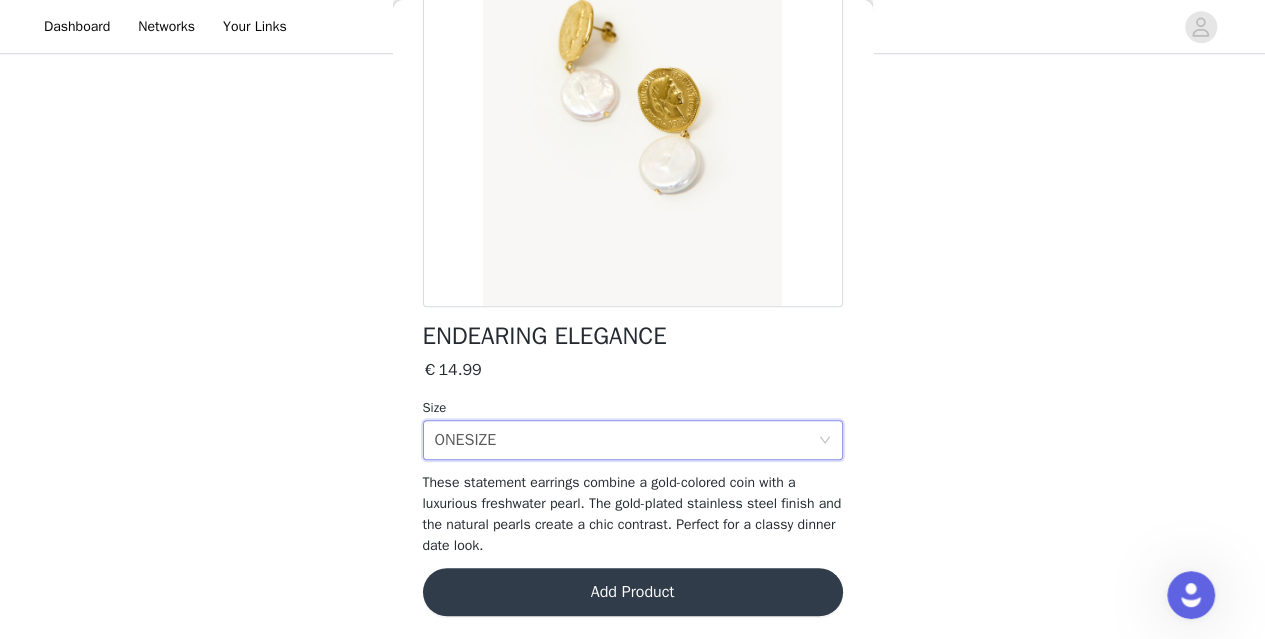 click on "Add Product" at bounding box center (633, 592) 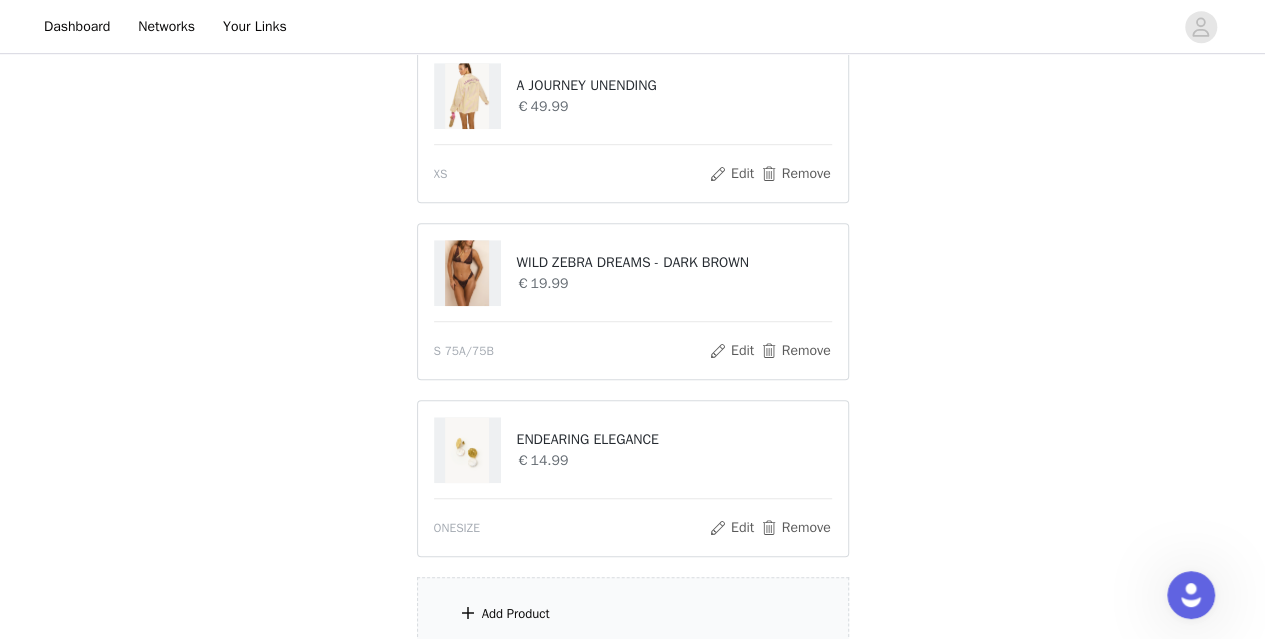 click on "Add Product" at bounding box center (633, 614) 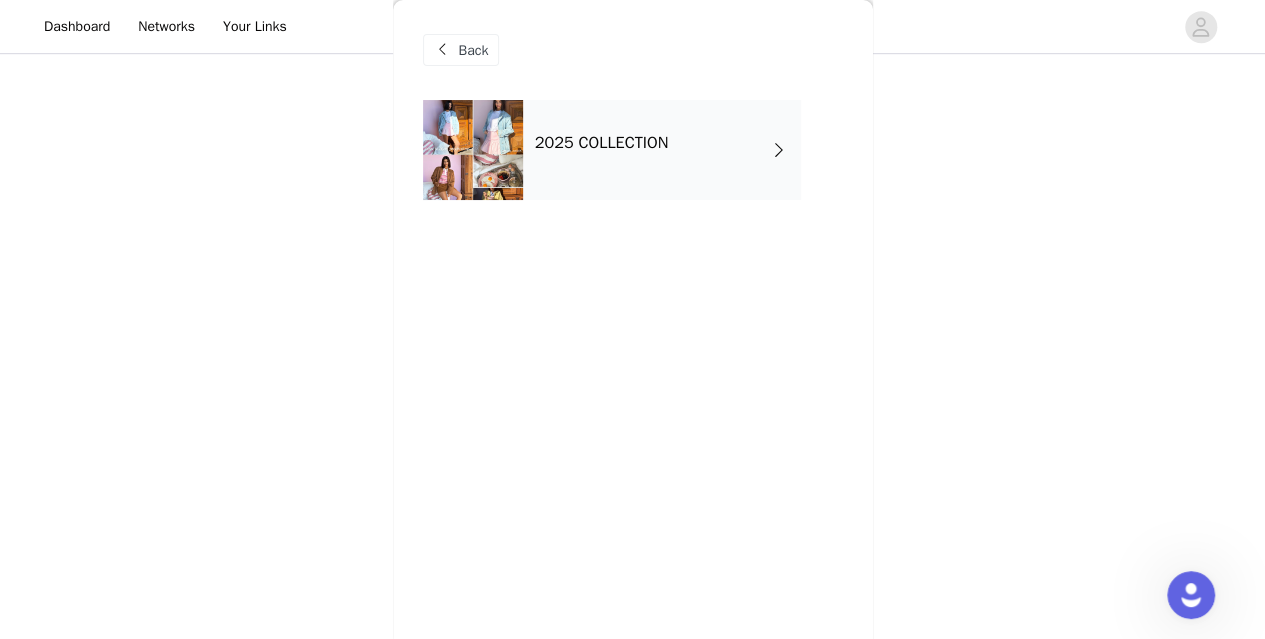 click on "2025 COLLECTION" at bounding box center [662, 150] 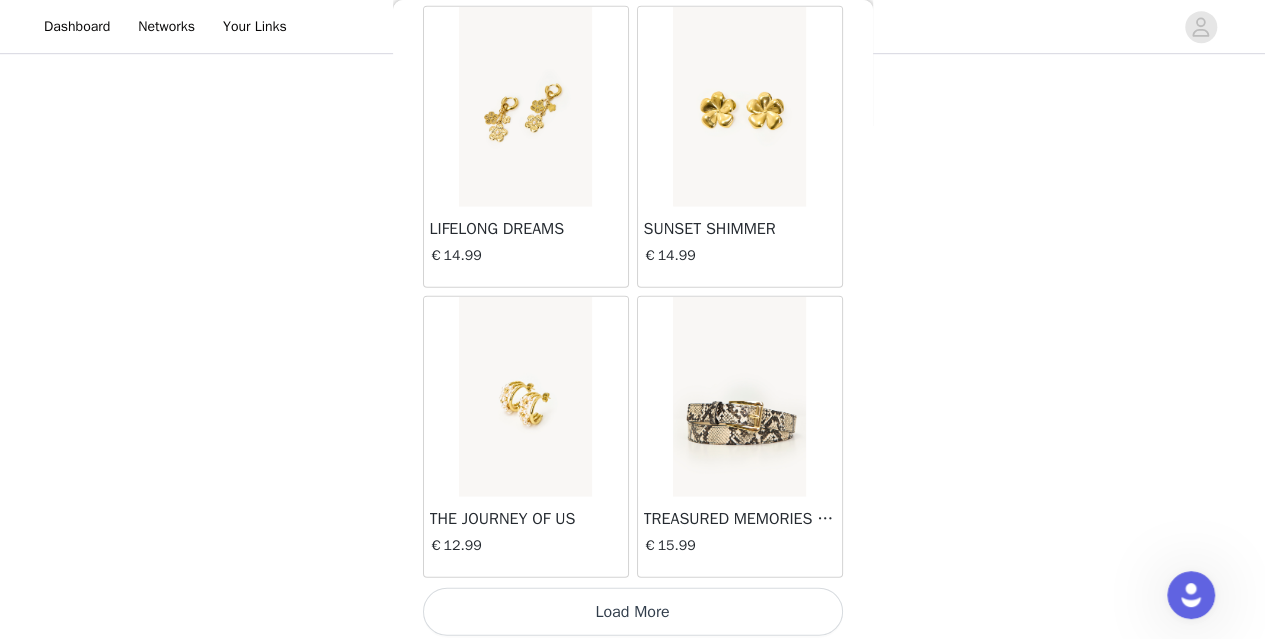 click on "Load More" at bounding box center [633, 612] 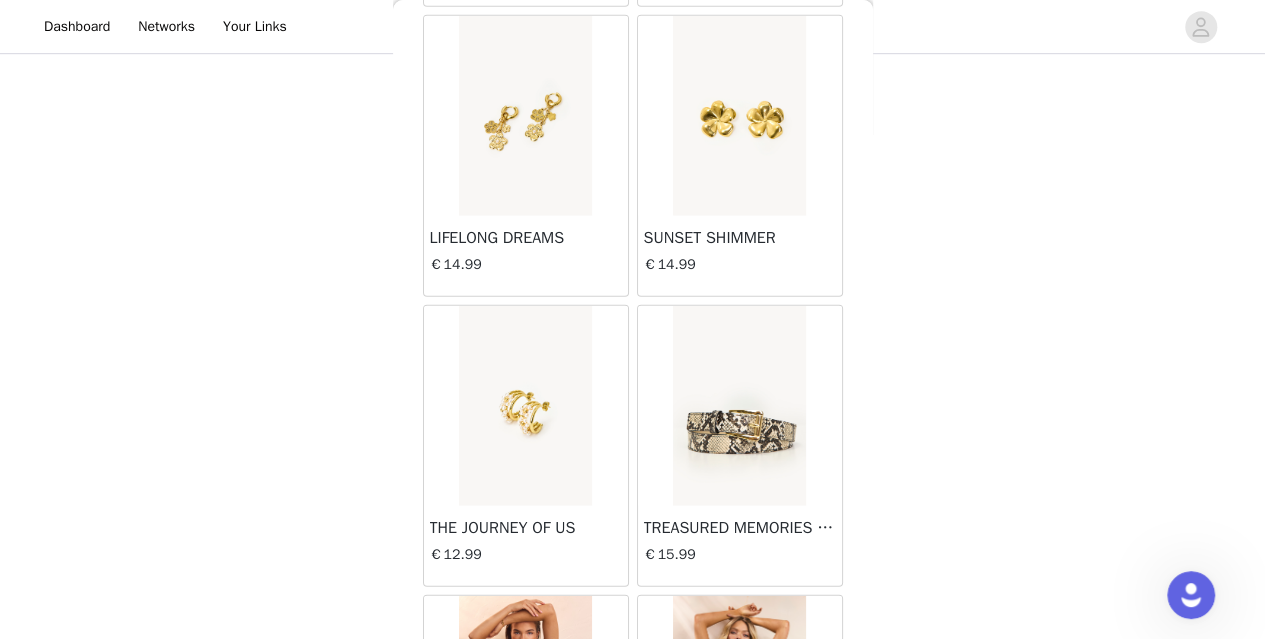 scroll, scrollTop: 2414, scrollLeft: 0, axis: vertical 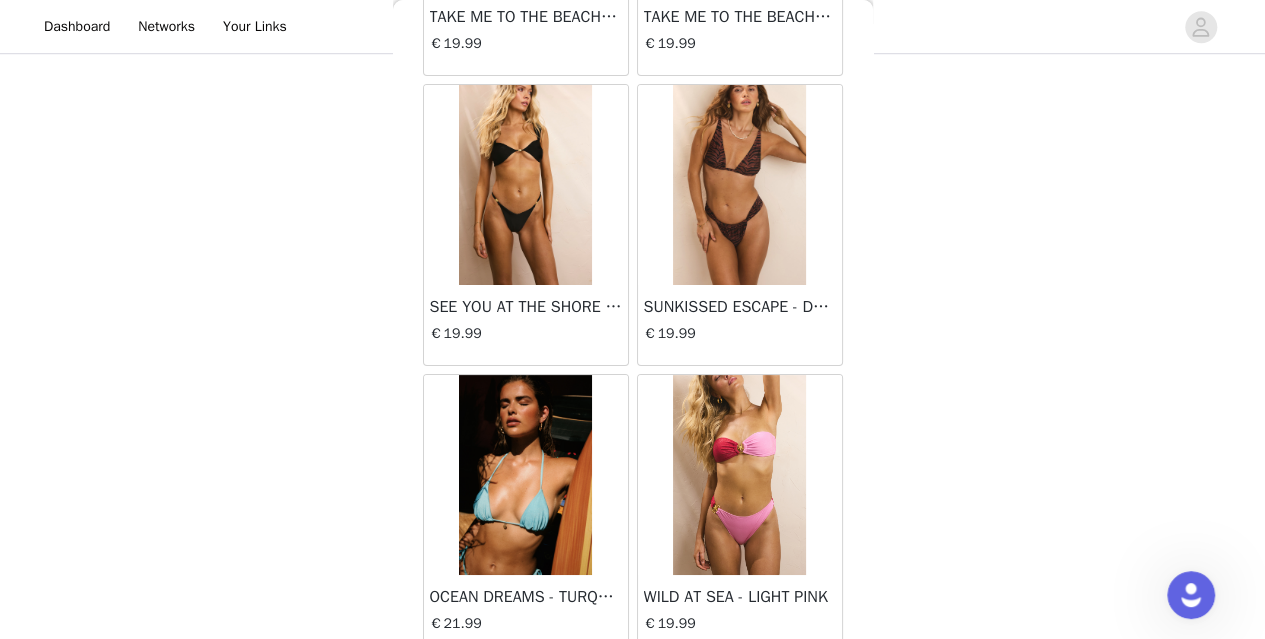 click at bounding box center (739, 185) 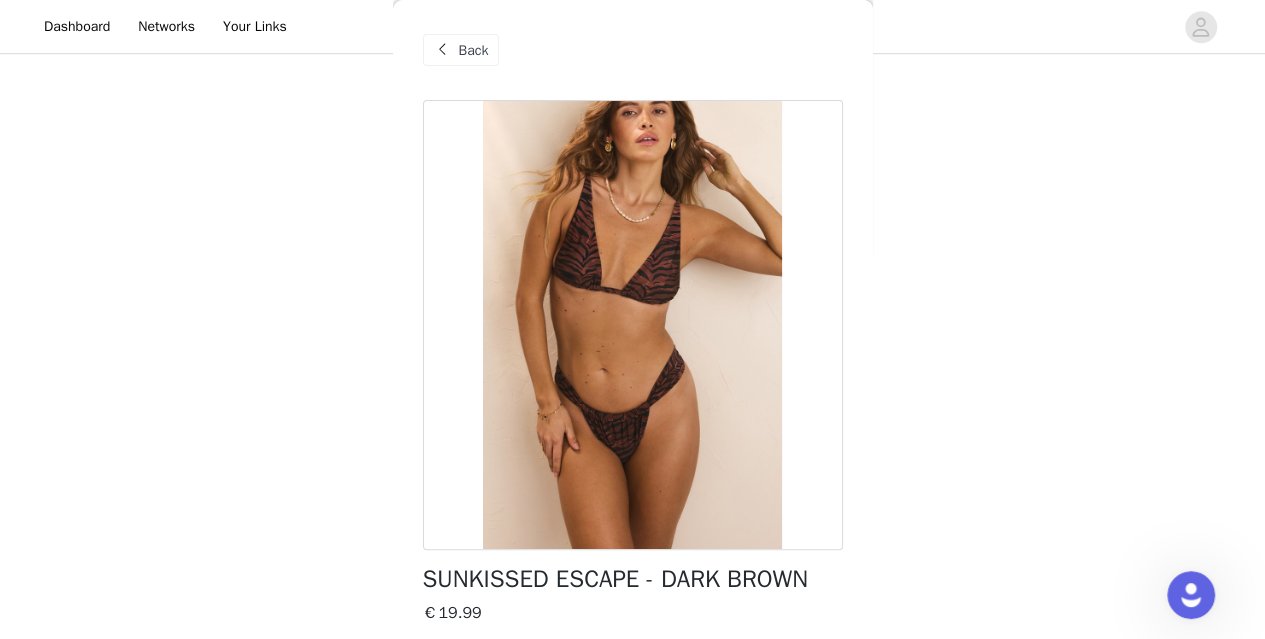 scroll, scrollTop: 264, scrollLeft: 0, axis: vertical 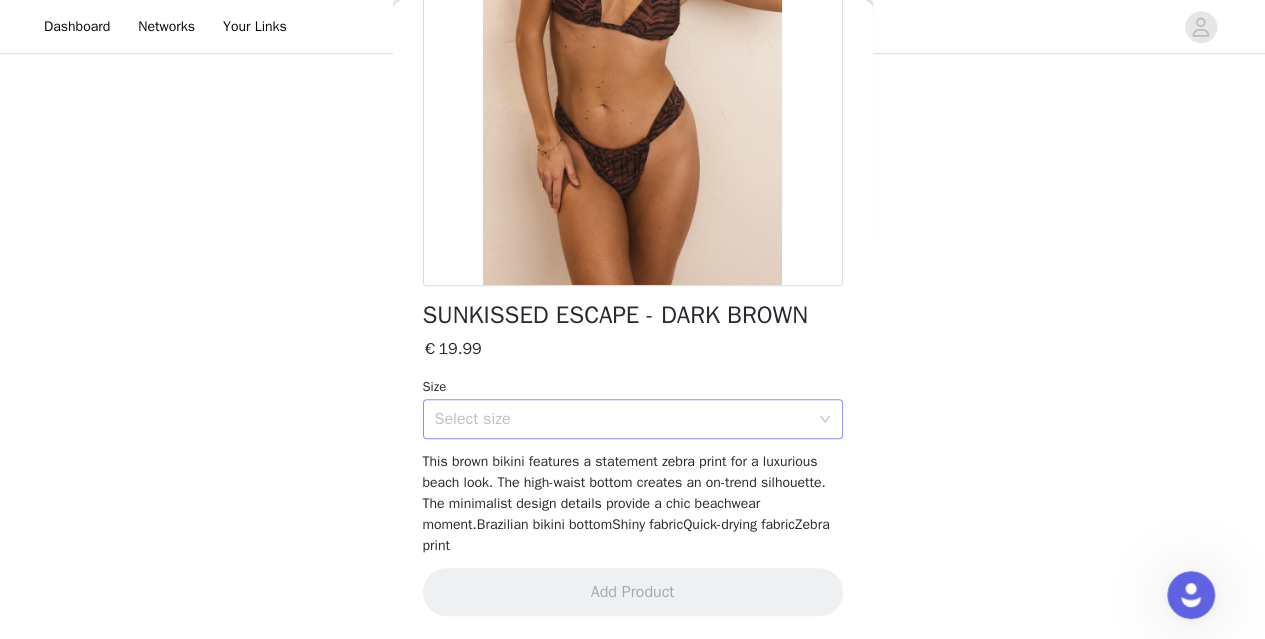 click on "Select size" at bounding box center [622, 419] 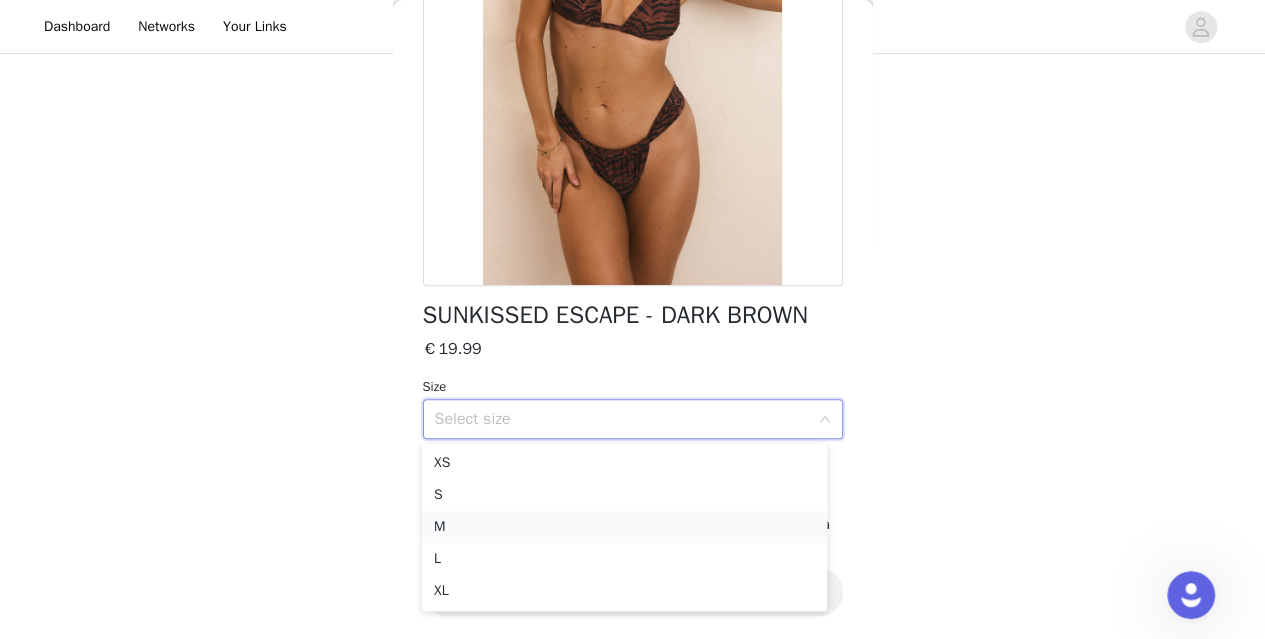 click on "M" at bounding box center [624, 527] 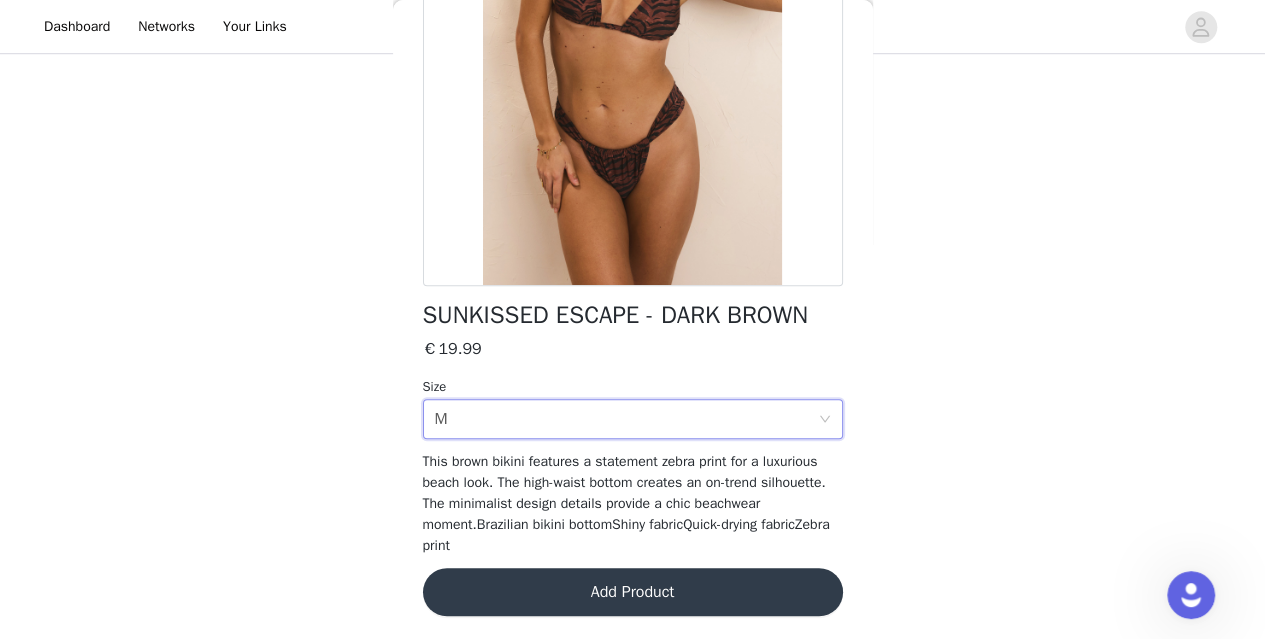 click on "Add Product" at bounding box center [633, 592] 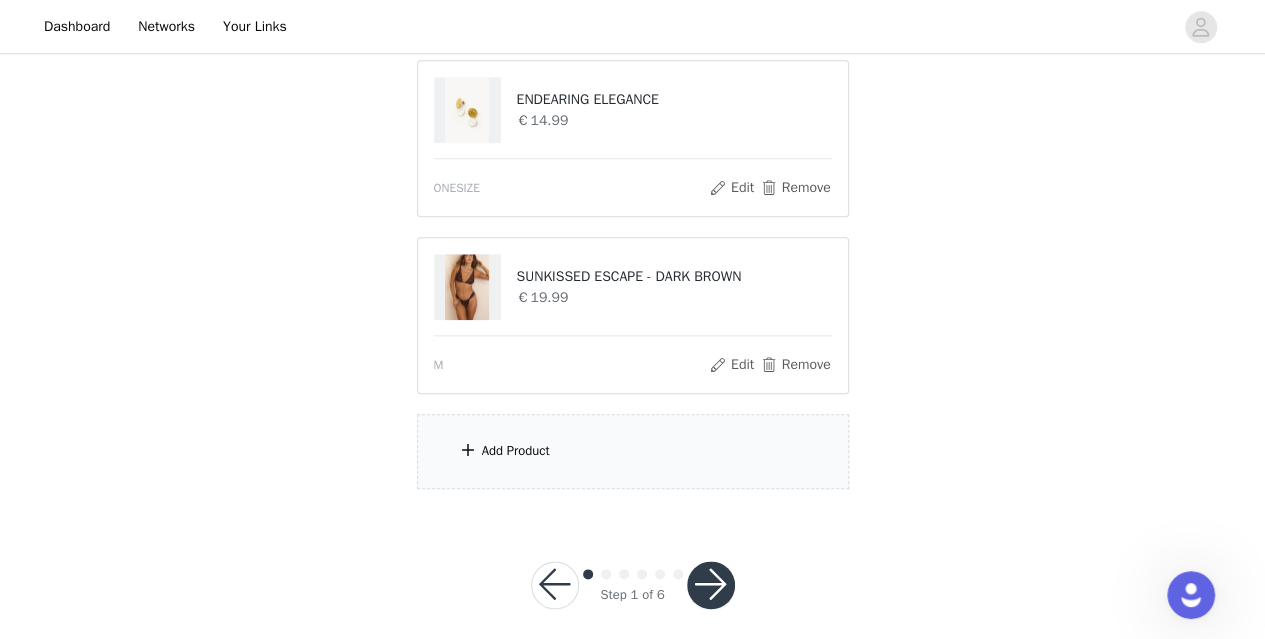 scroll, scrollTop: 936, scrollLeft: 0, axis: vertical 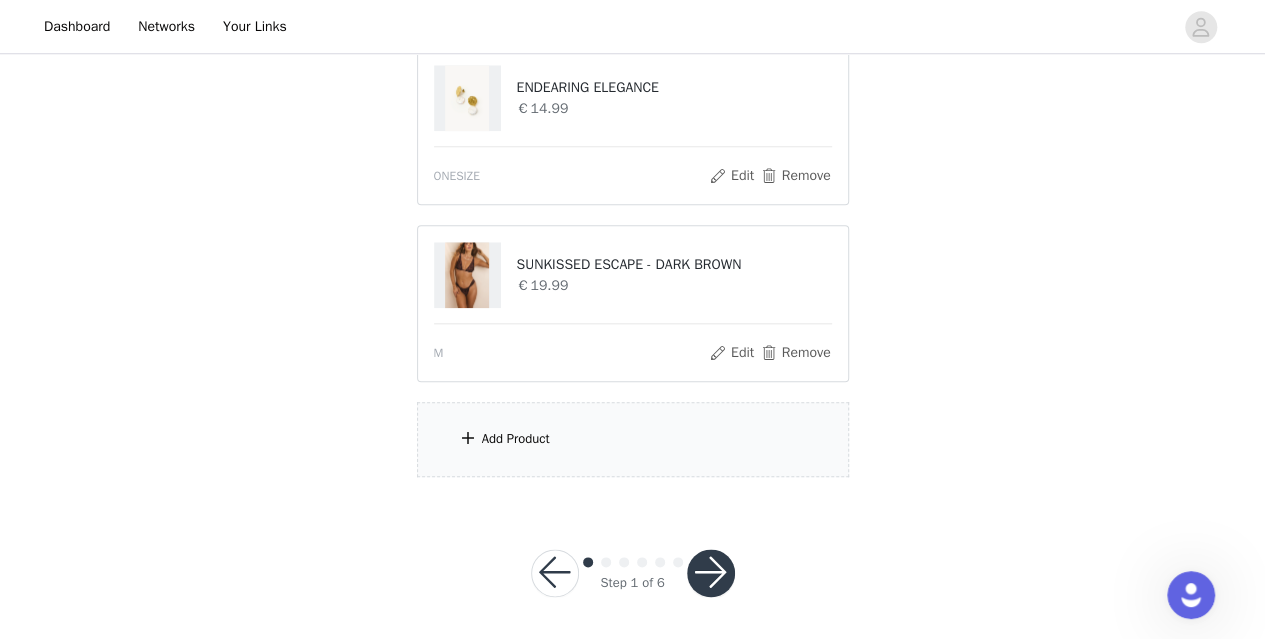 click on "Add Product" at bounding box center [516, 439] 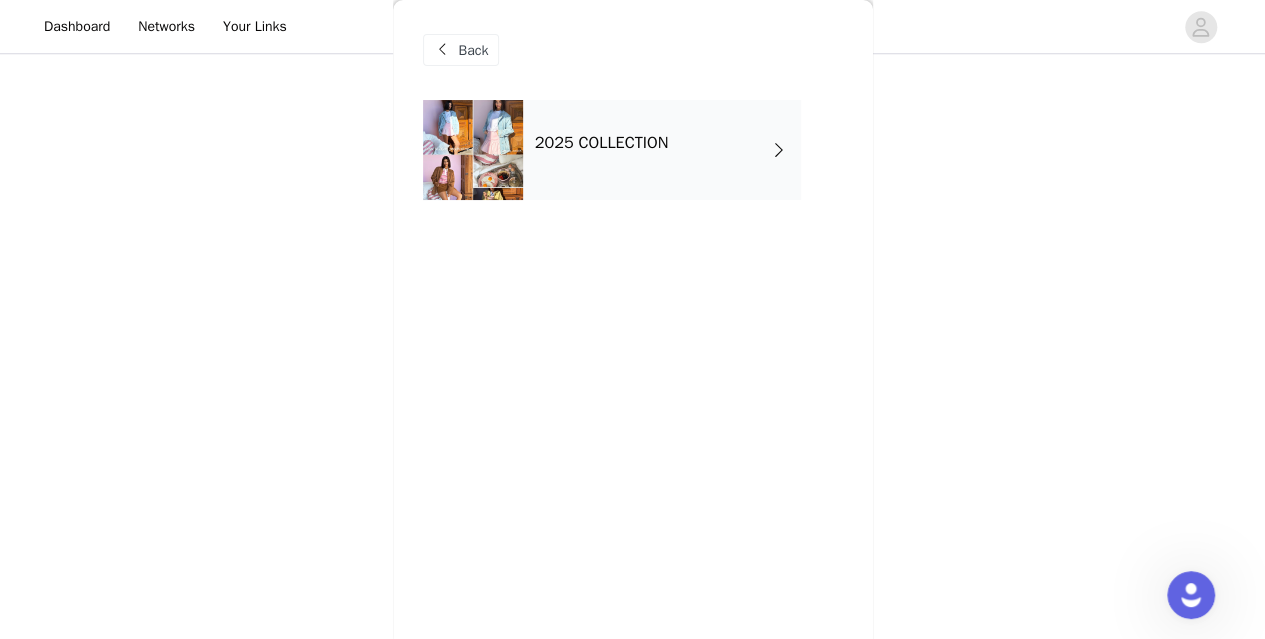 click on "2025 COLLECTION" at bounding box center (602, 143) 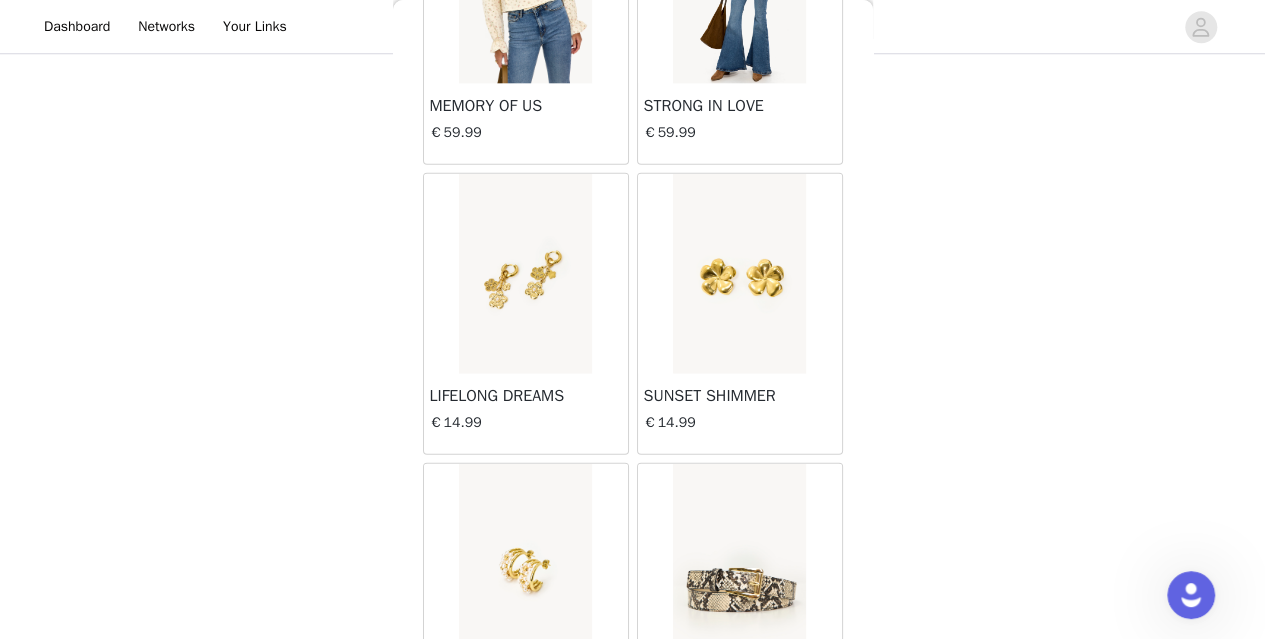 scroll, scrollTop: 2414, scrollLeft: 0, axis: vertical 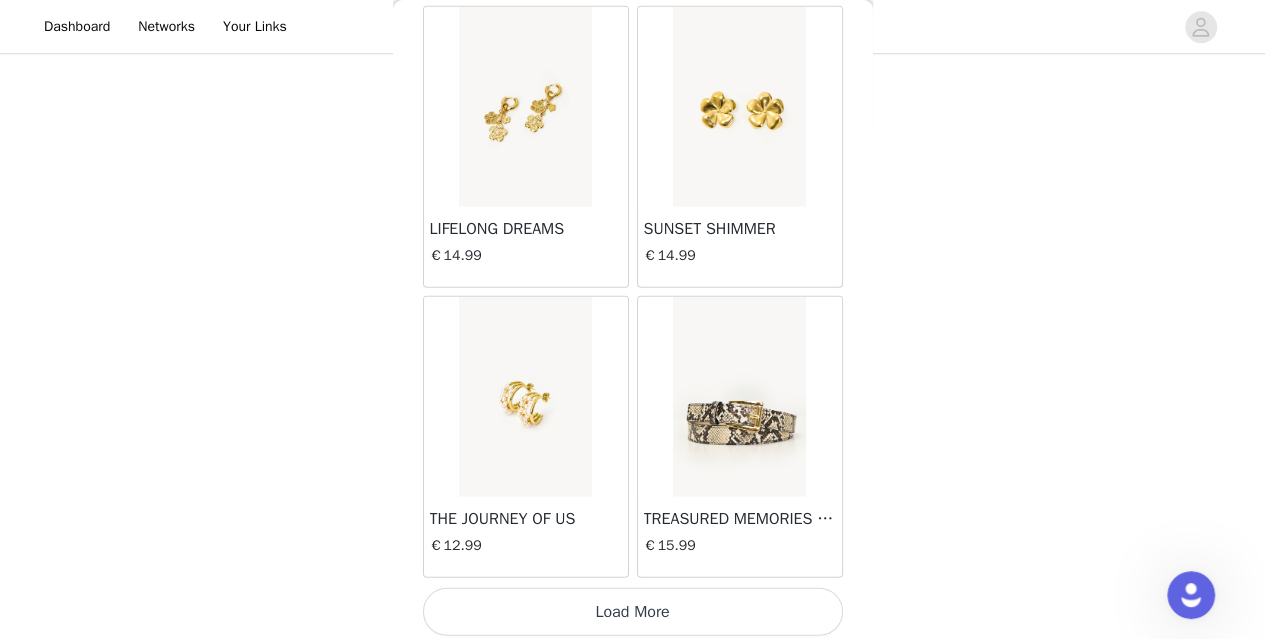 click on "Load More" at bounding box center [633, 612] 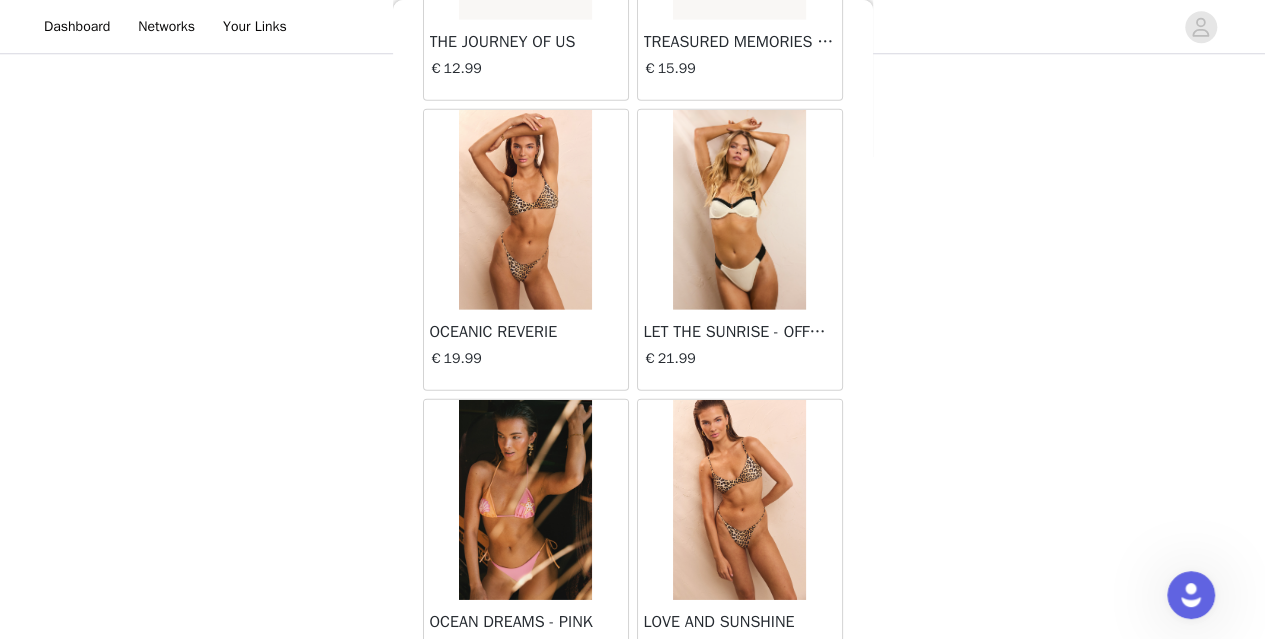 scroll, scrollTop: 5307, scrollLeft: 0, axis: vertical 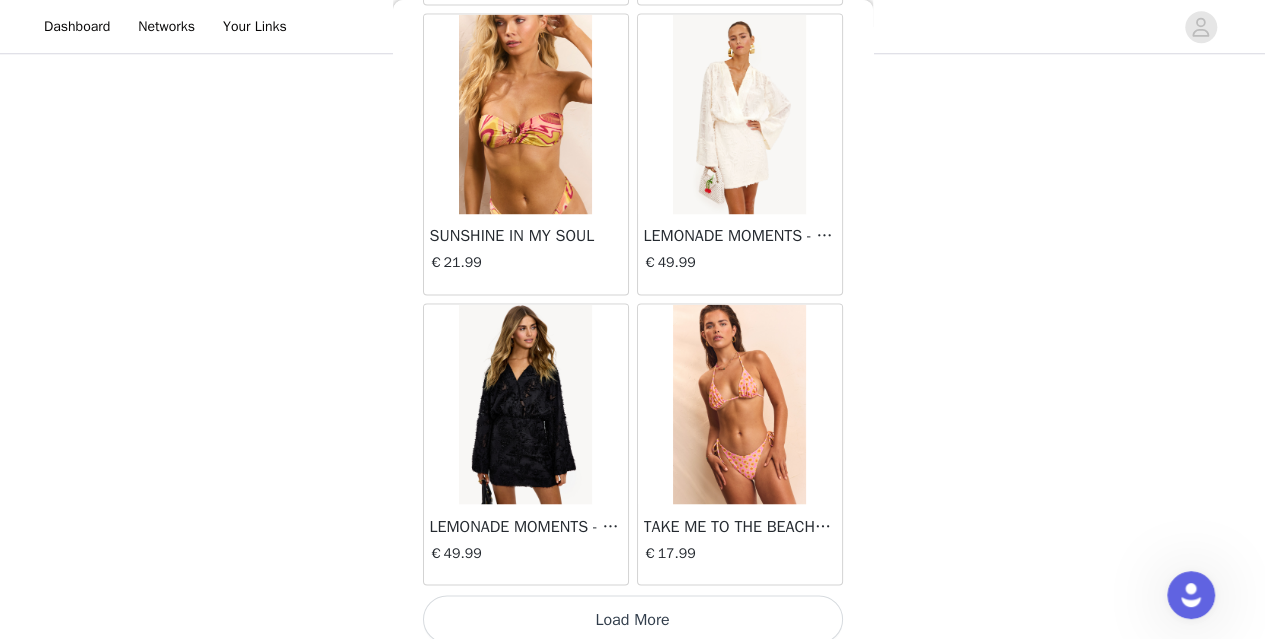 click on "Load More" at bounding box center (633, 619) 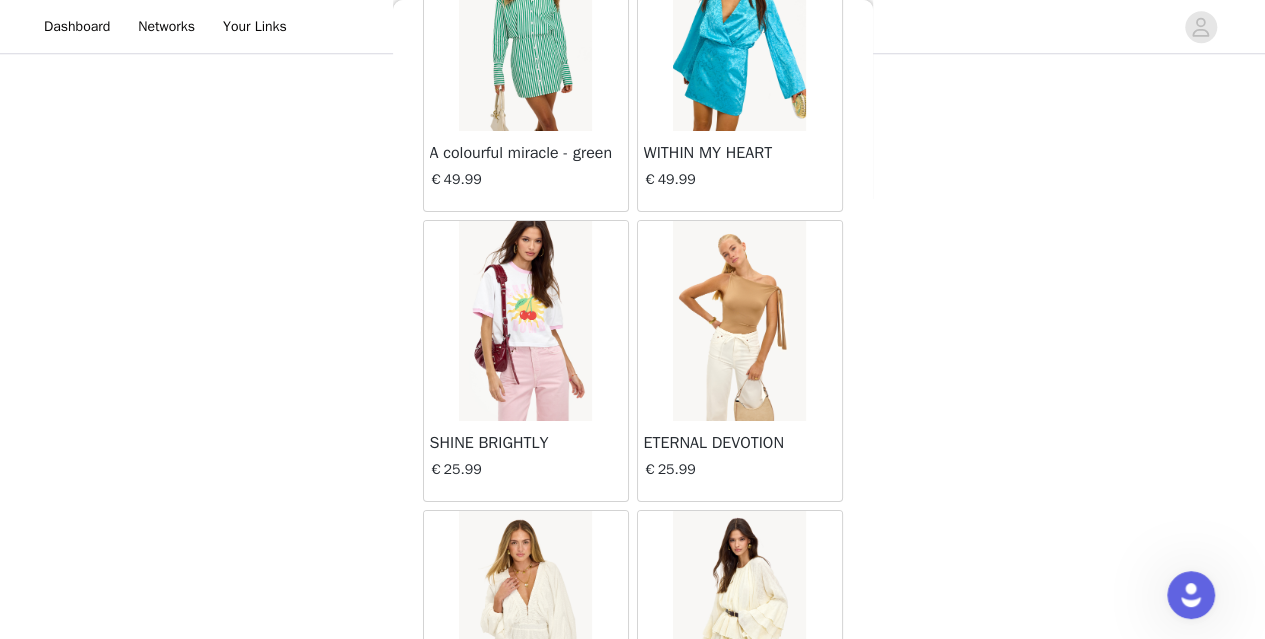 scroll, scrollTop: 8200, scrollLeft: 0, axis: vertical 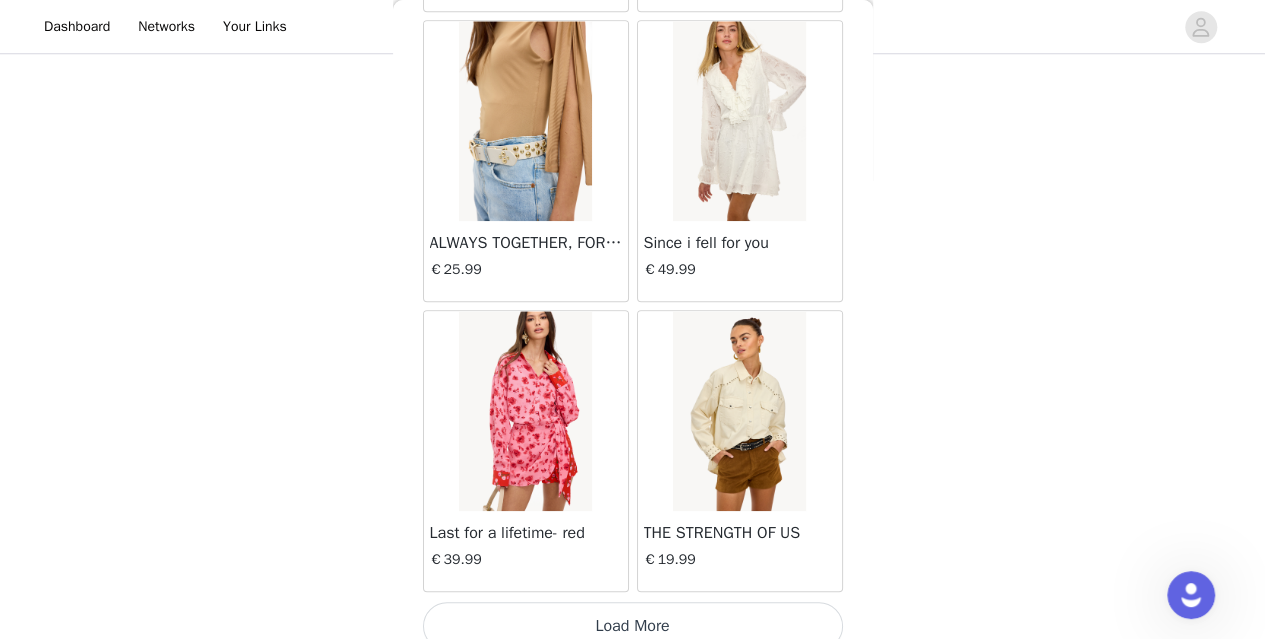 click on "Load More" at bounding box center [633, 626] 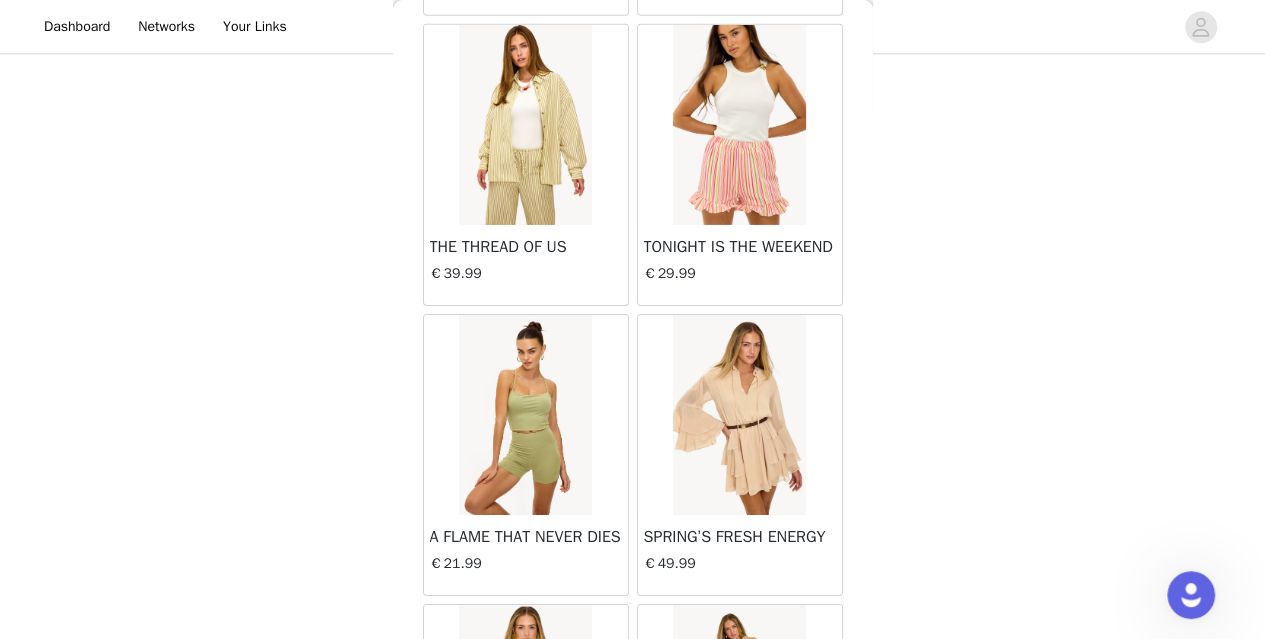 scroll, scrollTop: 11094, scrollLeft: 0, axis: vertical 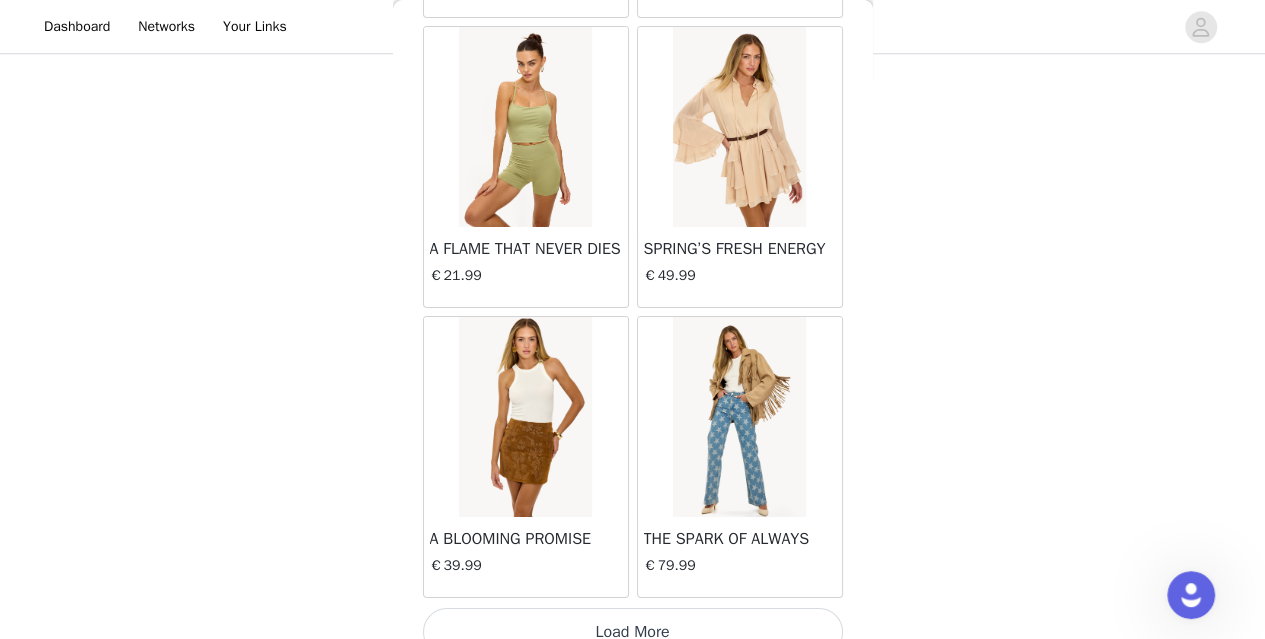 click on "Load More" at bounding box center (633, 632) 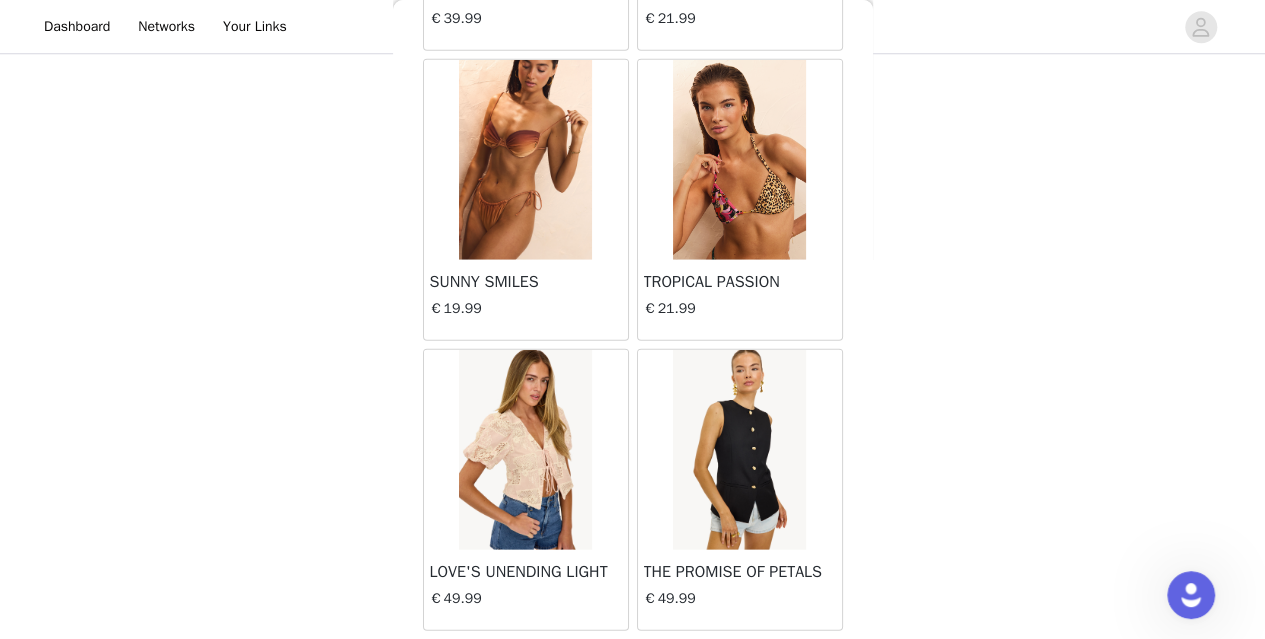 scroll, scrollTop: 13987, scrollLeft: 0, axis: vertical 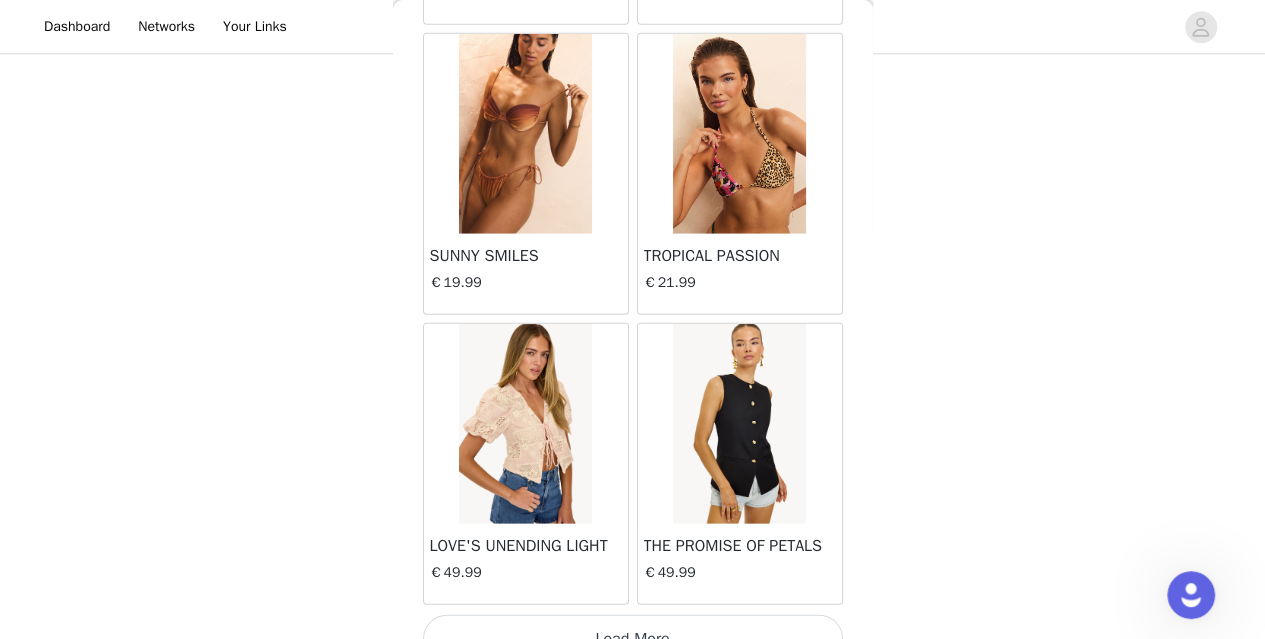 click on "Load More" at bounding box center (633, 639) 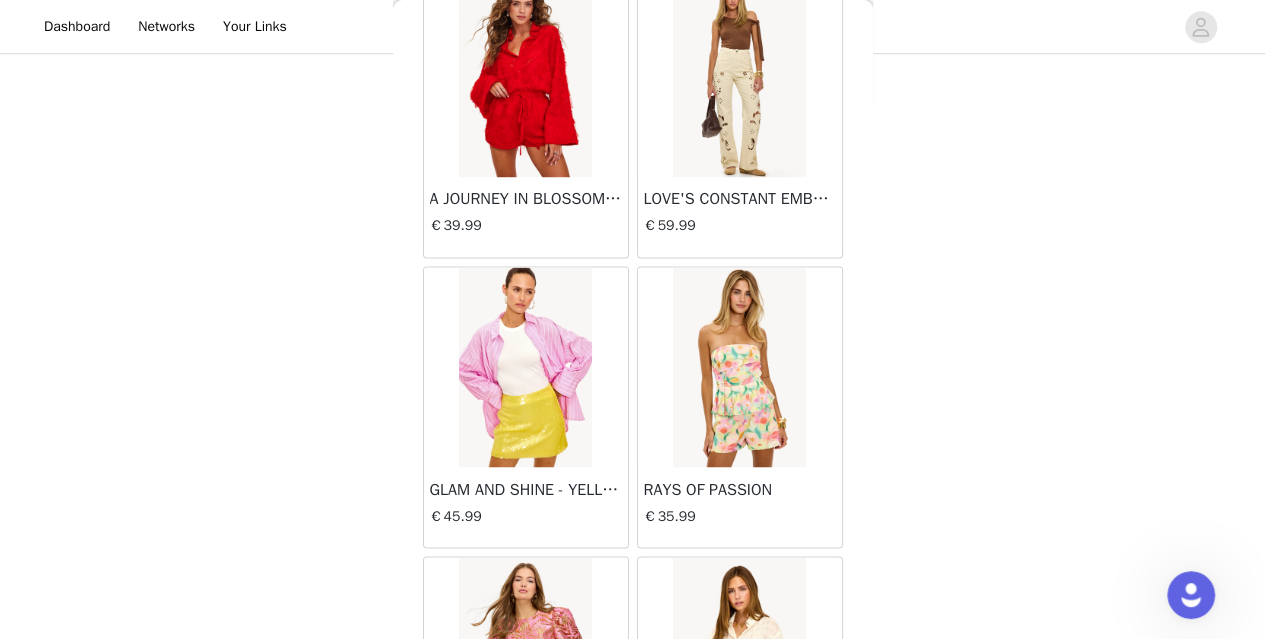 scroll, scrollTop: 16880, scrollLeft: 0, axis: vertical 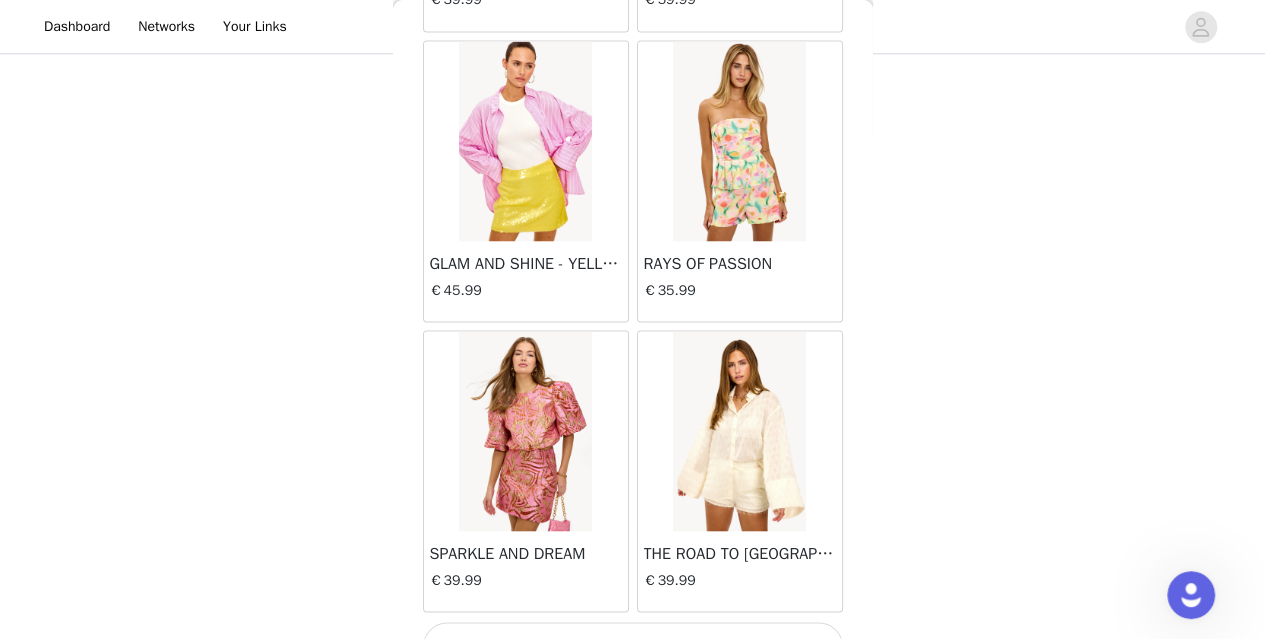 click on "Load More" at bounding box center (633, 646) 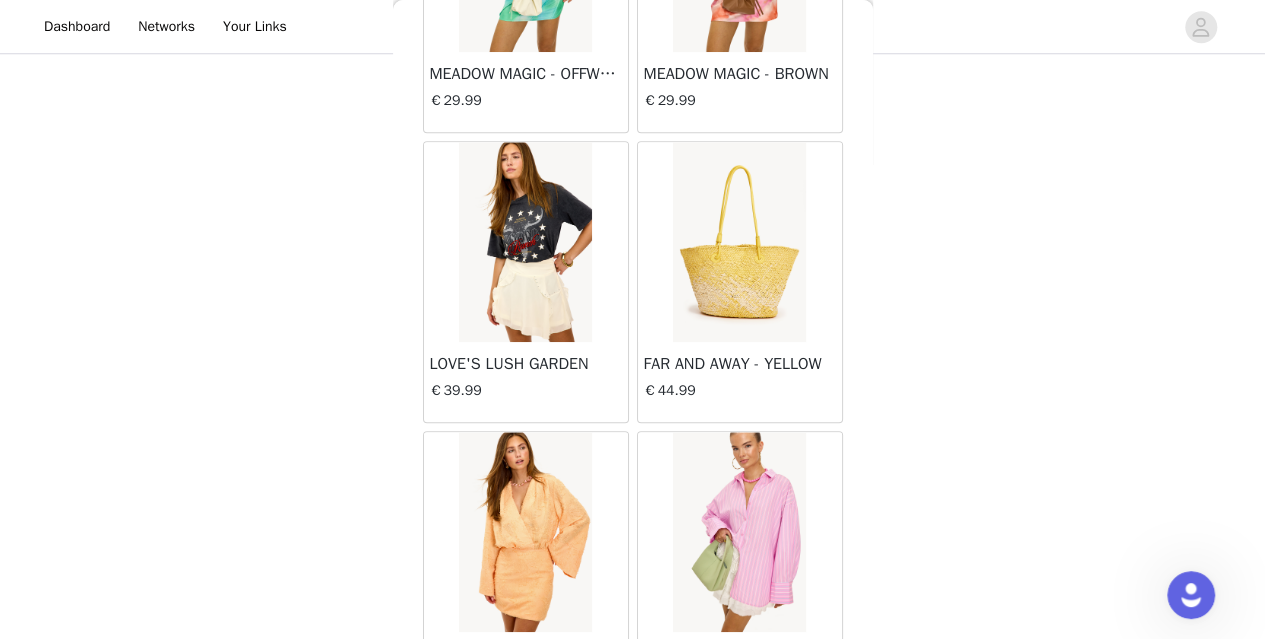 scroll, scrollTop: 19774, scrollLeft: 0, axis: vertical 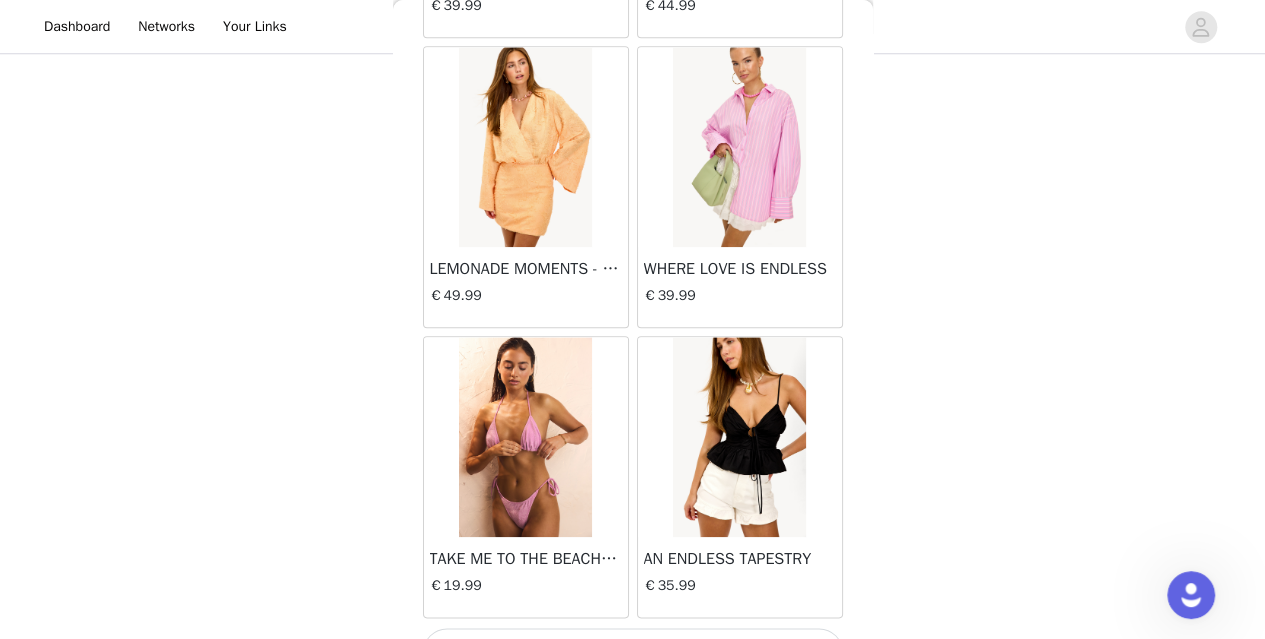 click on "Load More" at bounding box center [633, 652] 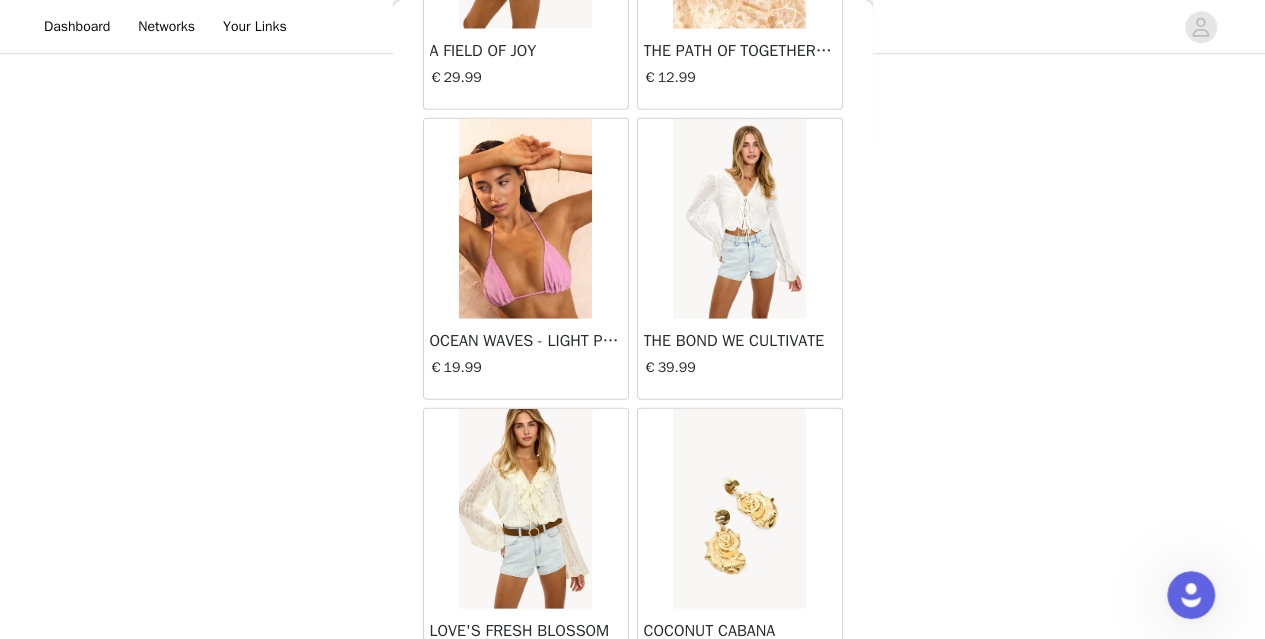 scroll, scrollTop: 22667, scrollLeft: 0, axis: vertical 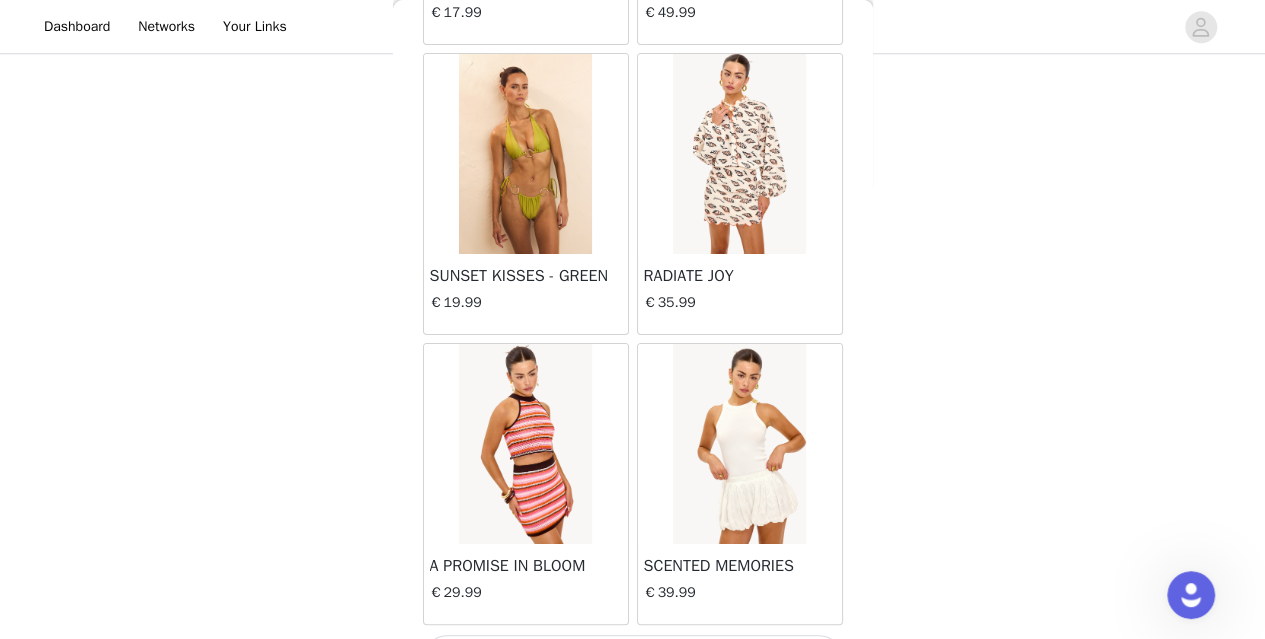 click on "Load More" at bounding box center (633, 659) 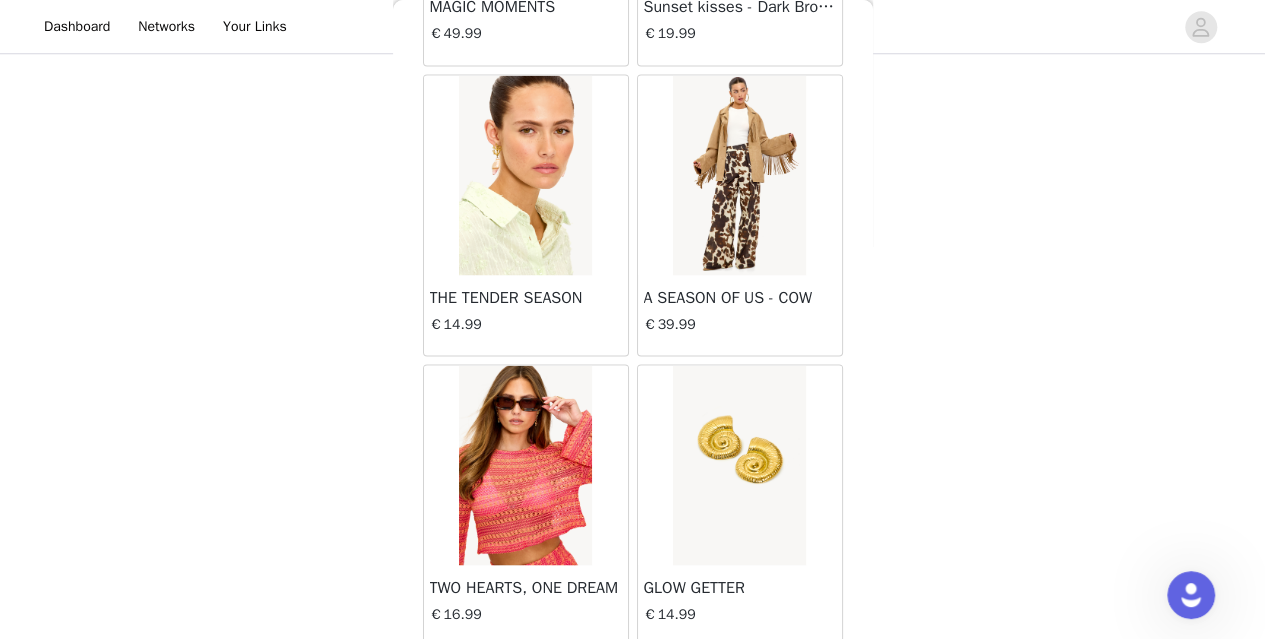 scroll, scrollTop: 25560, scrollLeft: 0, axis: vertical 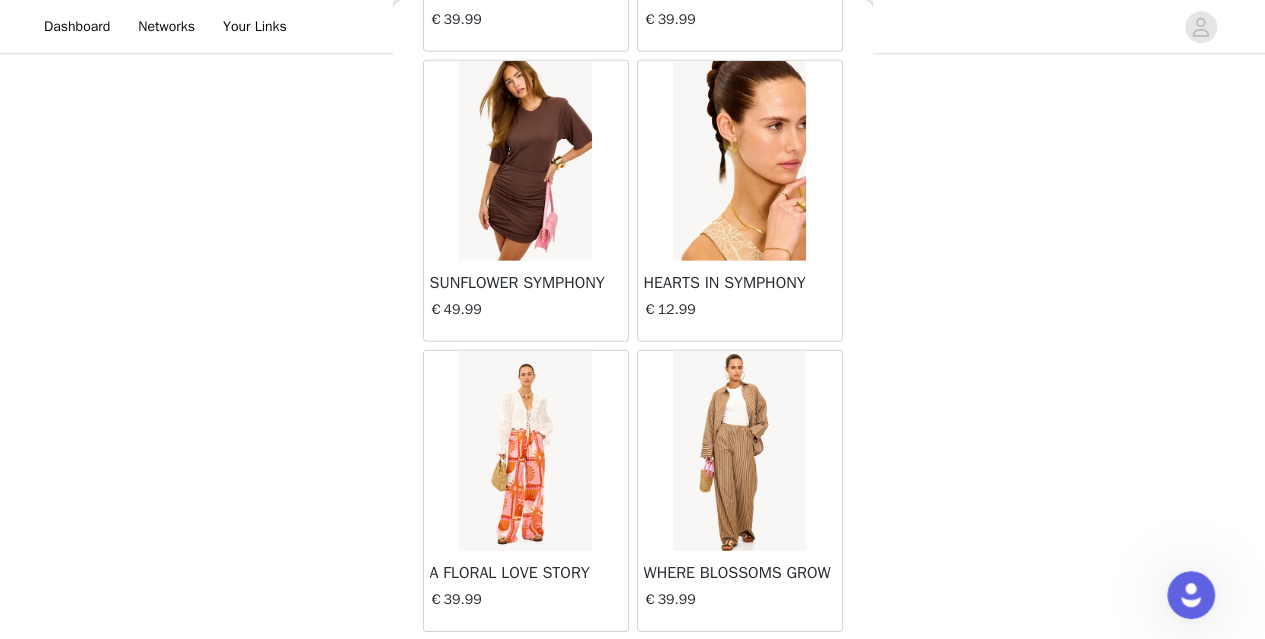click on "Load More" at bounding box center (633, 666) 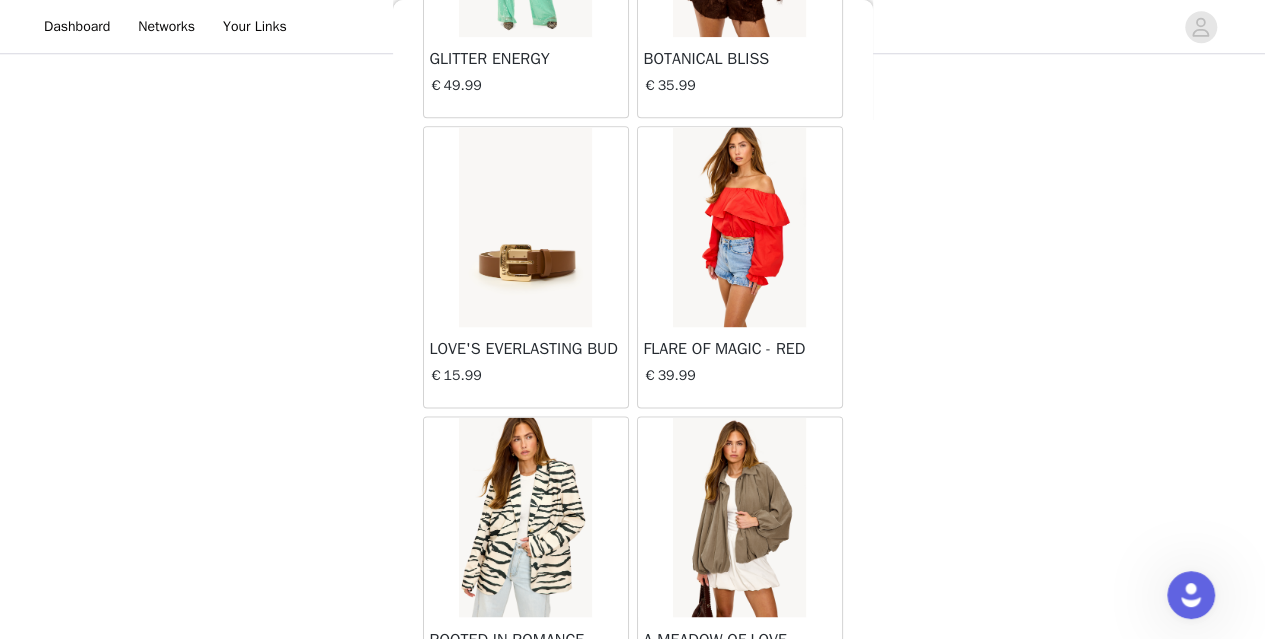 scroll, scrollTop: 28454, scrollLeft: 0, axis: vertical 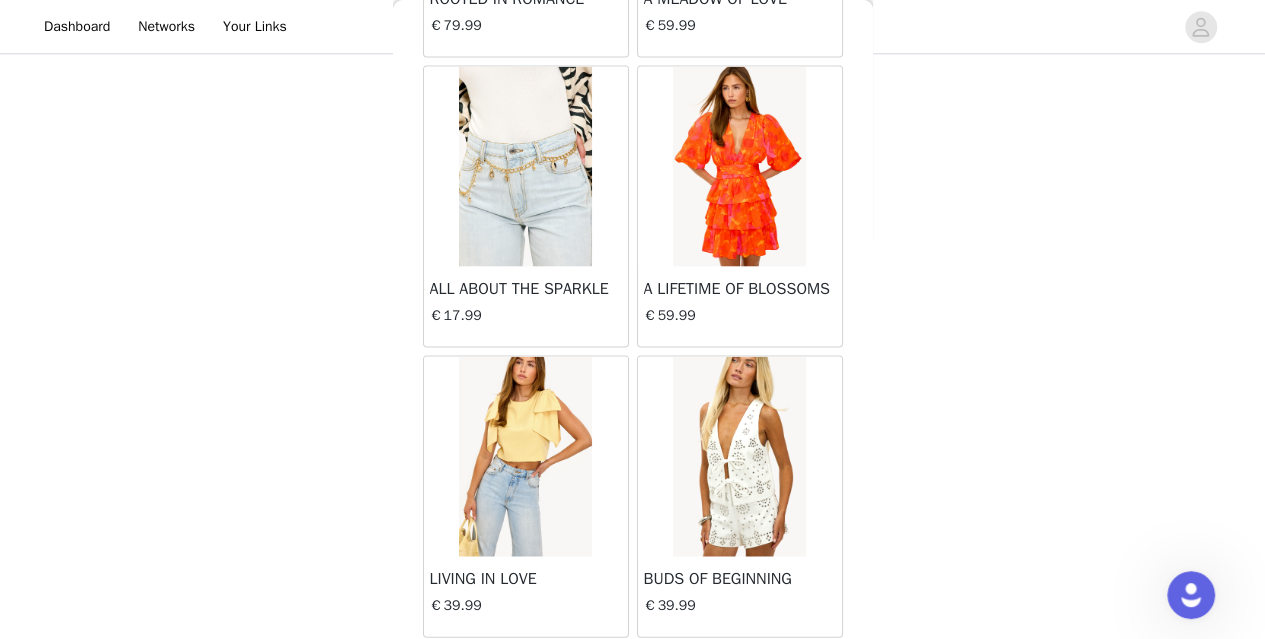 click on "Load More" at bounding box center (633, 672) 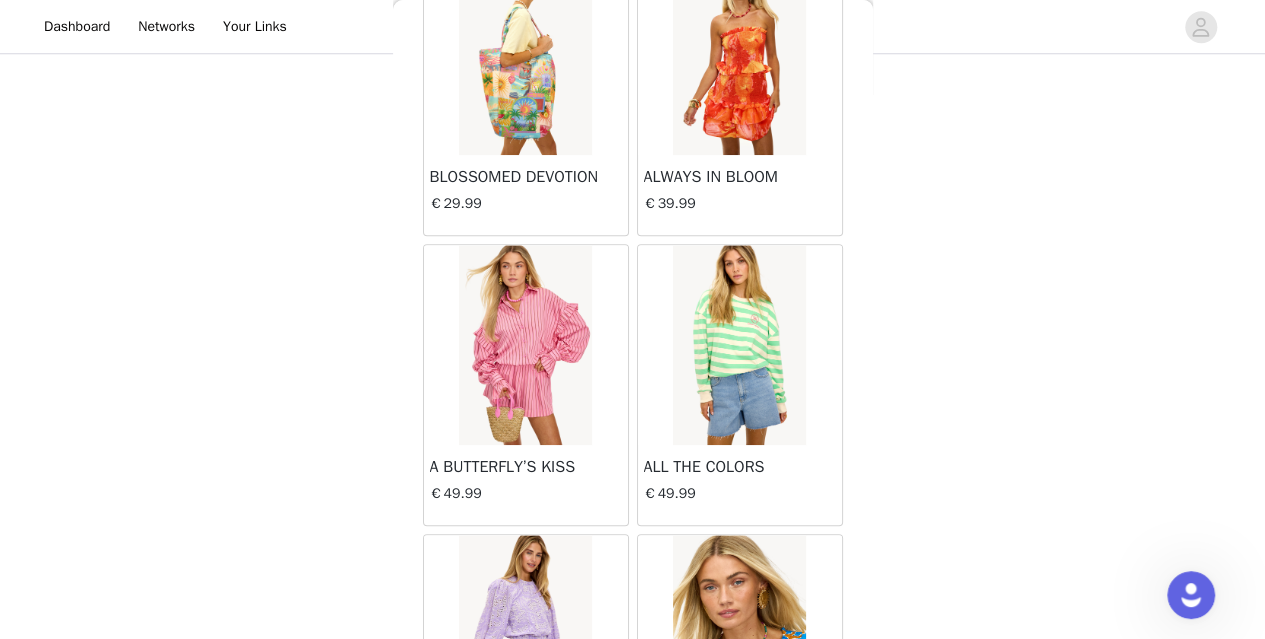 scroll, scrollTop: 31347, scrollLeft: 0, axis: vertical 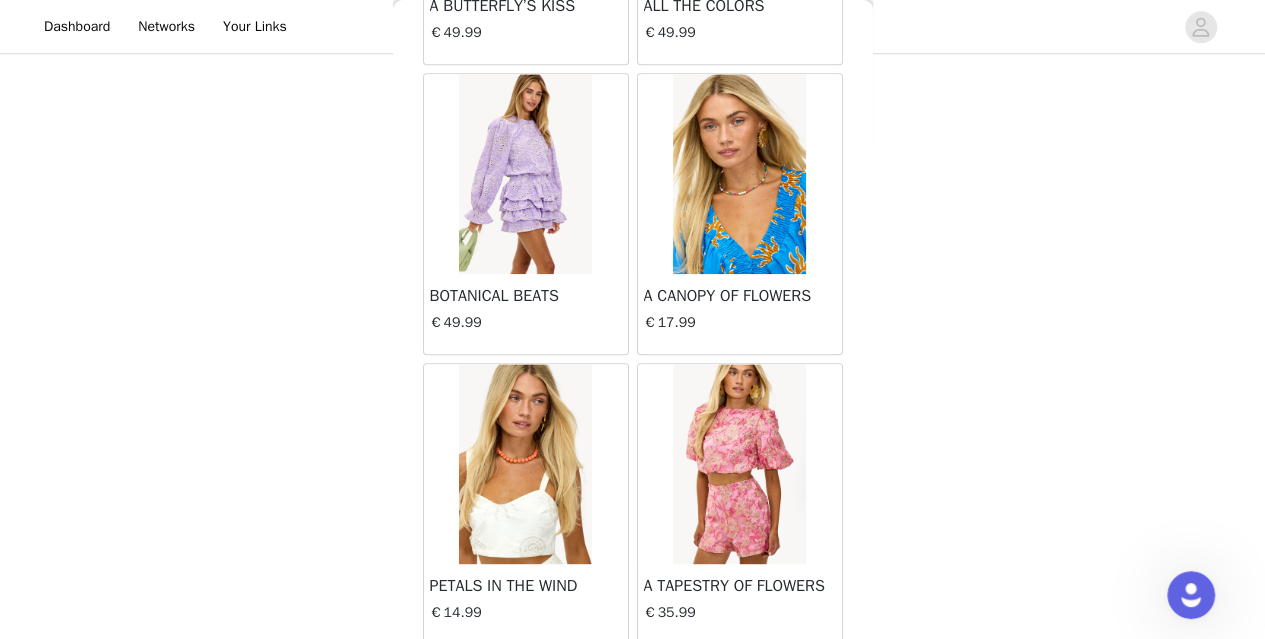 click on "Load More" at bounding box center (633, 679) 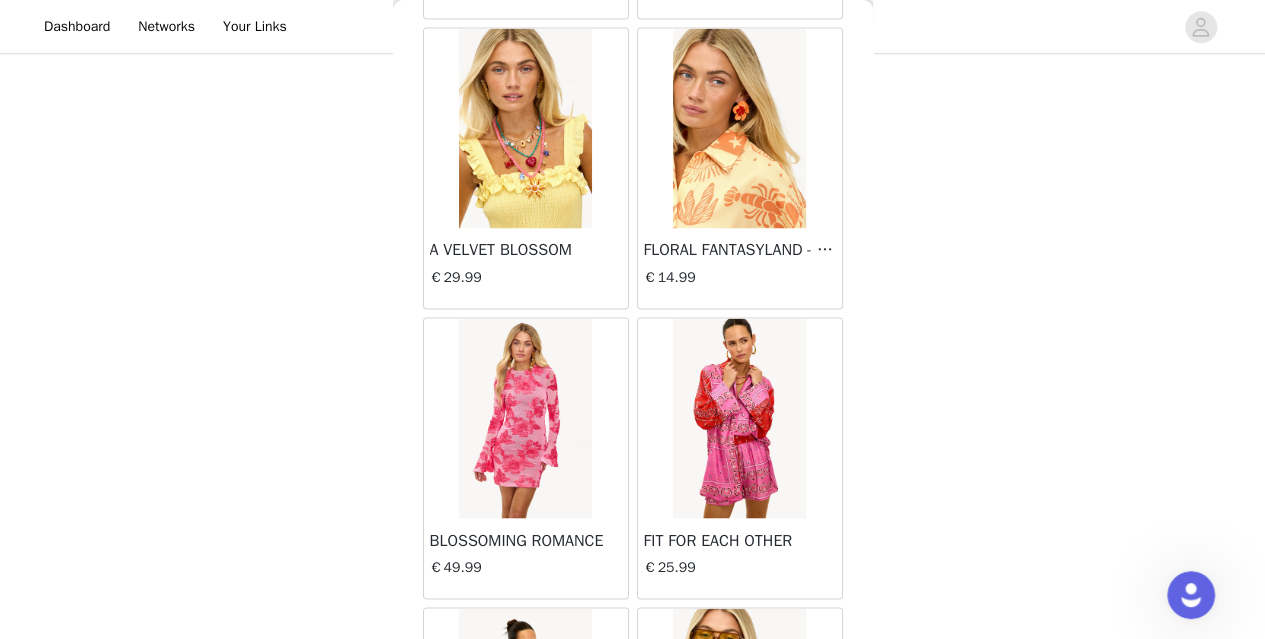 scroll, scrollTop: 31976, scrollLeft: 0, axis: vertical 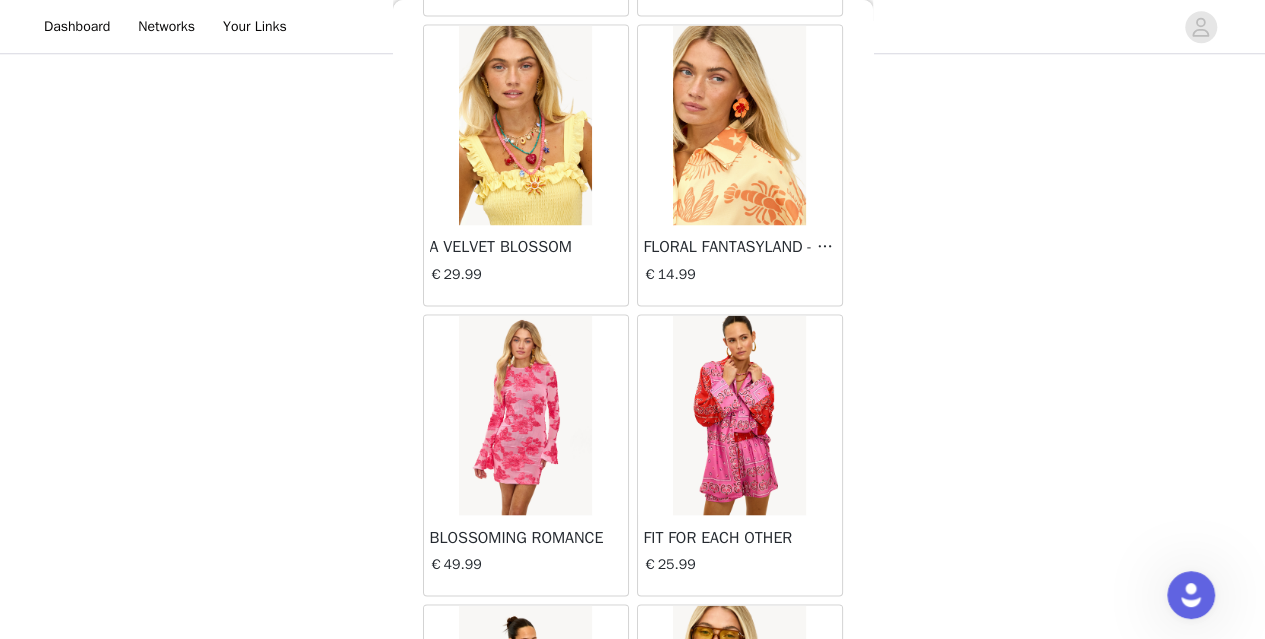 click at bounding box center [525, 415] 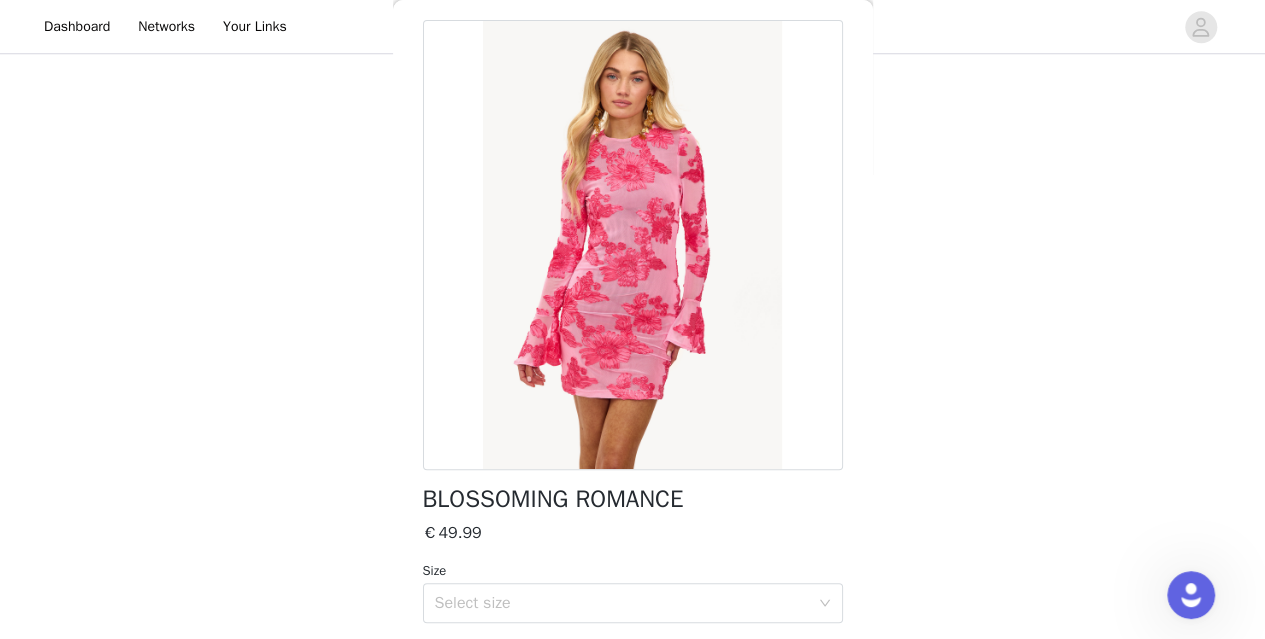 scroll, scrollTop: 243, scrollLeft: 0, axis: vertical 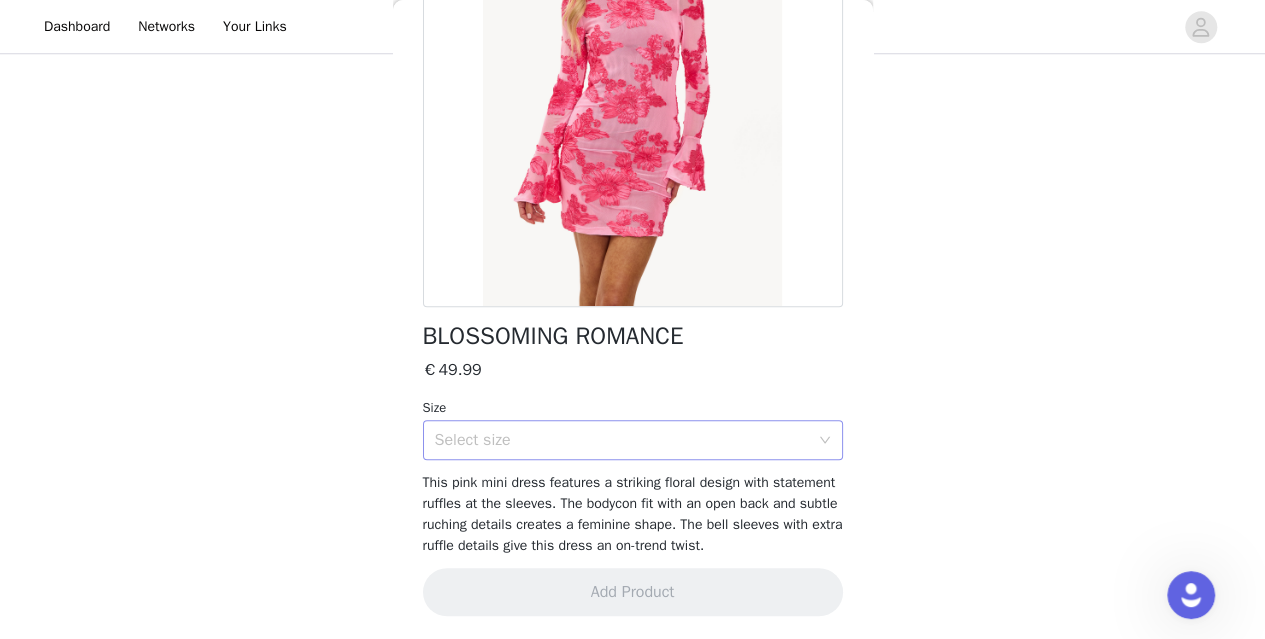 click on "Select size" at bounding box center [622, 440] 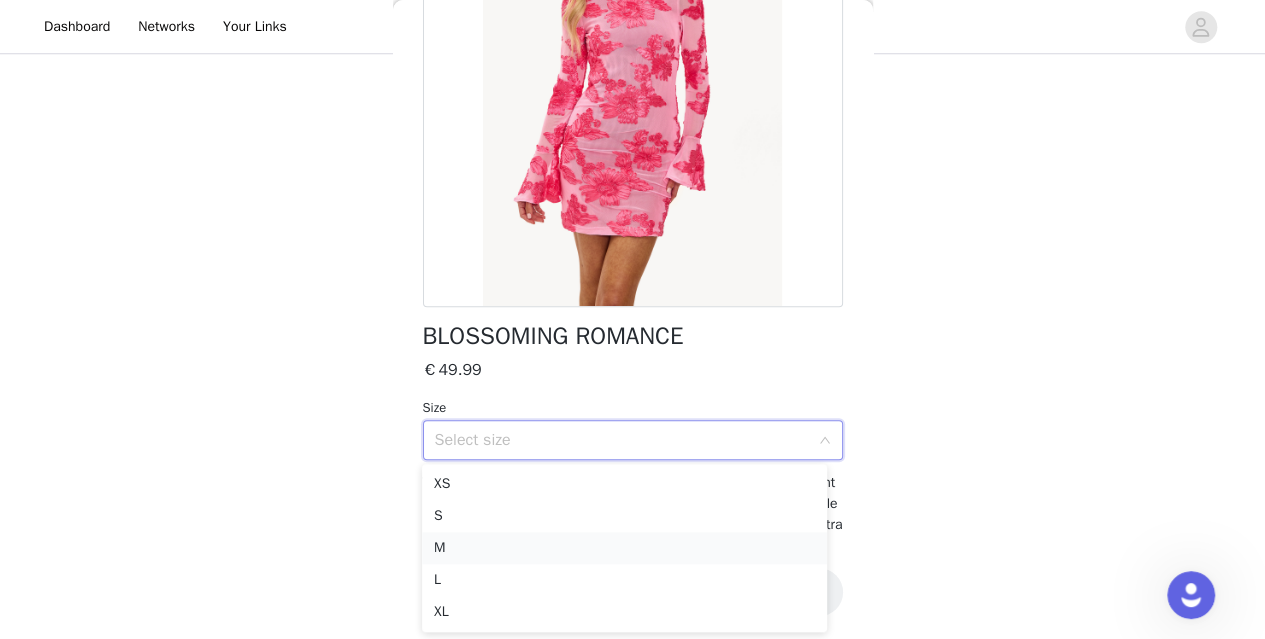 click on "M" at bounding box center [624, 548] 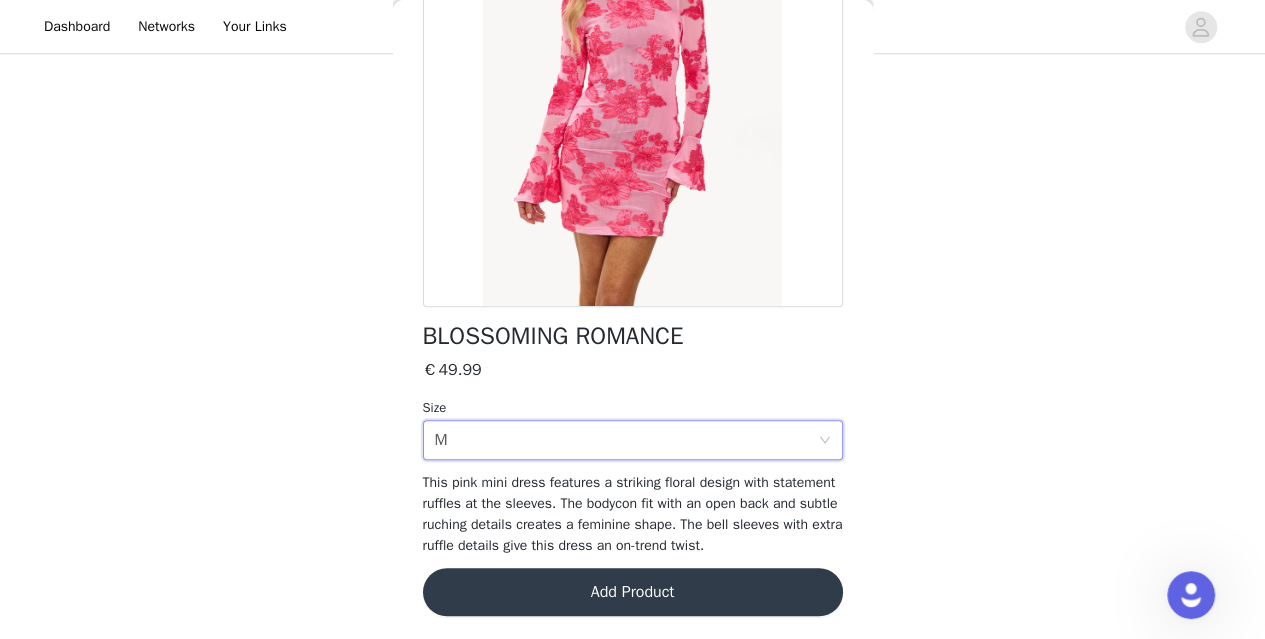 click on "Add Product" at bounding box center [633, 592] 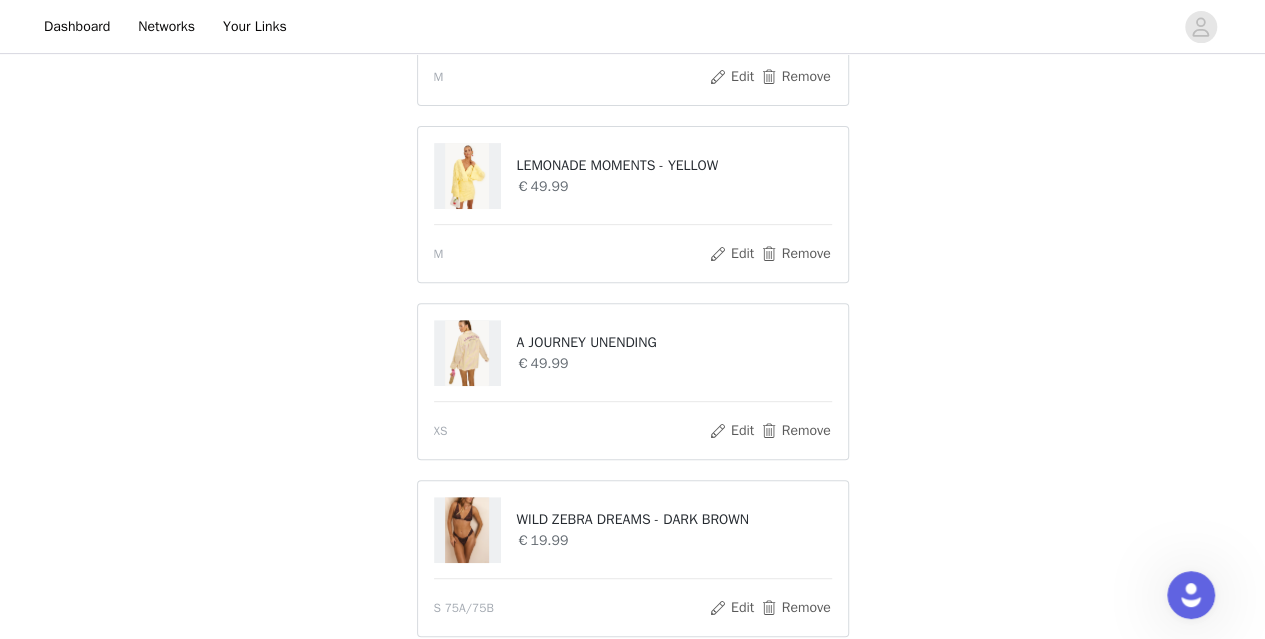 scroll, scrollTop: 283, scrollLeft: 0, axis: vertical 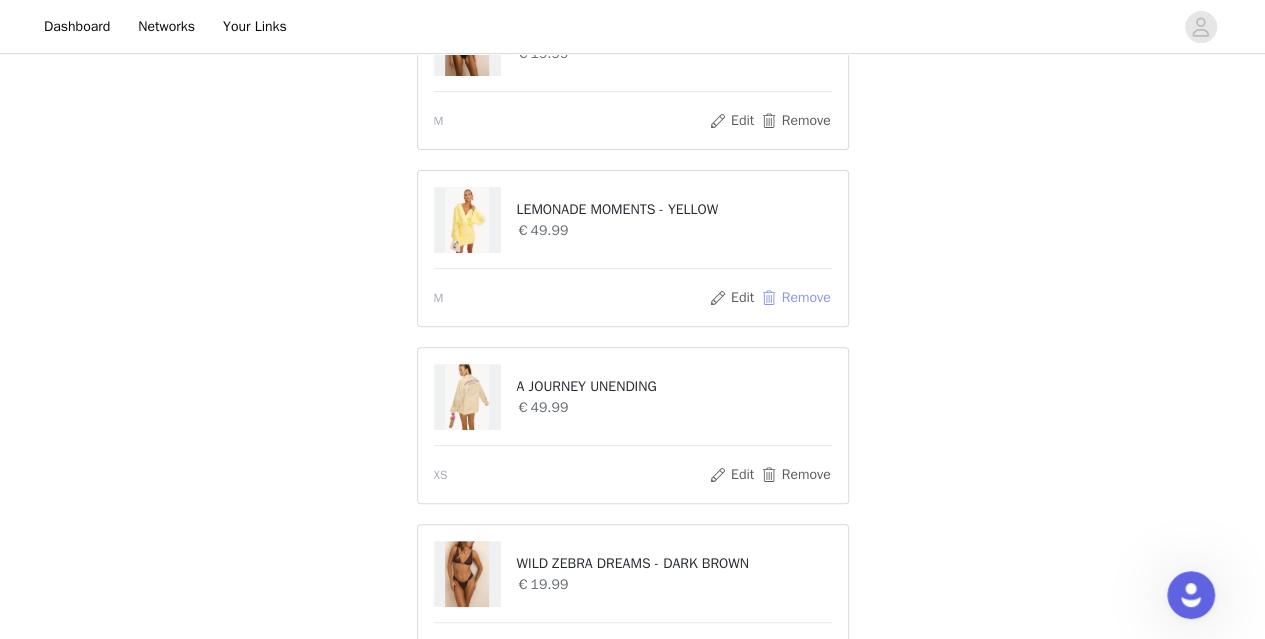 click on "Remove" at bounding box center [795, 298] 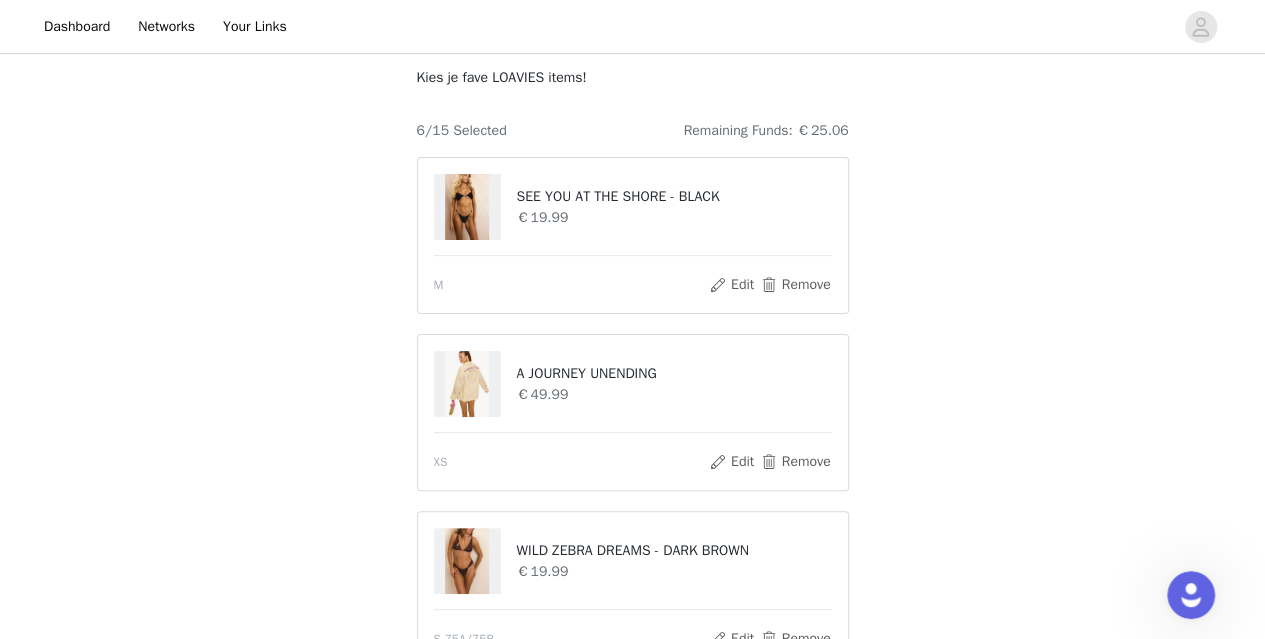 scroll, scrollTop: 936, scrollLeft: 0, axis: vertical 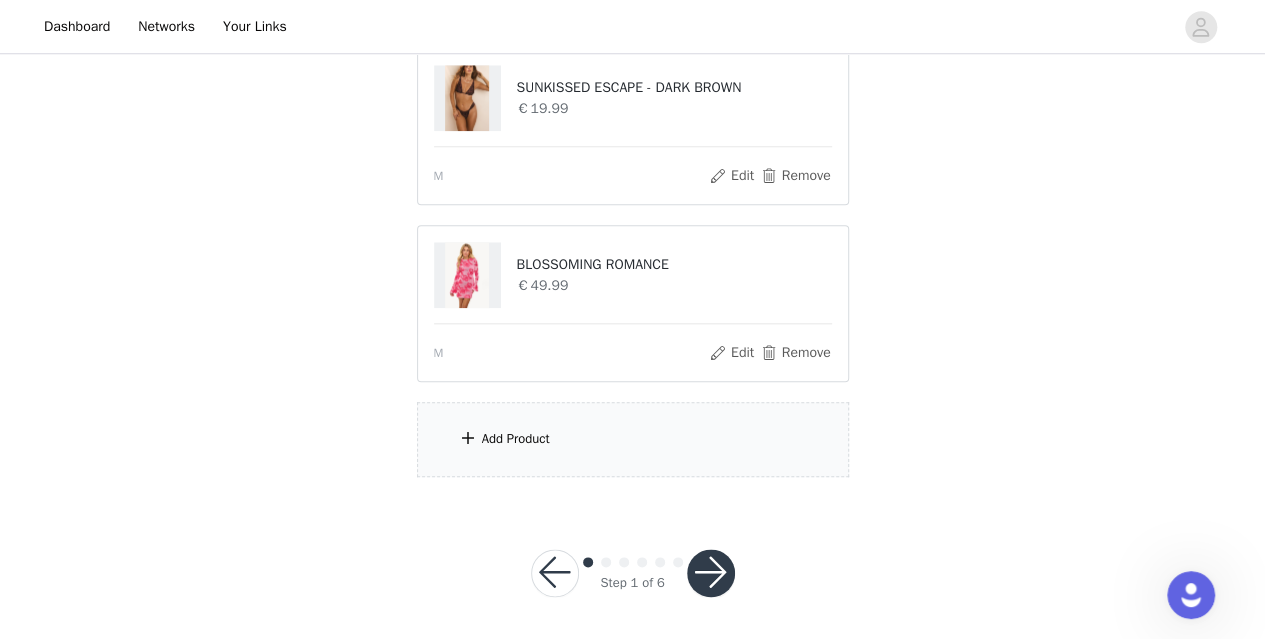click on "Add Product" at bounding box center [633, 439] 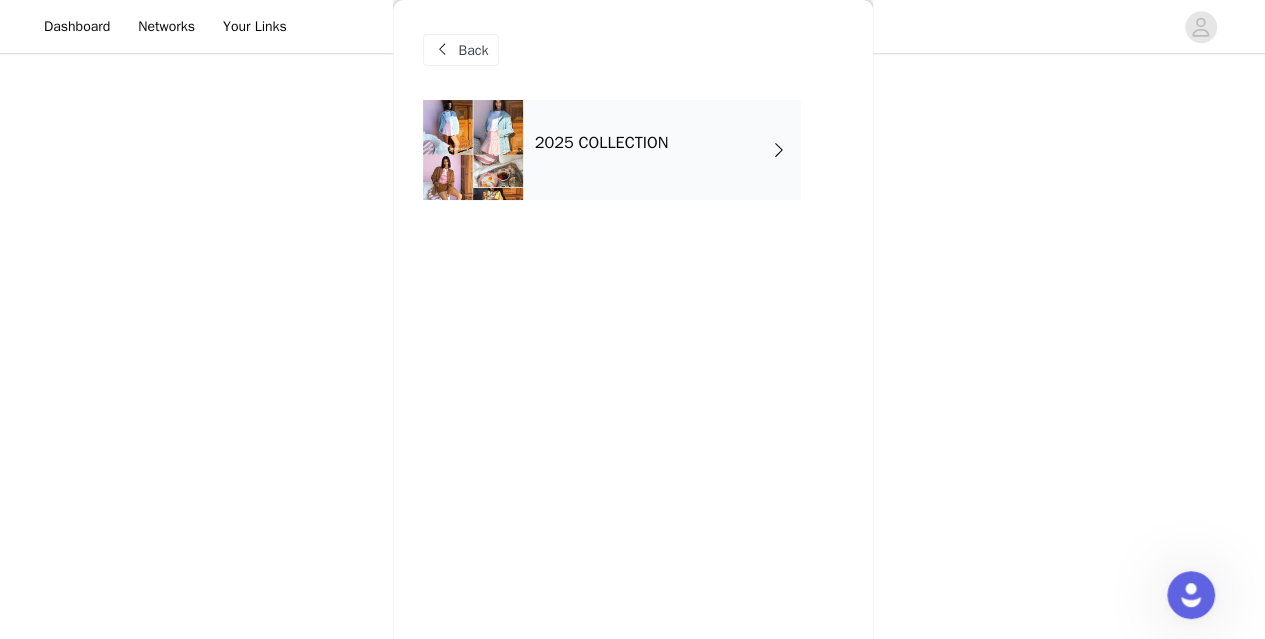 click on "2025 COLLECTION" at bounding box center (602, 143) 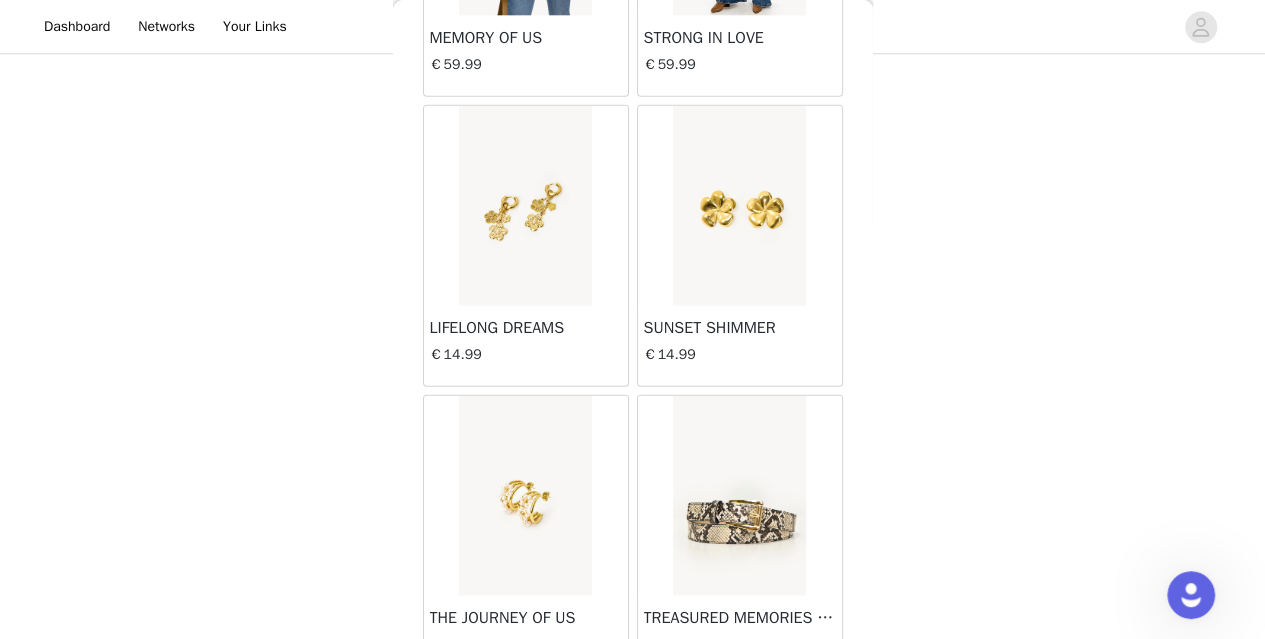 scroll, scrollTop: 2414, scrollLeft: 0, axis: vertical 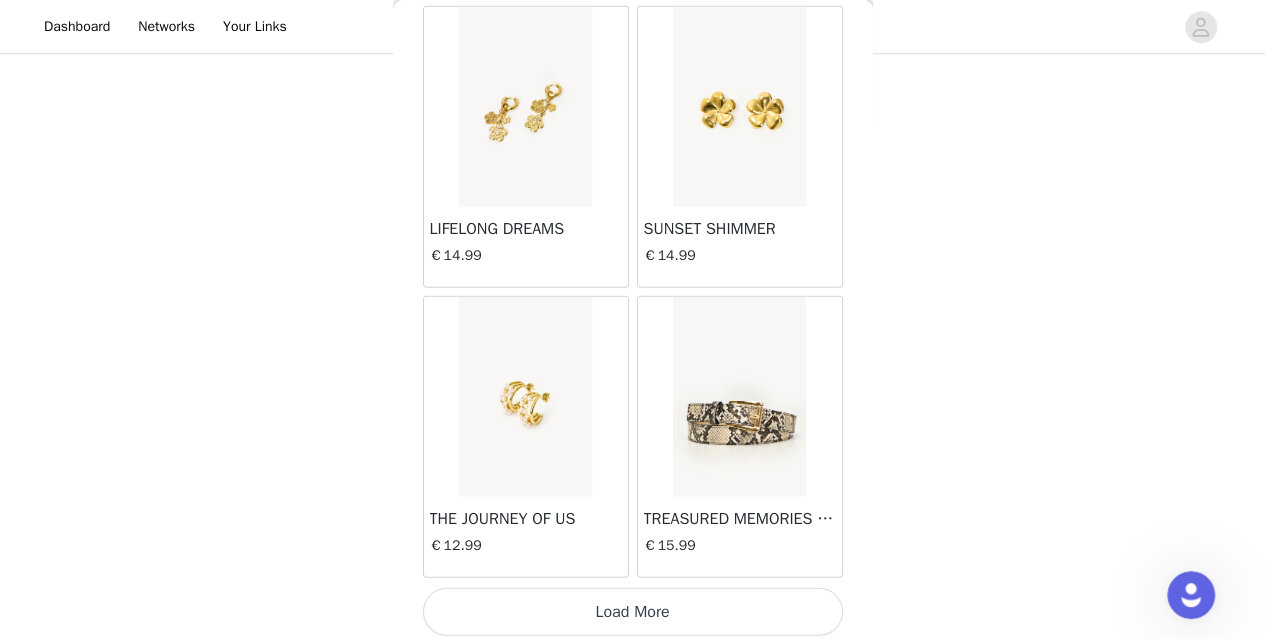 click on "Load More" at bounding box center [633, 612] 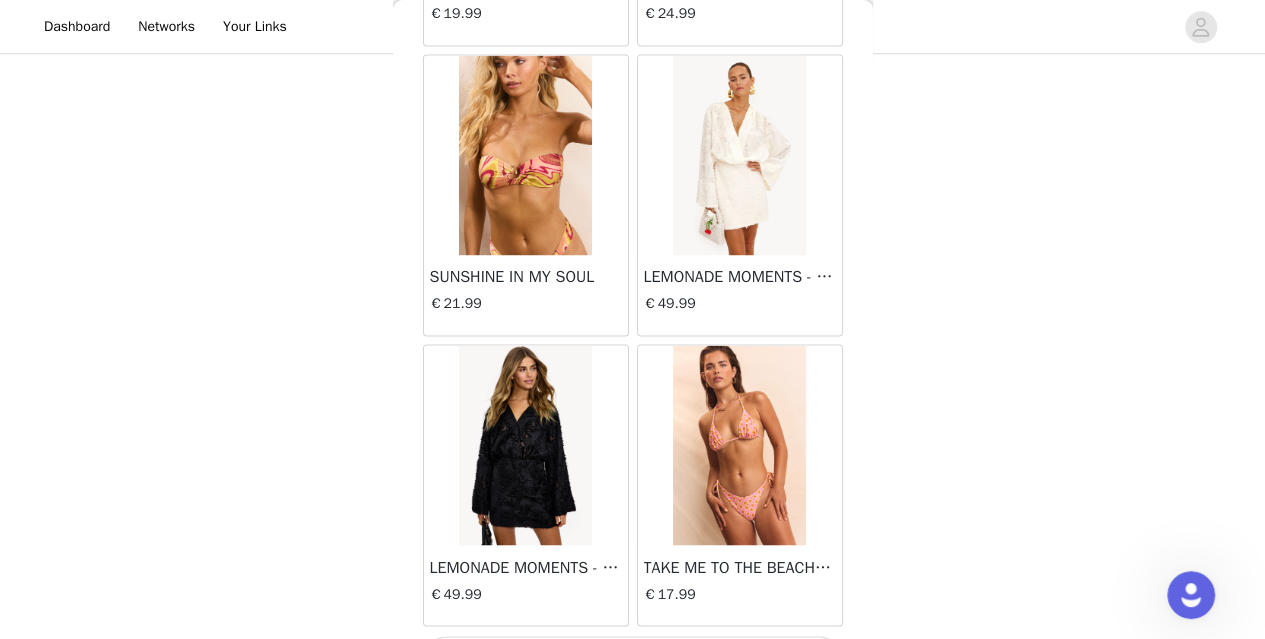scroll, scrollTop: 5307, scrollLeft: 0, axis: vertical 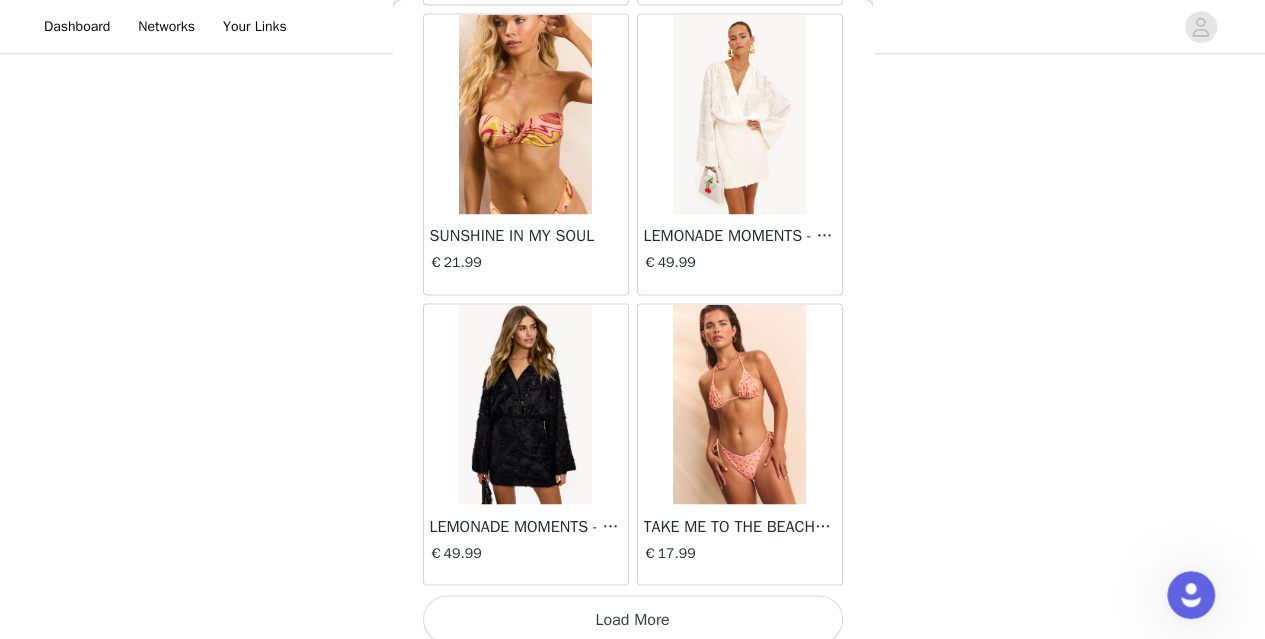 click on "Load More" at bounding box center (633, 619) 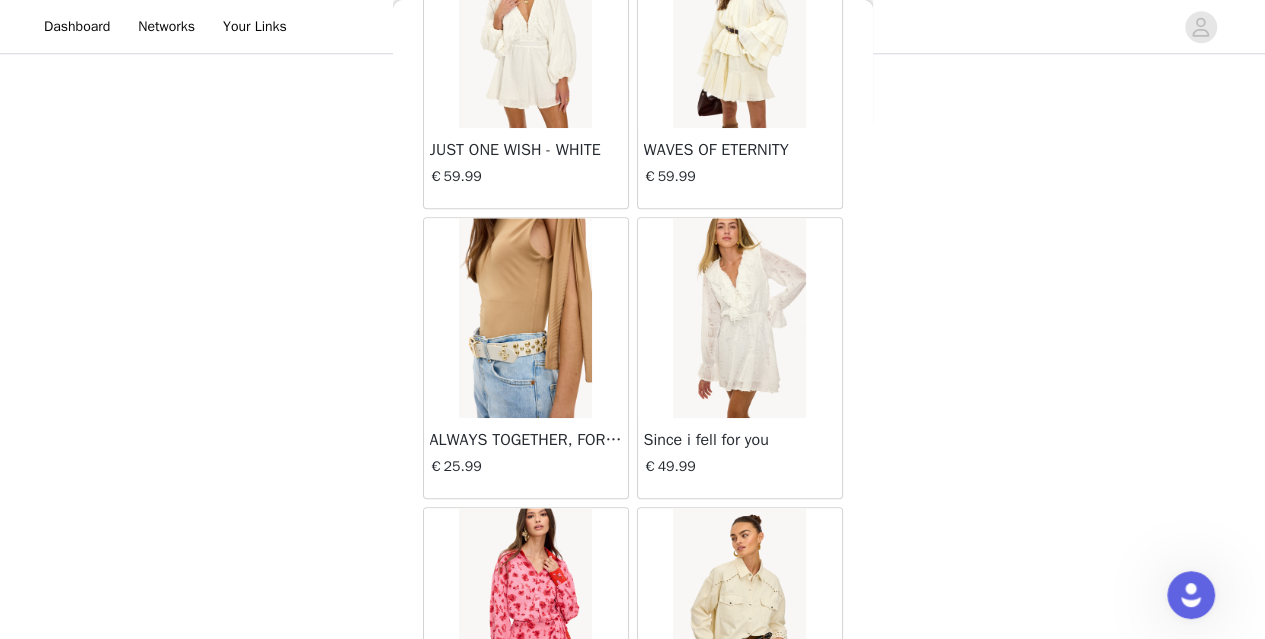 scroll, scrollTop: 8200, scrollLeft: 0, axis: vertical 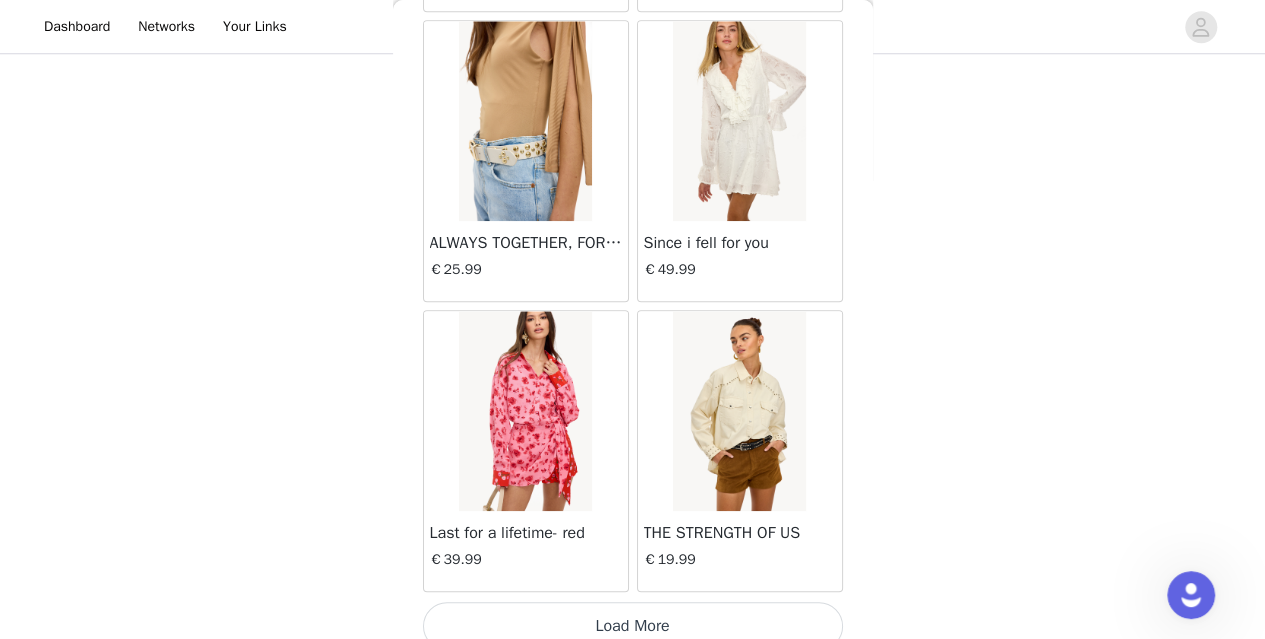 click on "Load More" at bounding box center (633, 626) 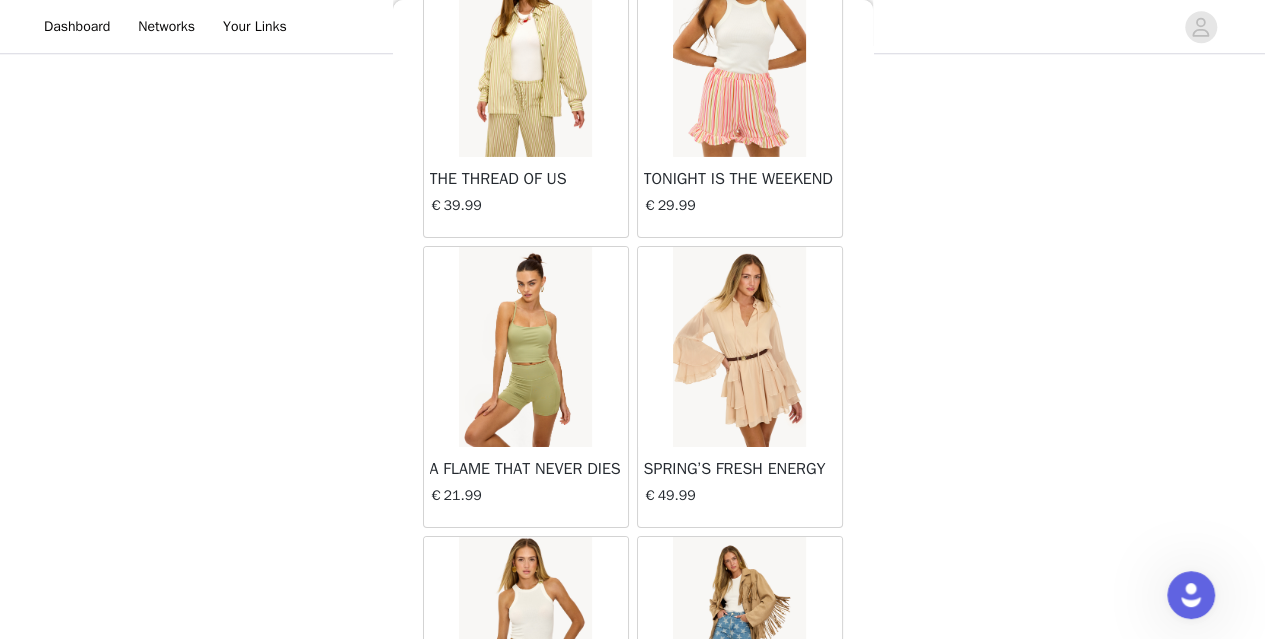 scroll, scrollTop: 11094, scrollLeft: 0, axis: vertical 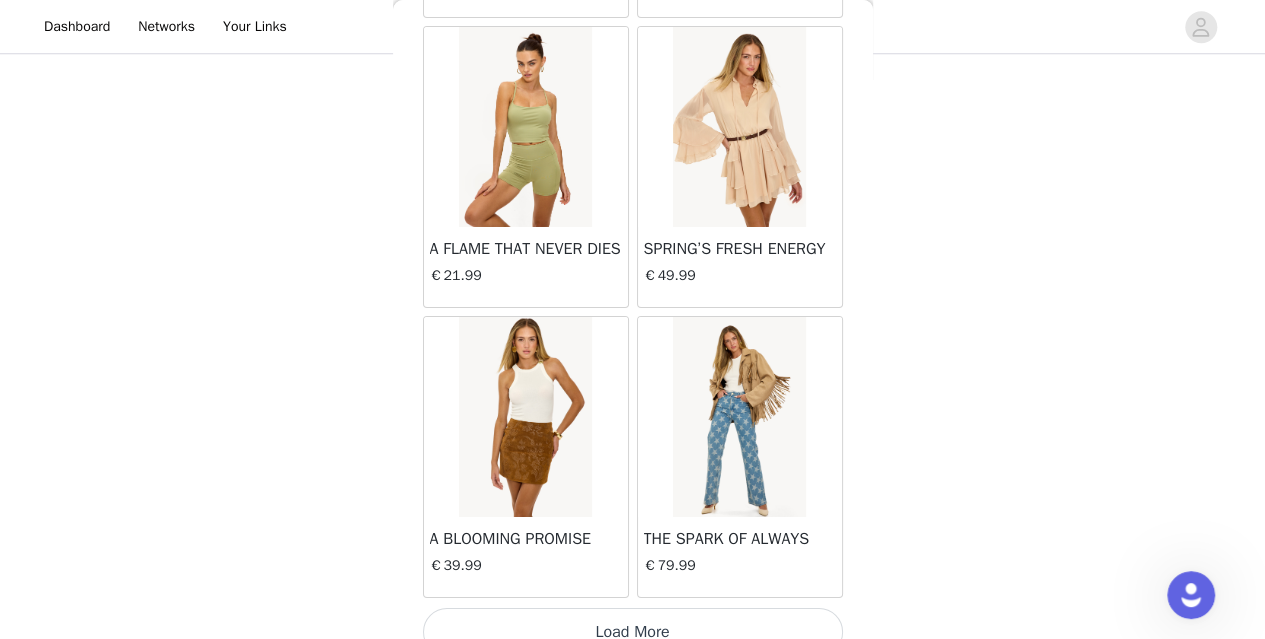 click on "Load More" at bounding box center (633, 632) 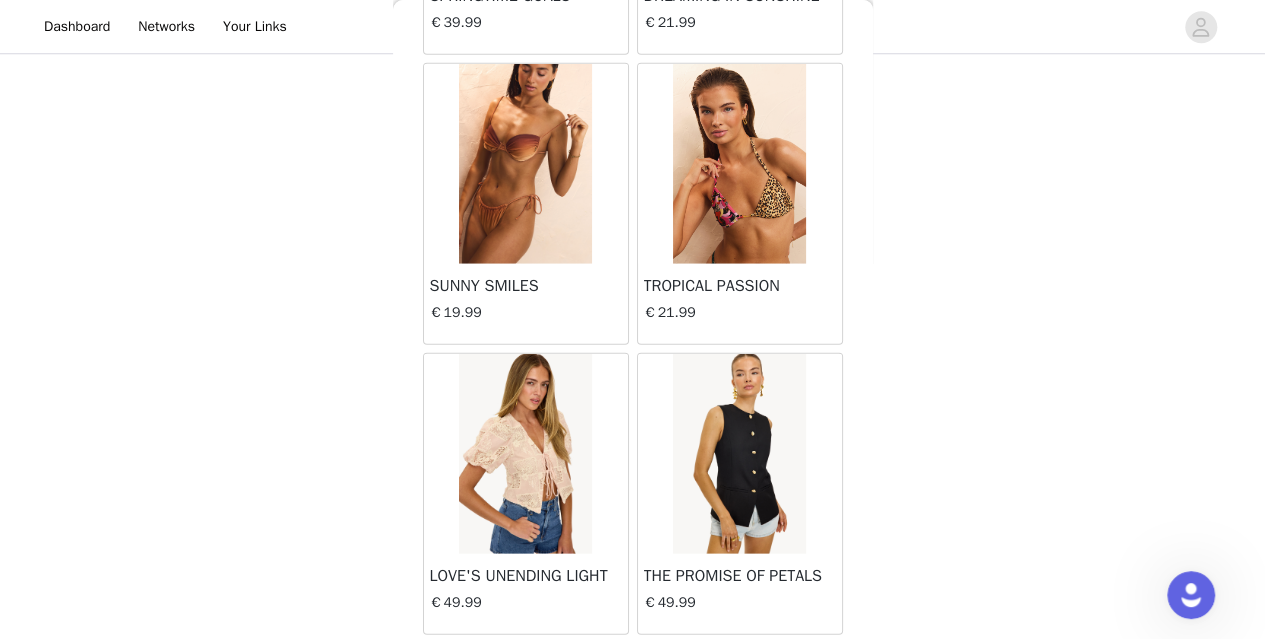 scroll, scrollTop: 13987, scrollLeft: 0, axis: vertical 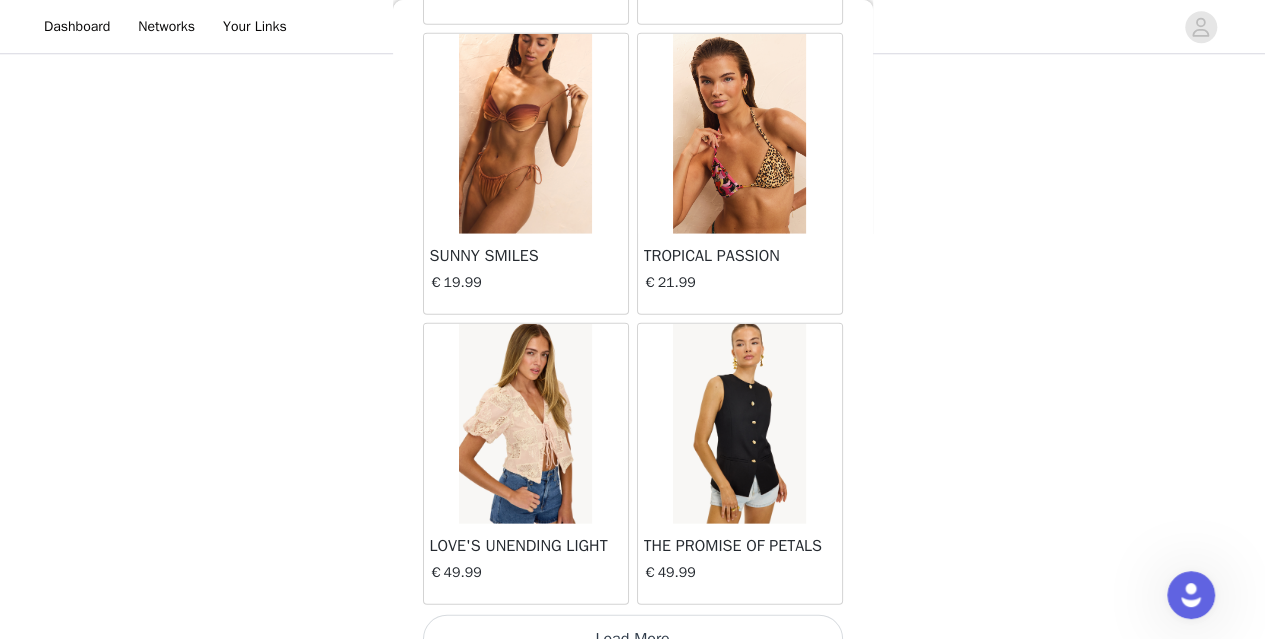 click on "Load More" at bounding box center [633, 639] 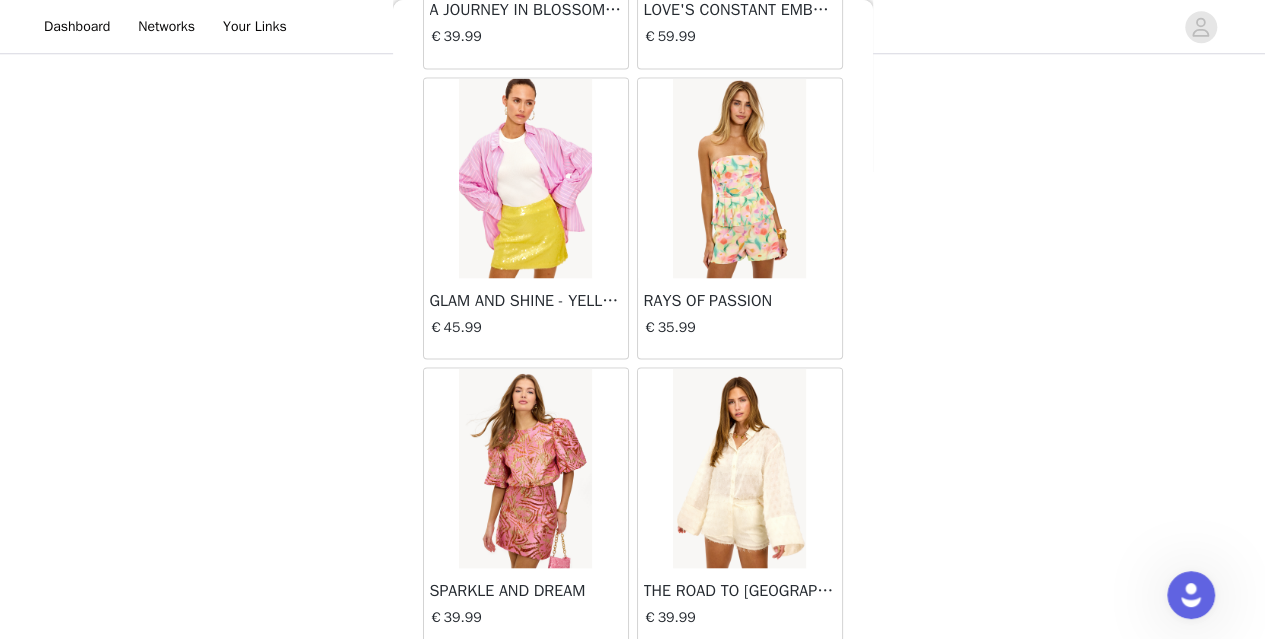 scroll, scrollTop: 16880, scrollLeft: 0, axis: vertical 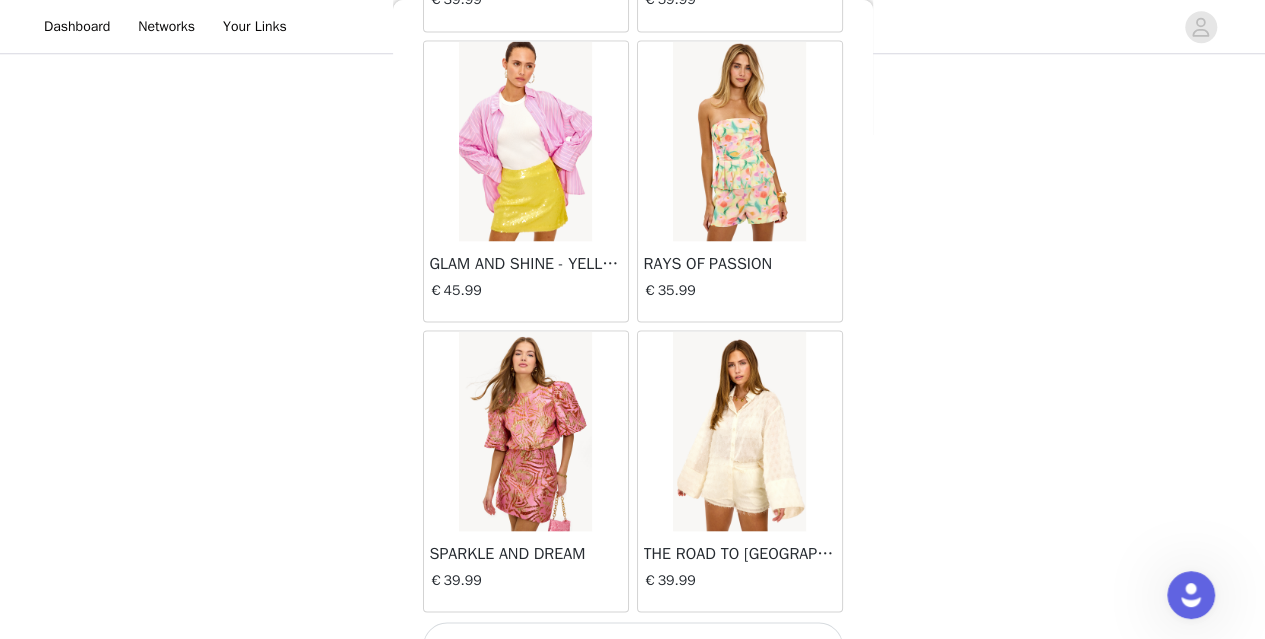 click on "Load More" at bounding box center [633, 646] 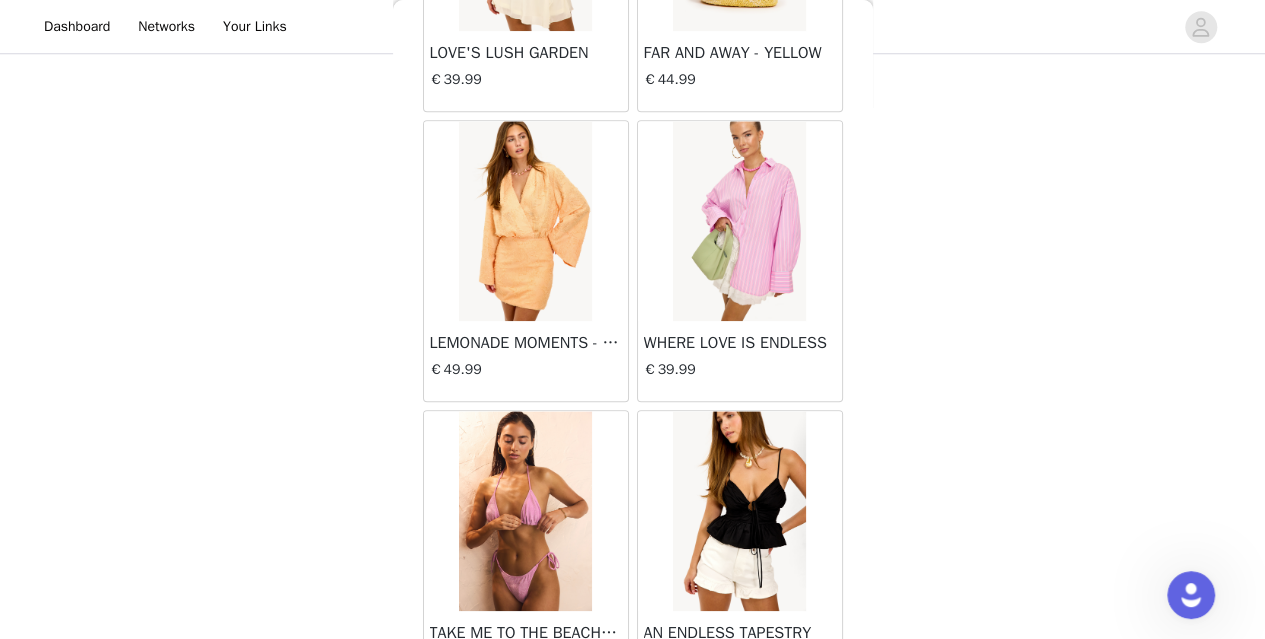 scroll, scrollTop: 19774, scrollLeft: 0, axis: vertical 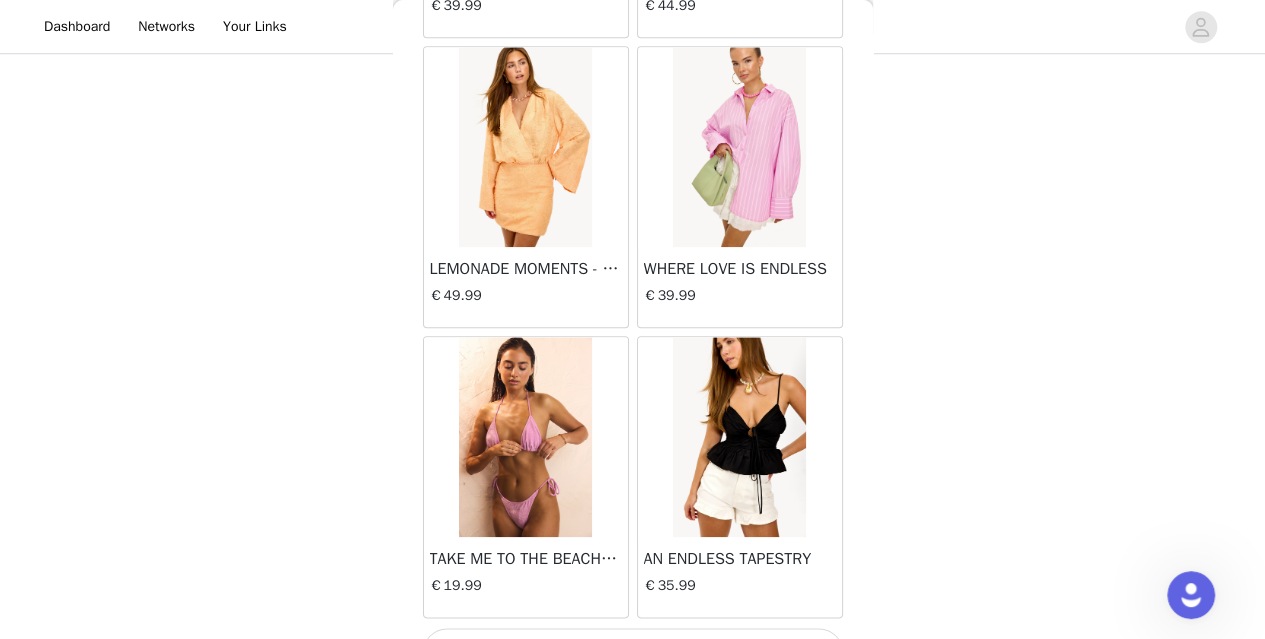 click on "Load More" at bounding box center [633, 652] 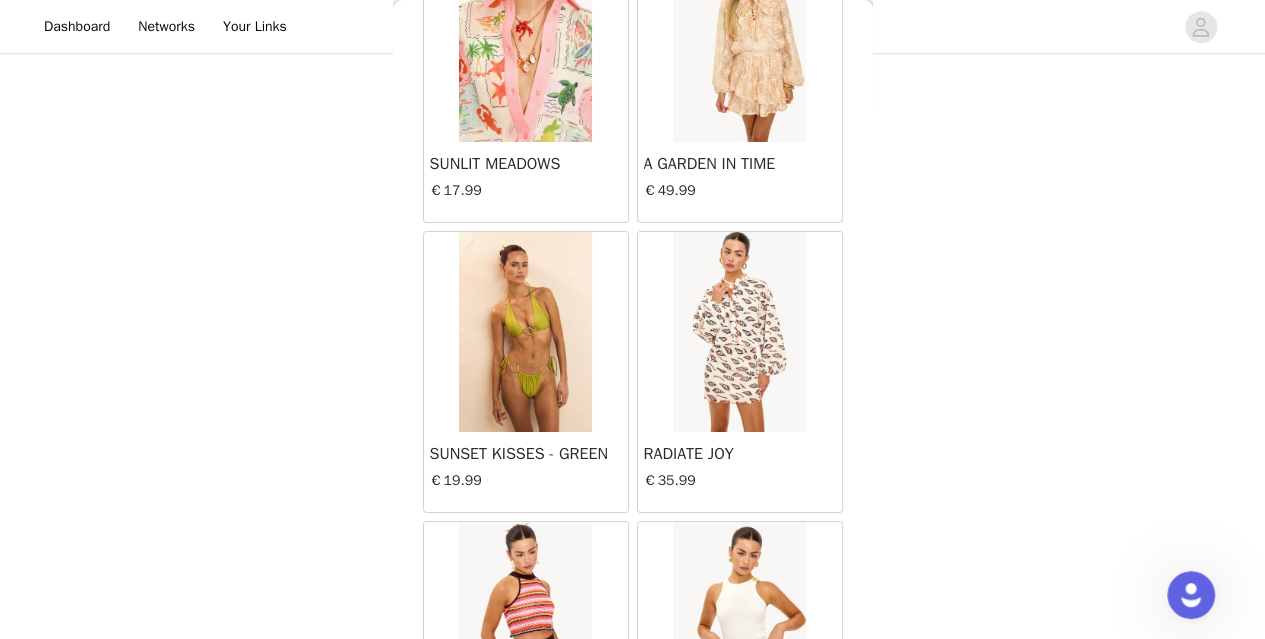 scroll, scrollTop: 22667, scrollLeft: 0, axis: vertical 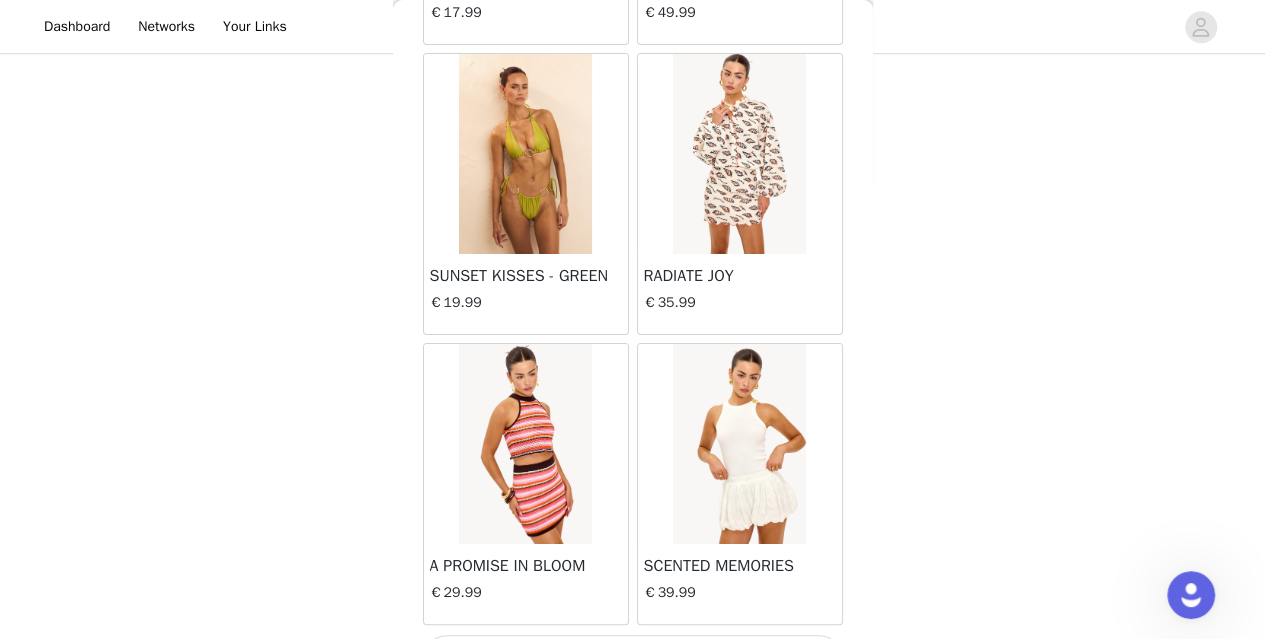 click on "Load More" at bounding box center [633, 659] 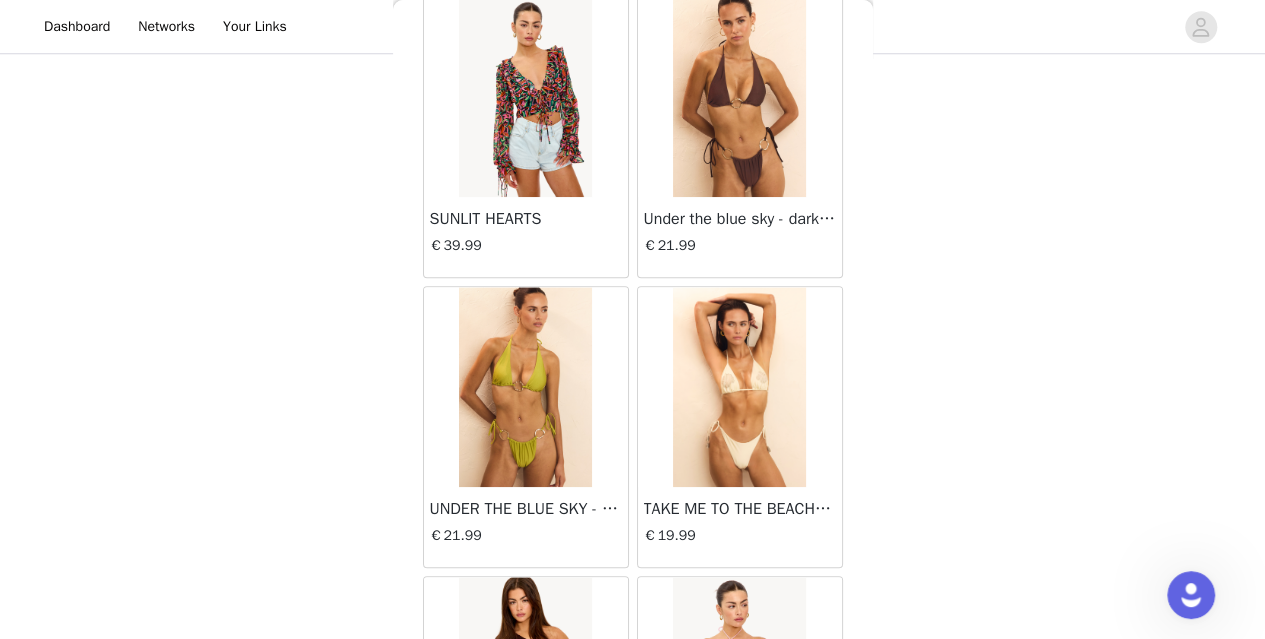 scroll, scrollTop: 23306, scrollLeft: 0, axis: vertical 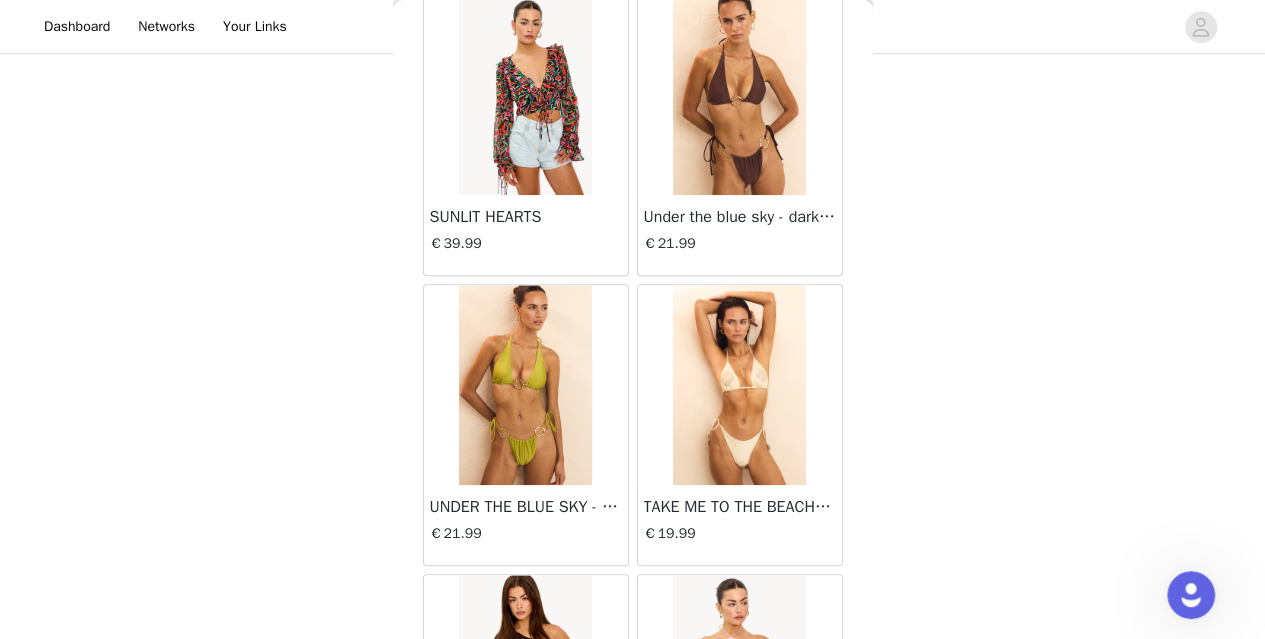 click at bounding box center (739, 95) 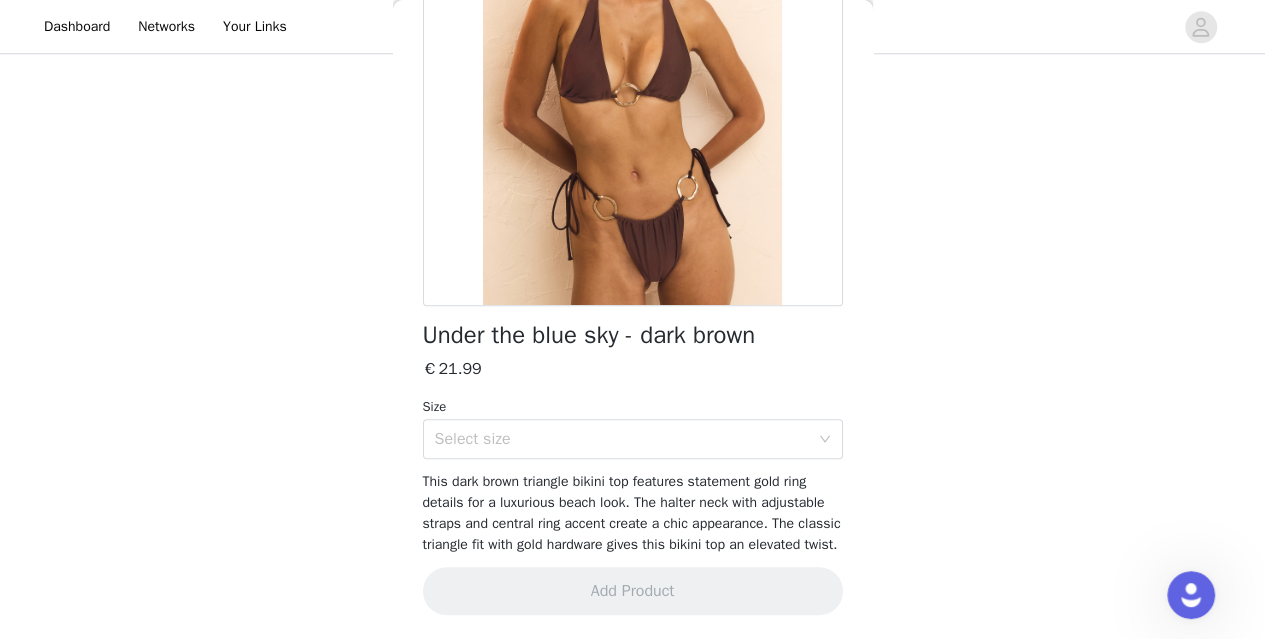 scroll, scrollTop: 264, scrollLeft: 0, axis: vertical 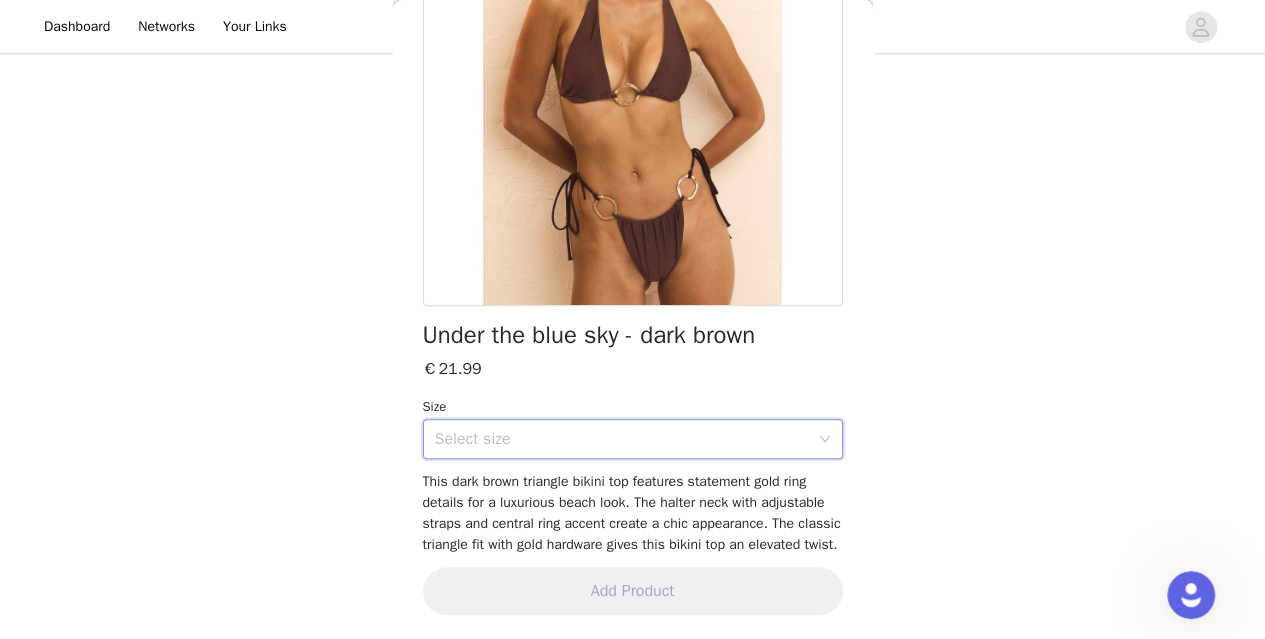 click on "Select size" at bounding box center [626, 439] 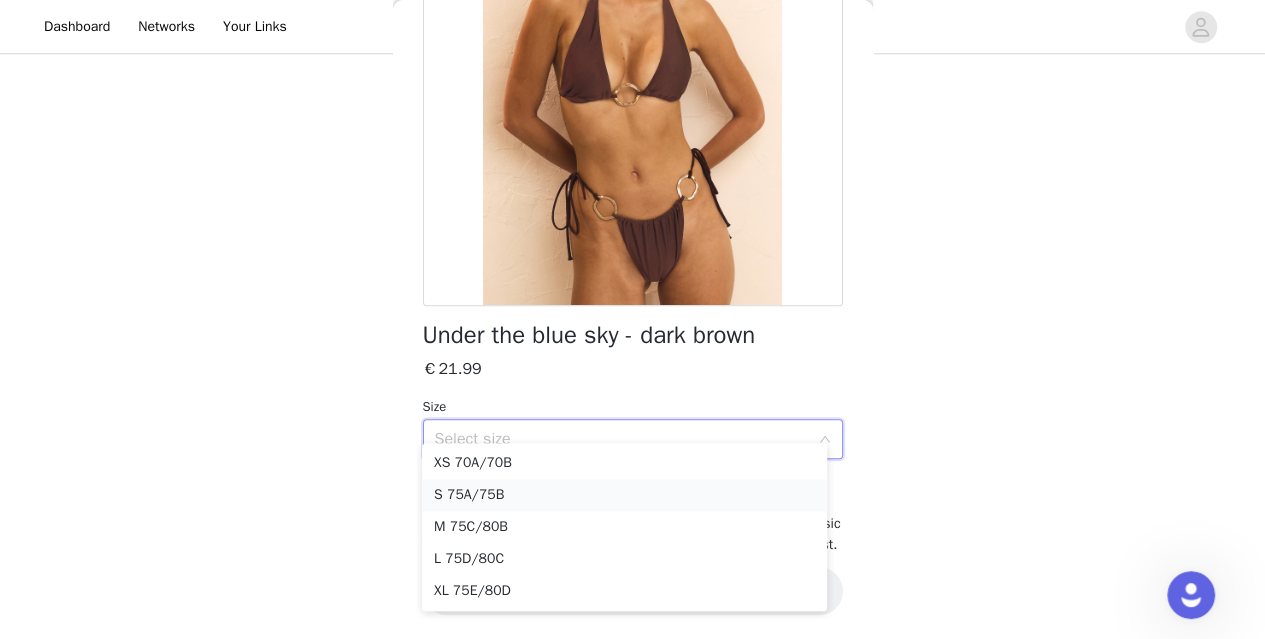 click on "S 75A/75B" at bounding box center (624, 495) 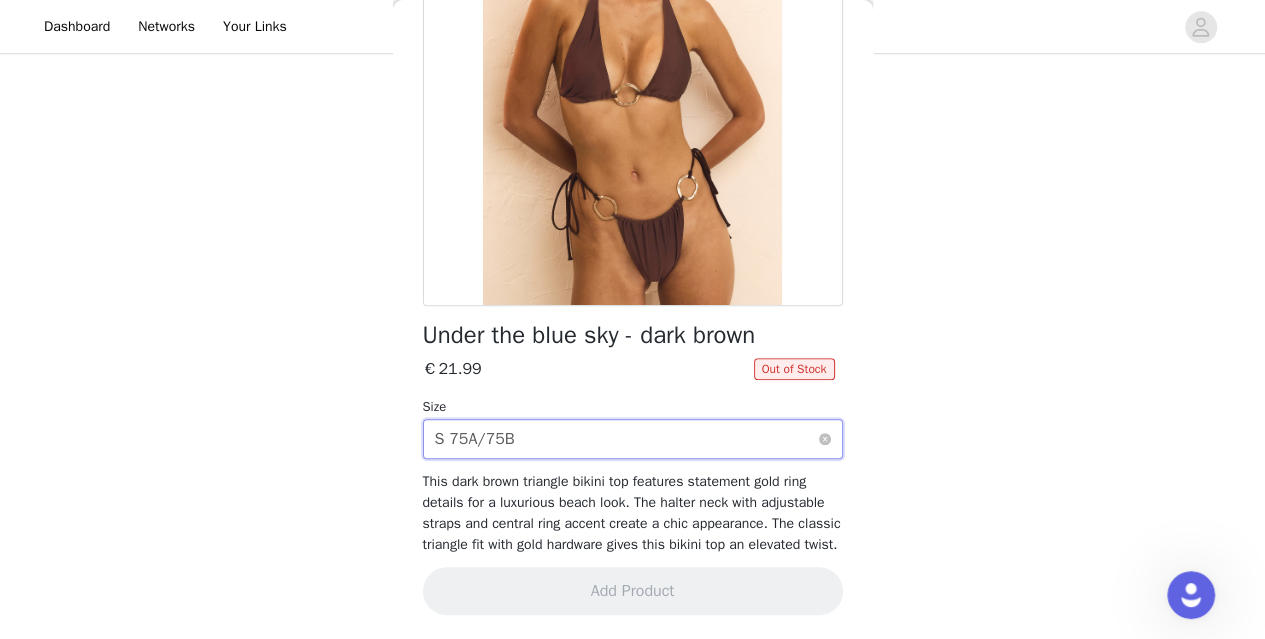 click on "Select size S 75A/75B" at bounding box center (626, 439) 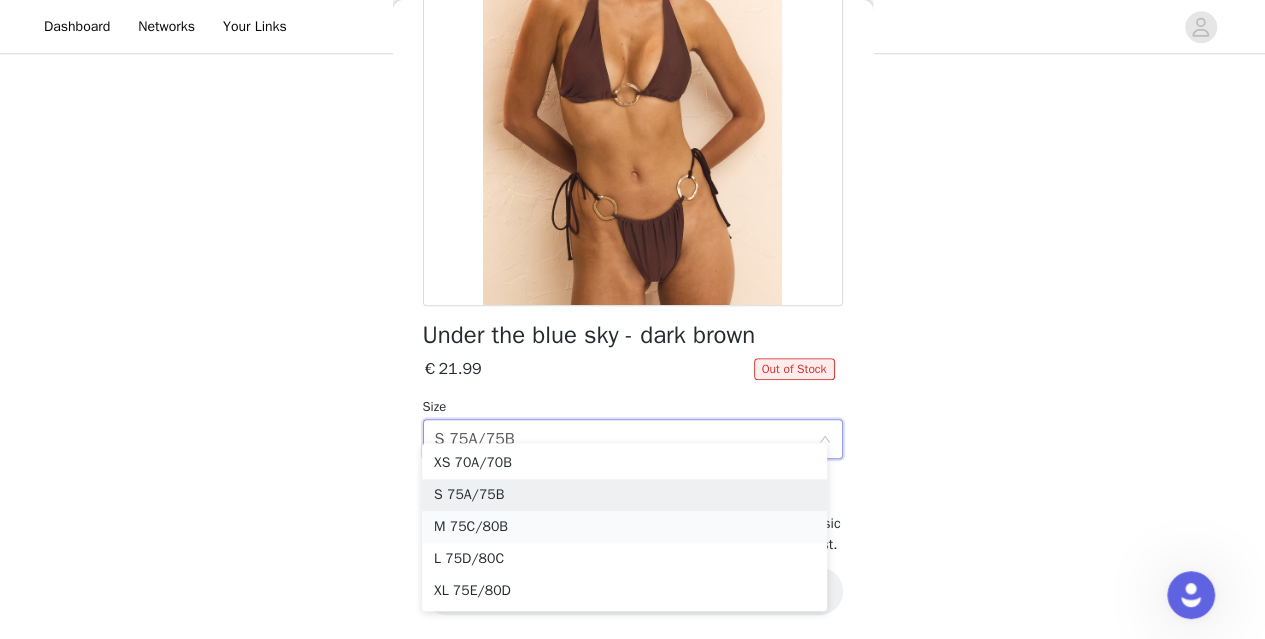 click on "M 75C/80B" at bounding box center (624, 527) 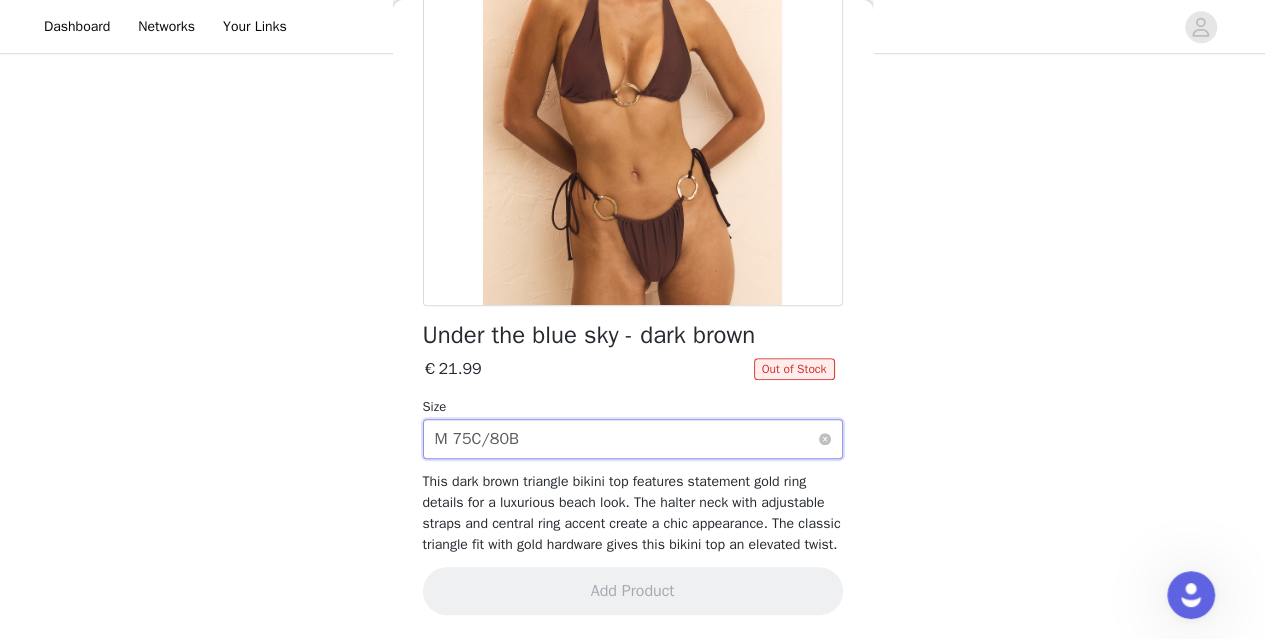 click on "Select size M 75C/80B" at bounding box center [626, 439] 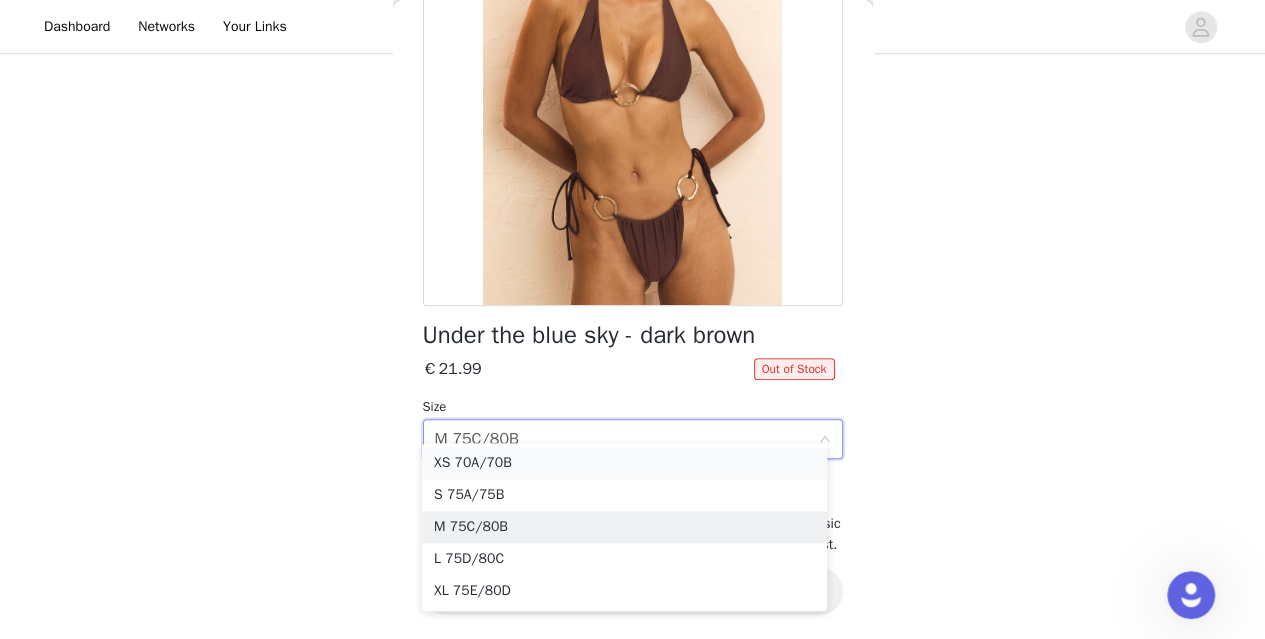 click on "XS 70A/70B" at bounding box center [624, 463] 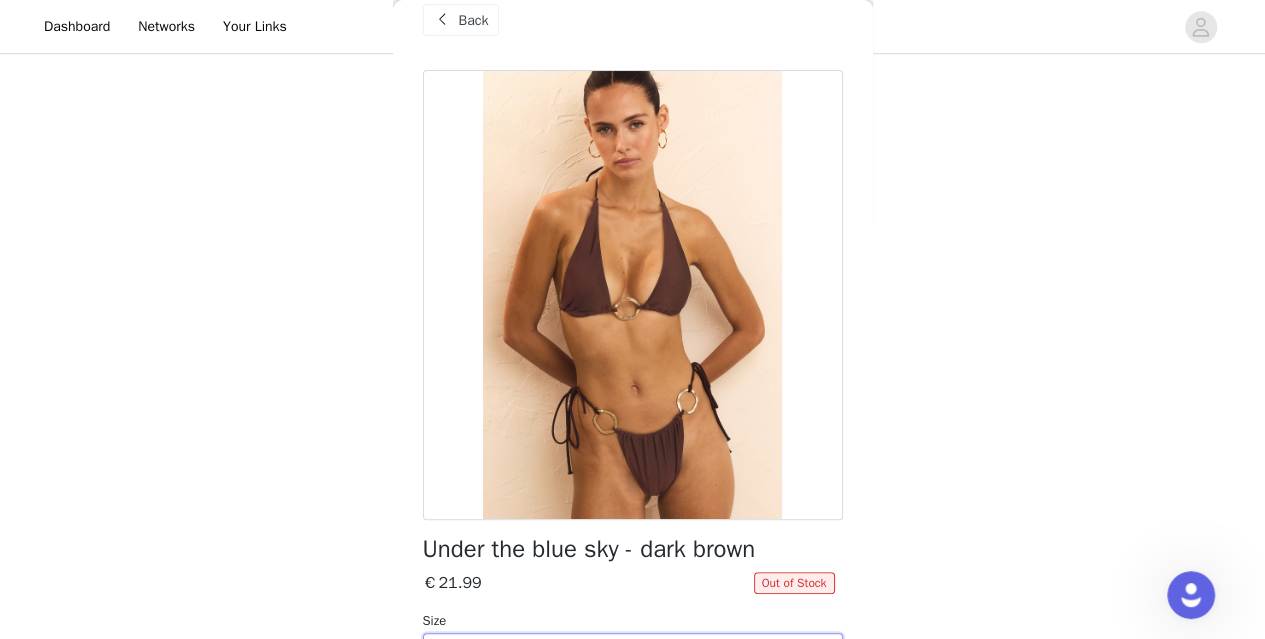 scroll, scrollTop: 0, scrollLeft: 0, axis: both 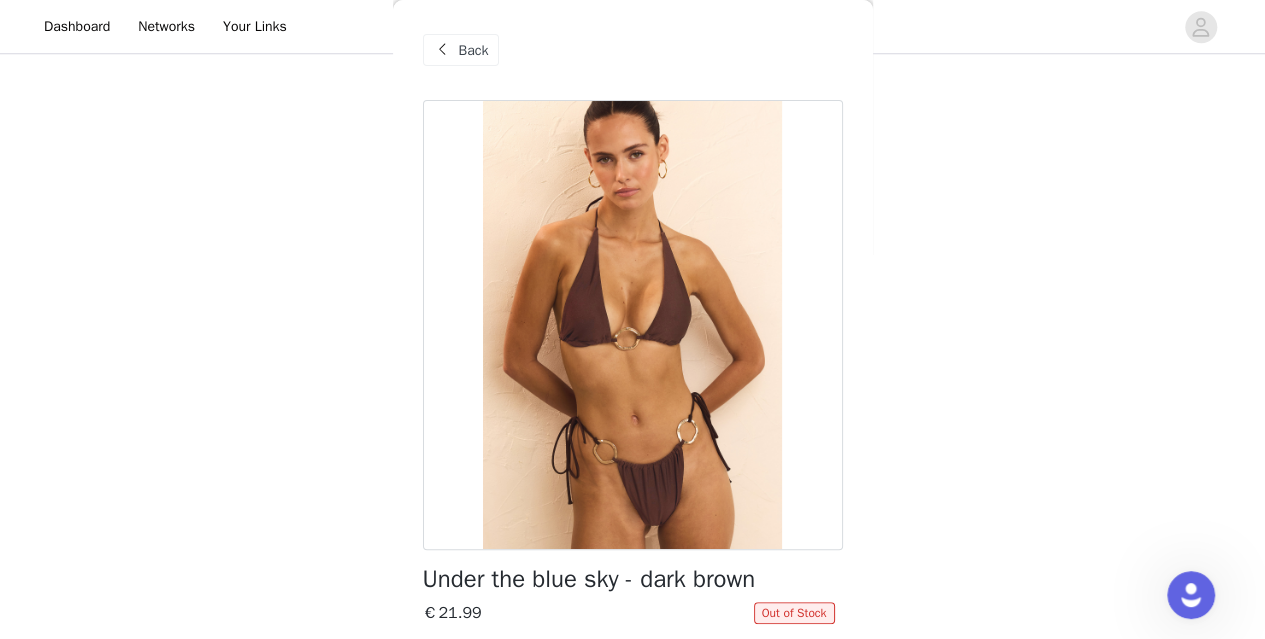 click on "Back" at bounding box center (474, 50) 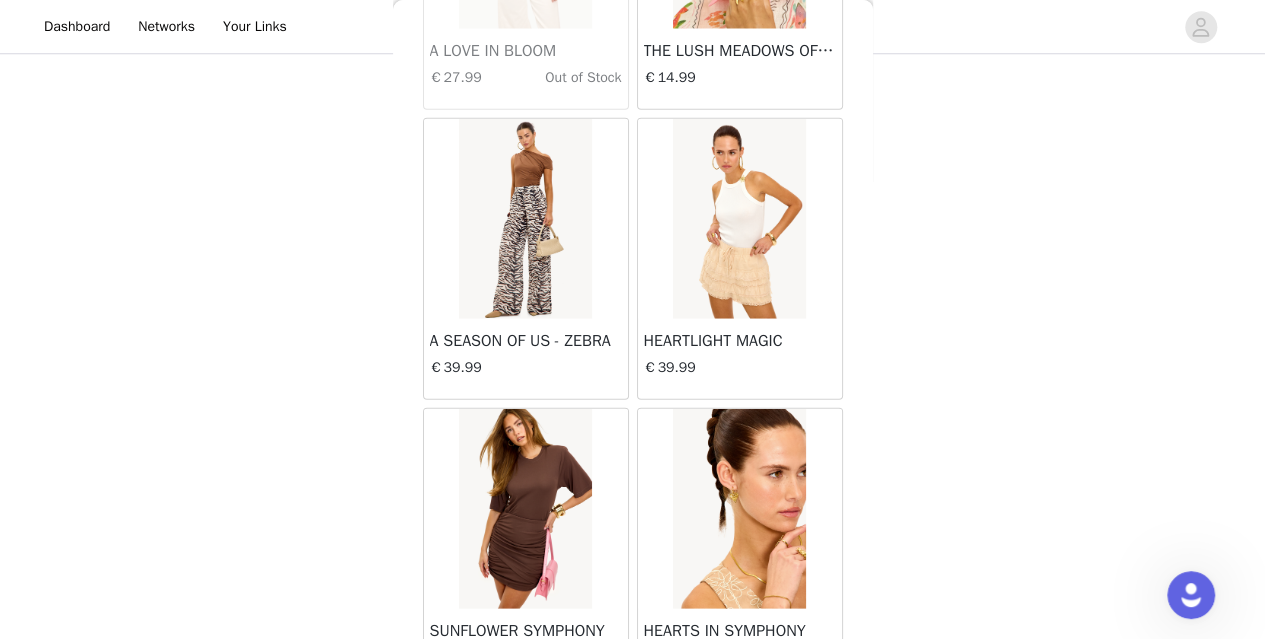 scroll, scrollTop: 25560, scrollLeft: 0, axis: vertical 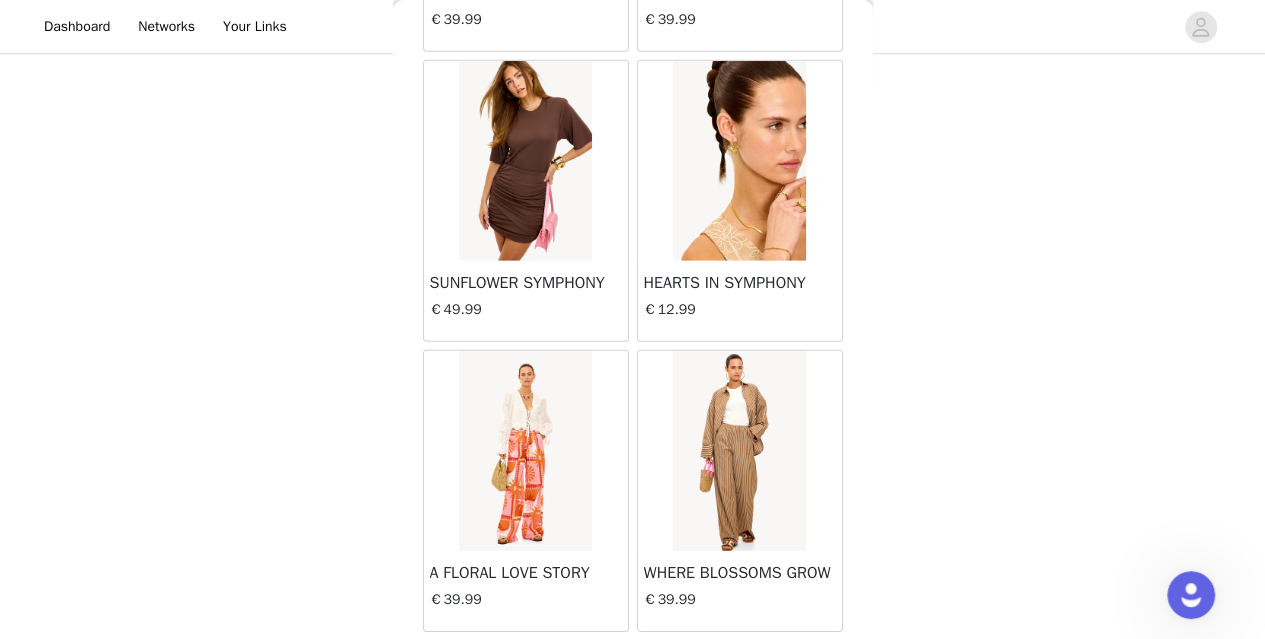 click on "Load More" at bounding box center [633, 666] 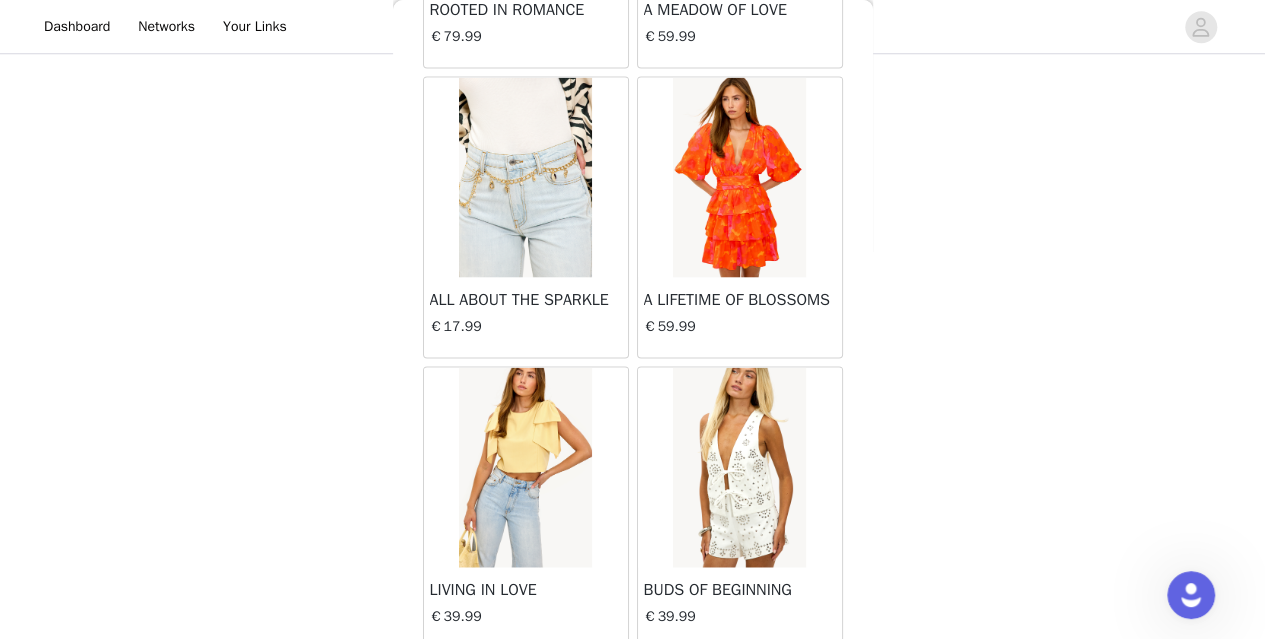 scroll, scrollTop: 28454, scrollLeft: 0, axis: vertical 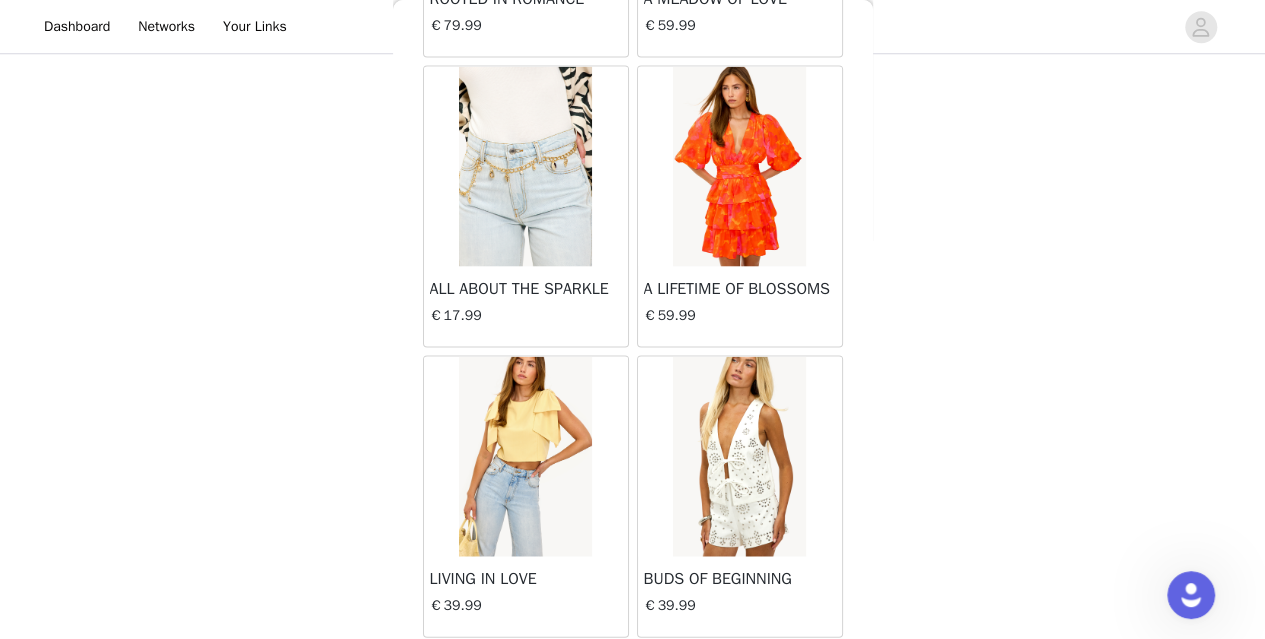 click on "Load More" at bounding box center [633, 672] 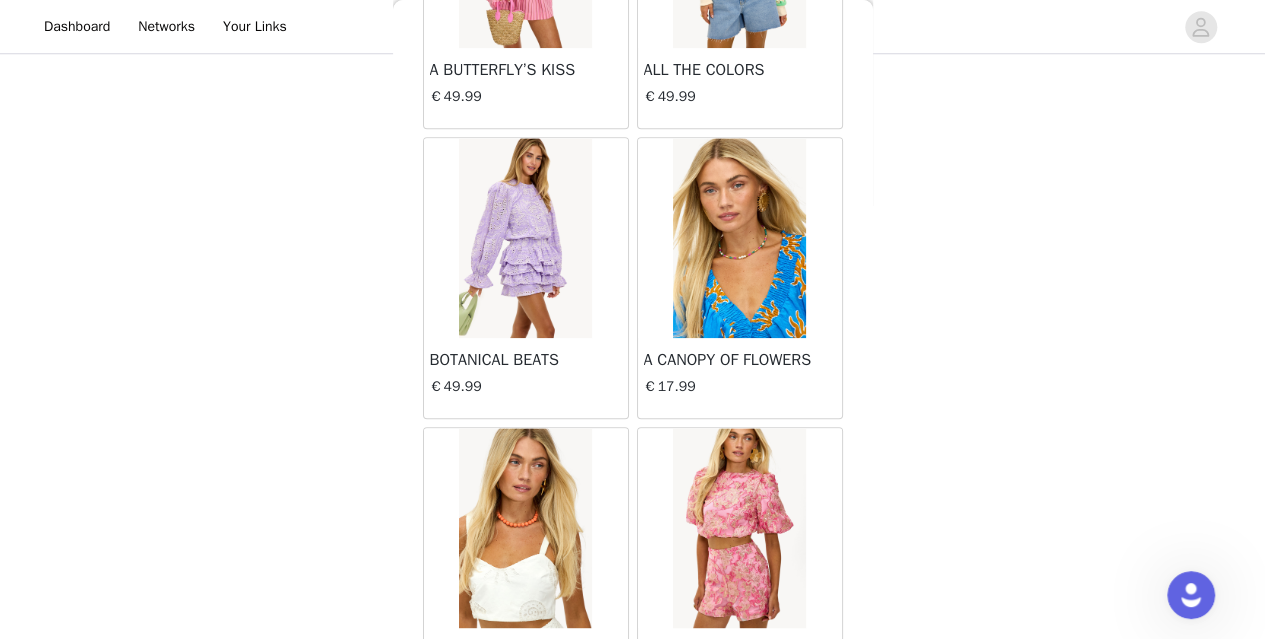 scroll, scrollTop: 31347, scrollLeft: 0, axis: vertical 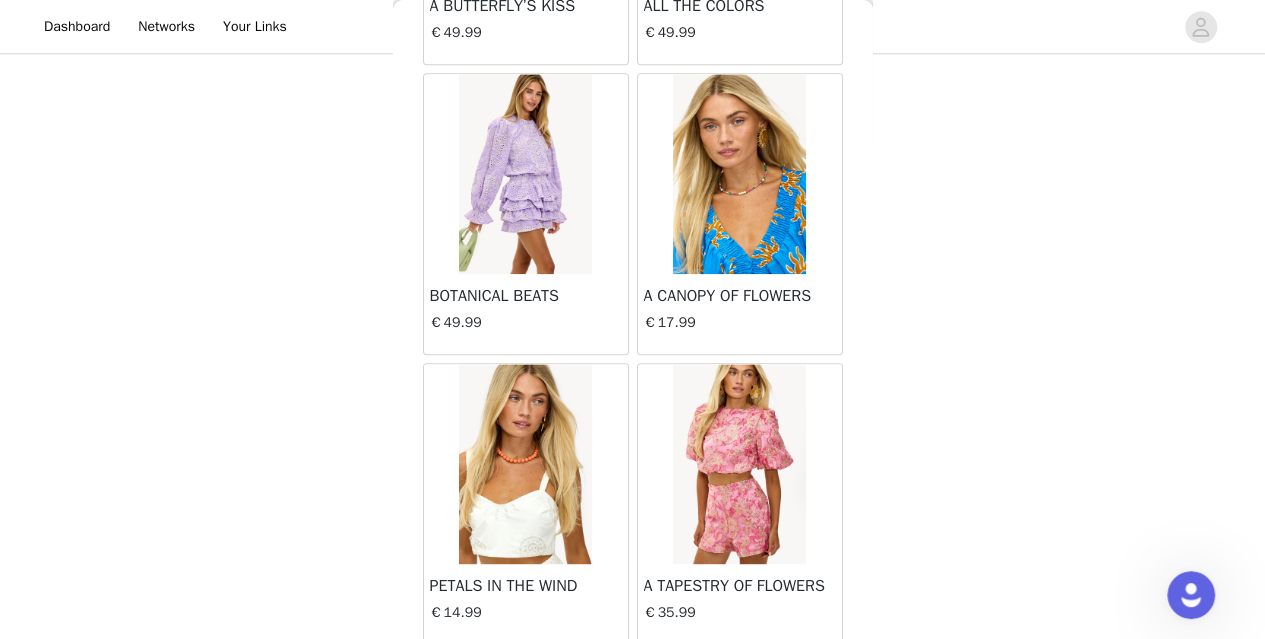 click on "Load More" at bounding box center [633, 679] 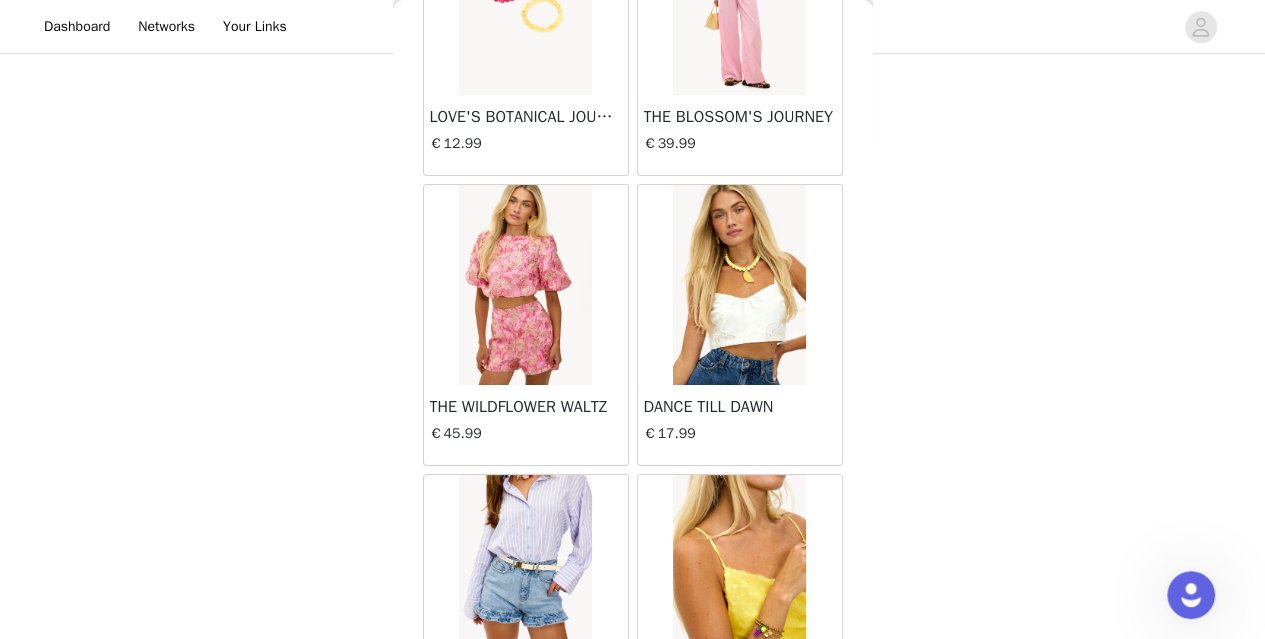 scroll, scrollTop: 34240, scrollLeft: 0, axis: vertical 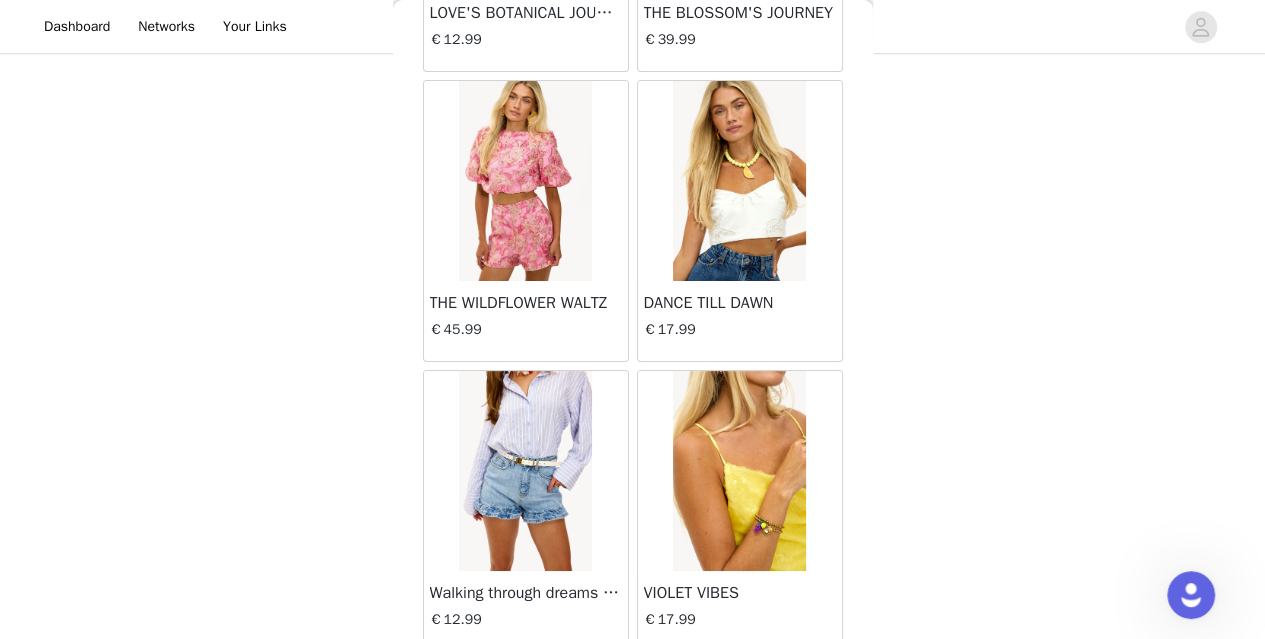 click on "Load More" at bounding box center (633, 686) 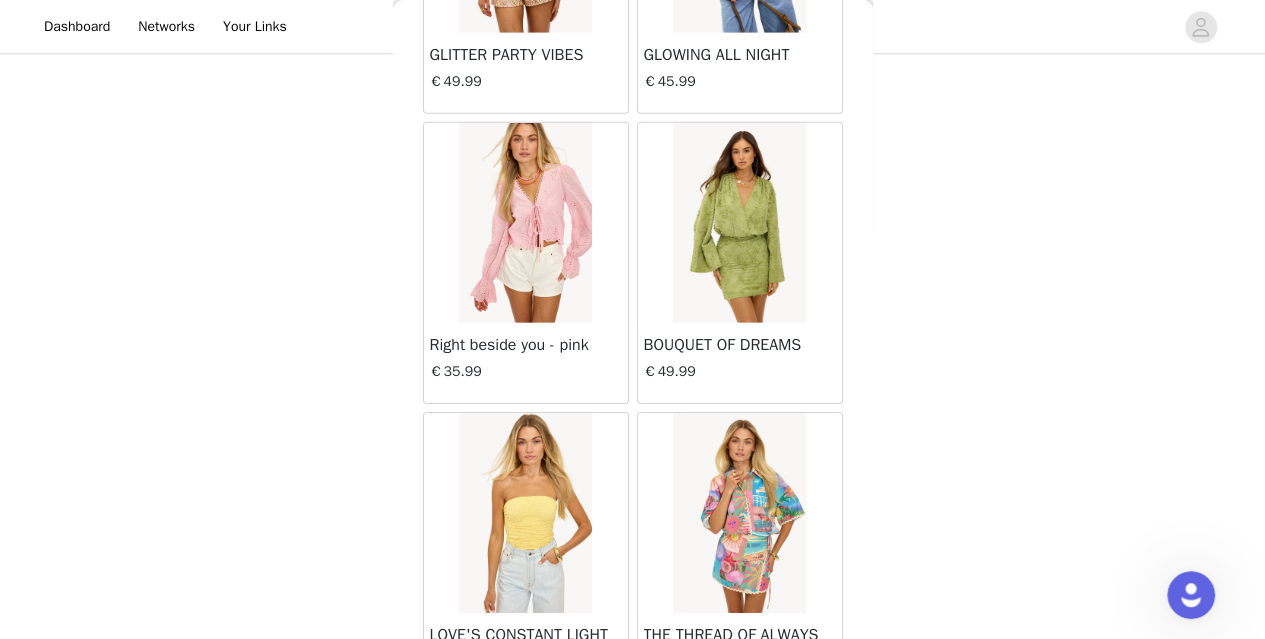 scroll, scrollTop: 37134, scrollLeft: 0, axis: vertical 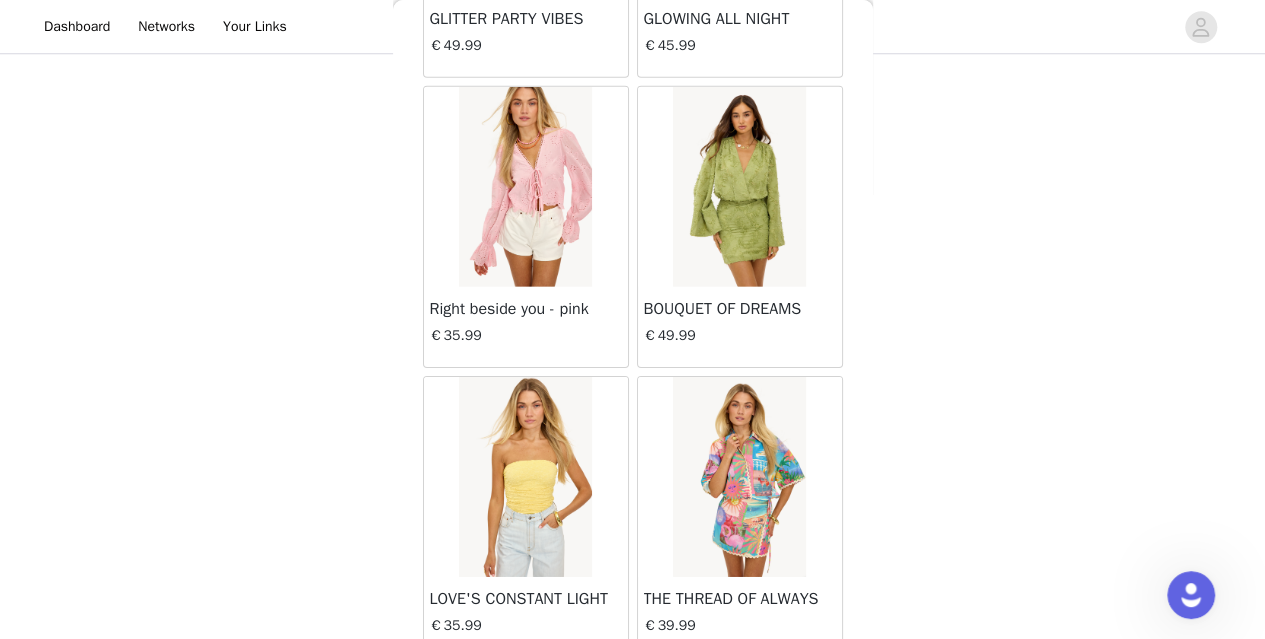 click on "Load More" at bounding box center [633, 692] 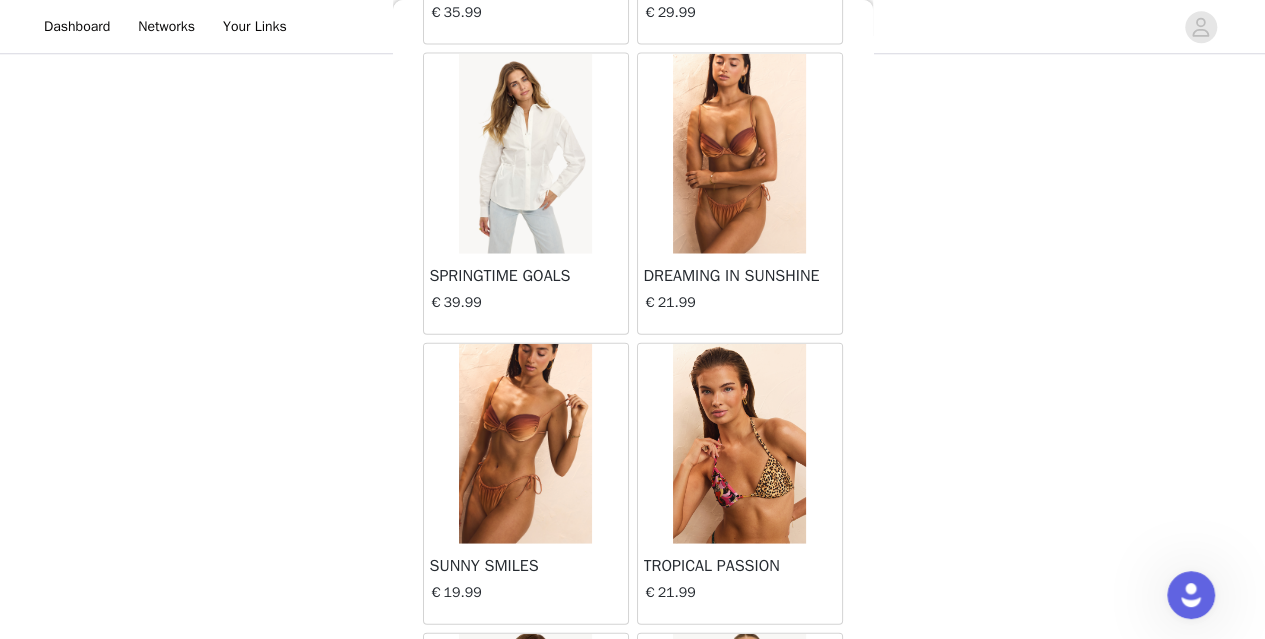 scroll, scrollTop: 13638, scrollLeft: 0, axis: vertical 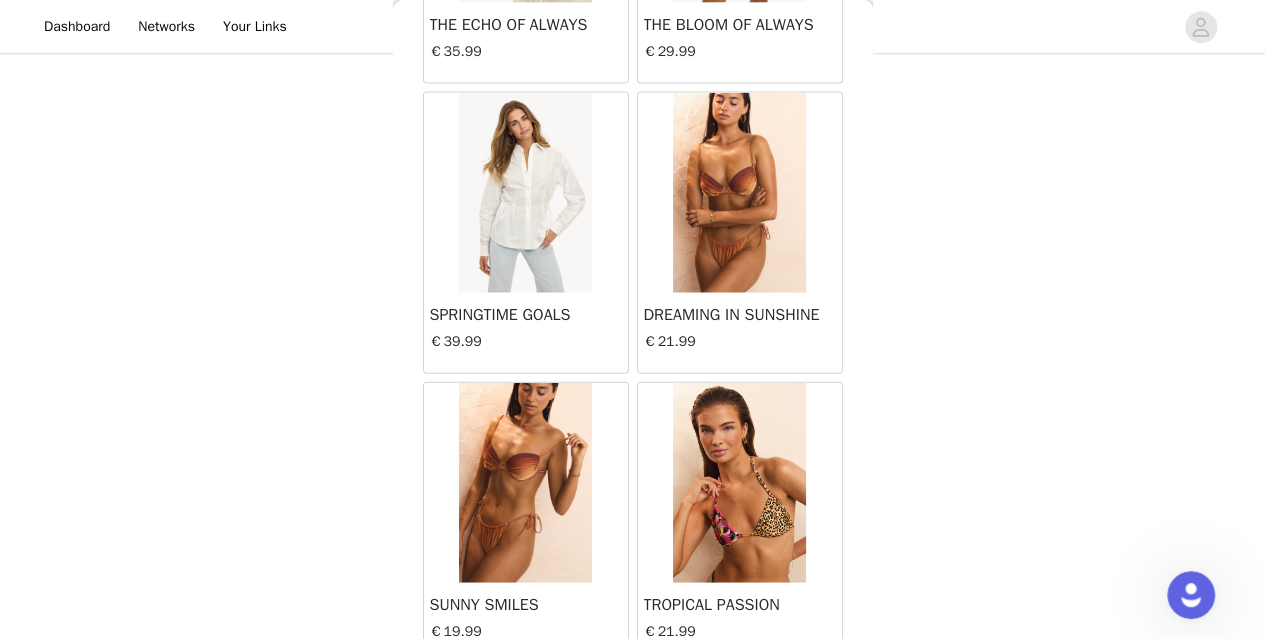 click at bounding box center (739, 193) 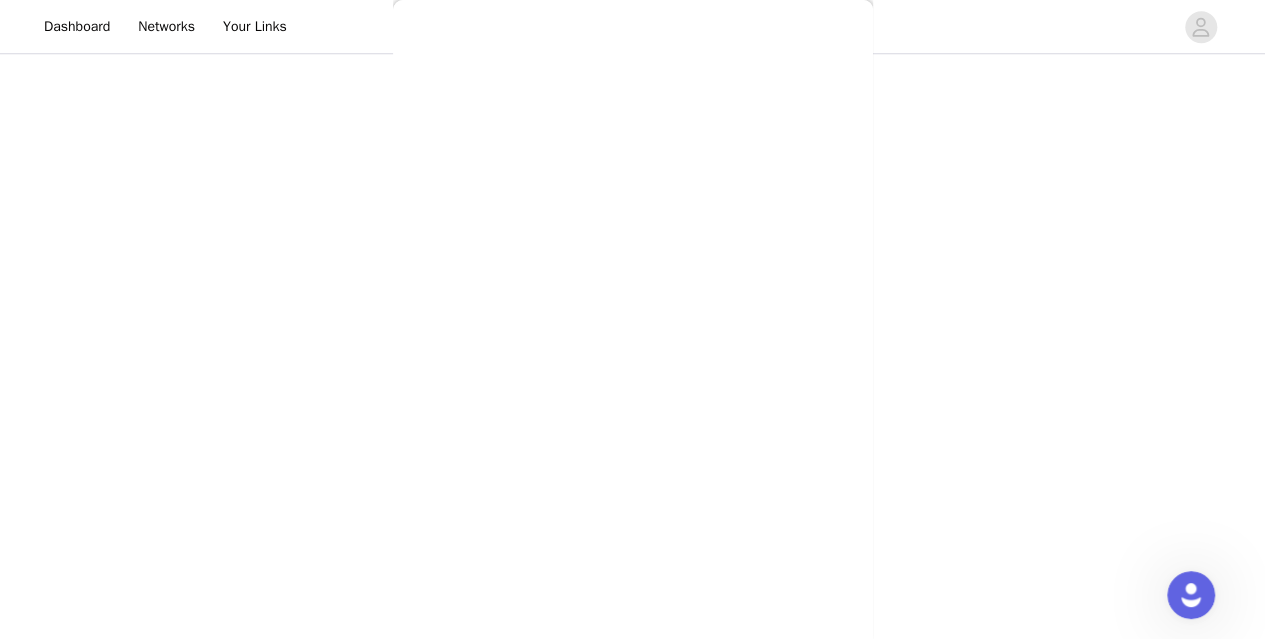 scroll, scrollTop: 243, scrollLeft: 0, axis: vertical 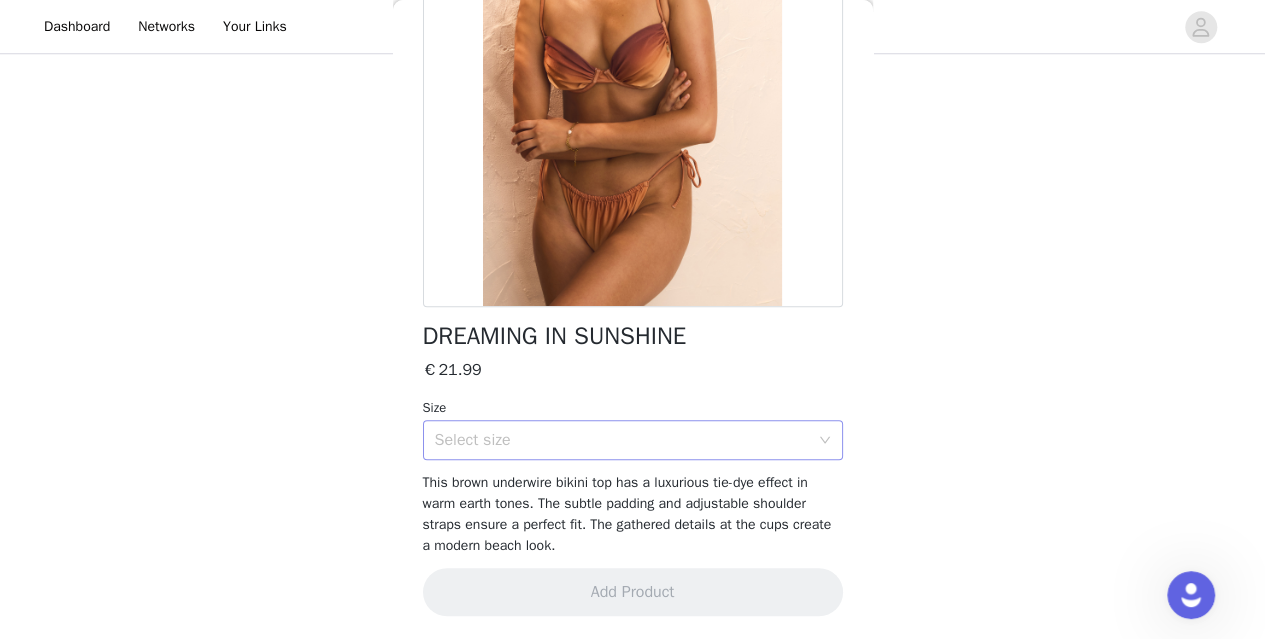 drag, startPoint x: 587, startPoint y: 365, endPoint x: 560, endPoint y: 445, distance: 84.4334 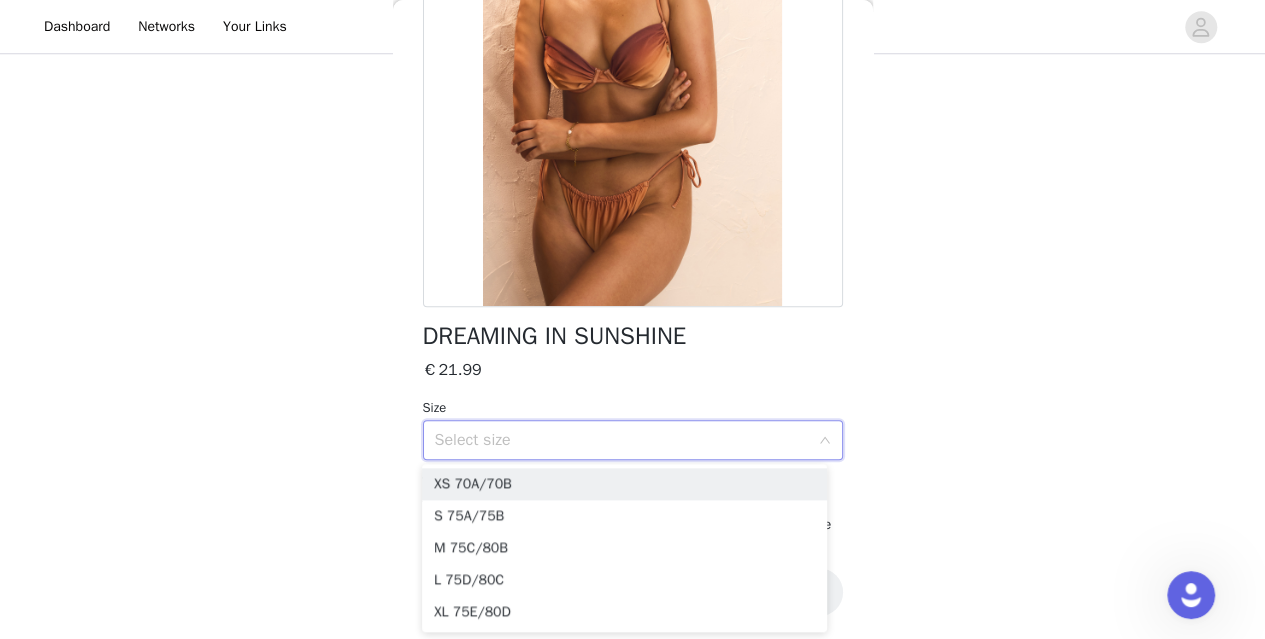 click on "Select size" at bounding box center [622, 440] 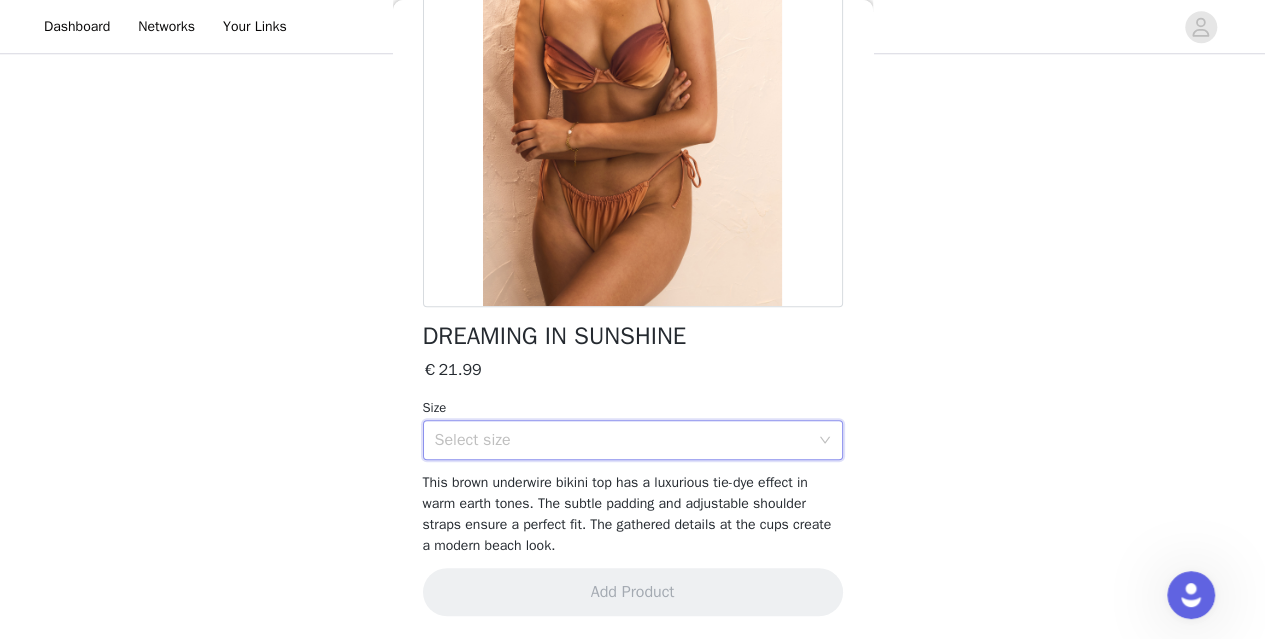 click on "Select size" at bounding box center [622, 440] 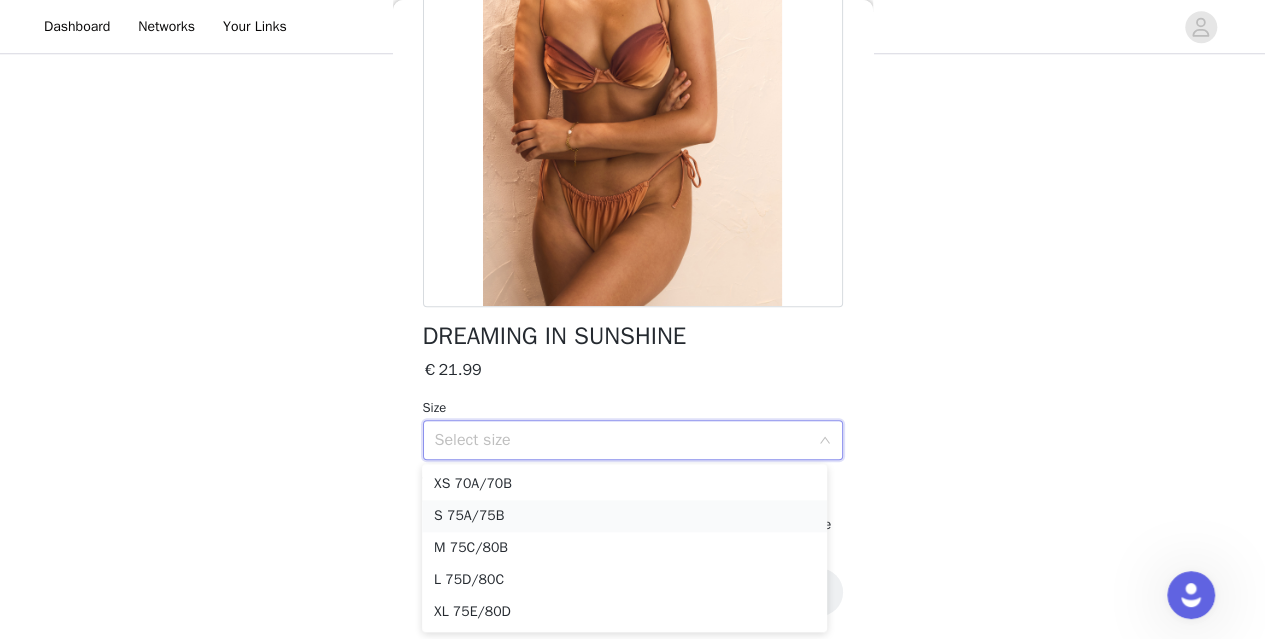 click on "S 75A/75B" at bounding box center (624, 516) 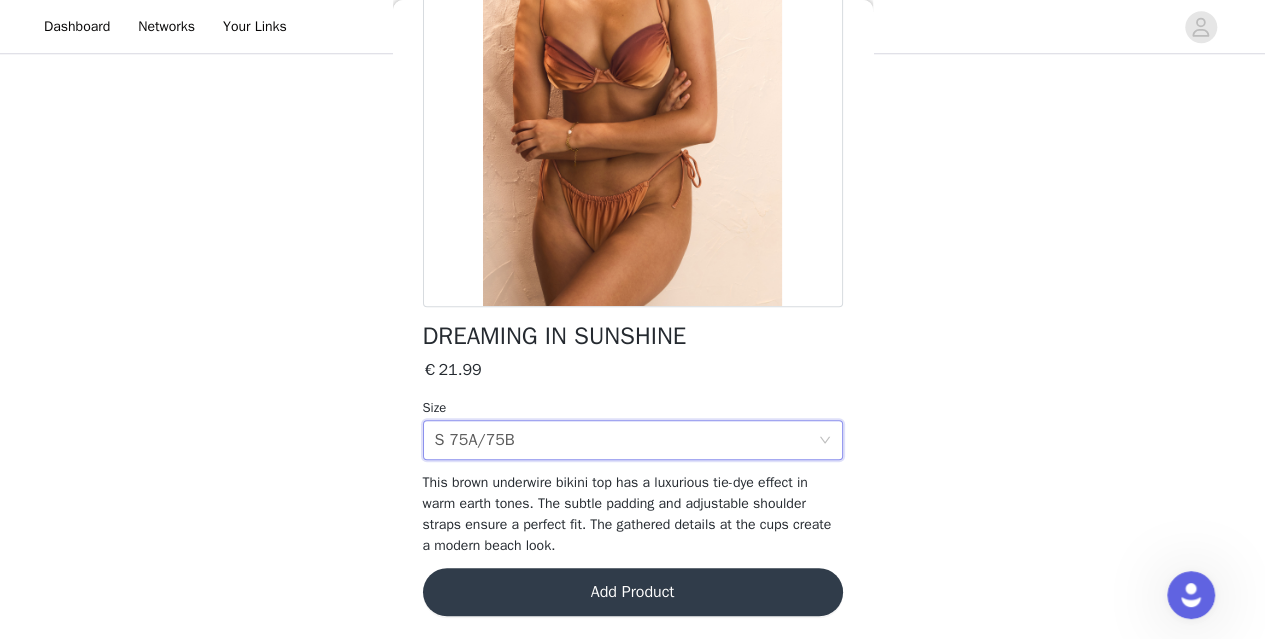 click on "Add Product" at bounding box center [633, 592] 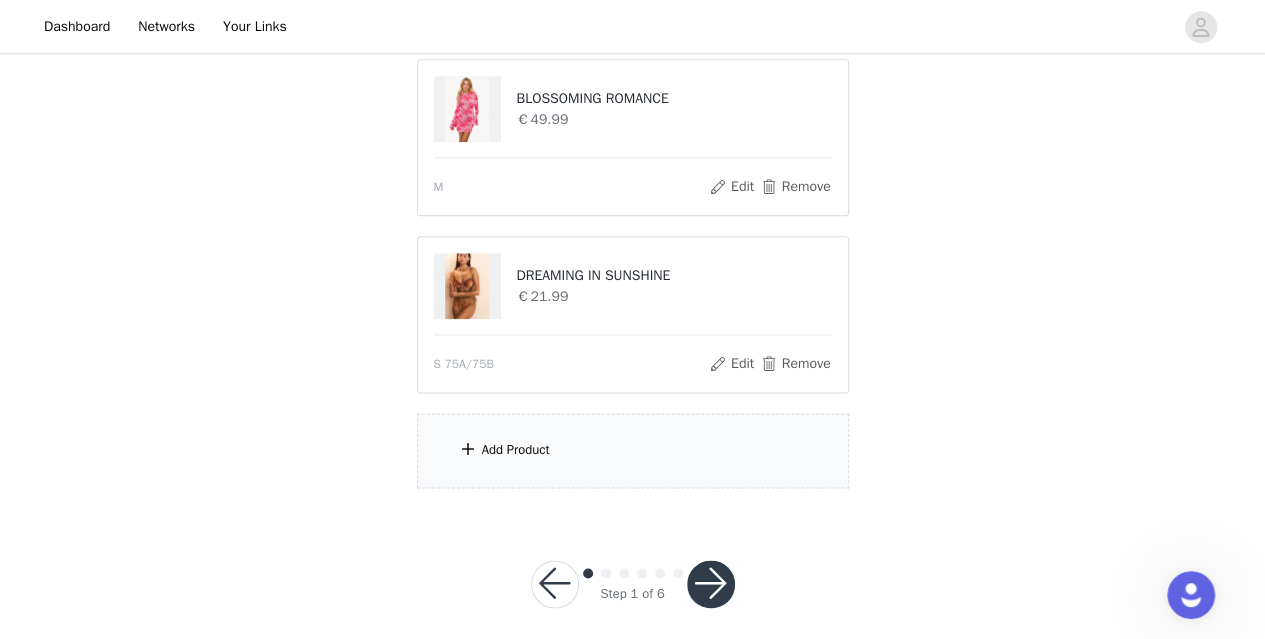 scroll, scrollTop: 1113, scrollLeft: 0, axis: vertical 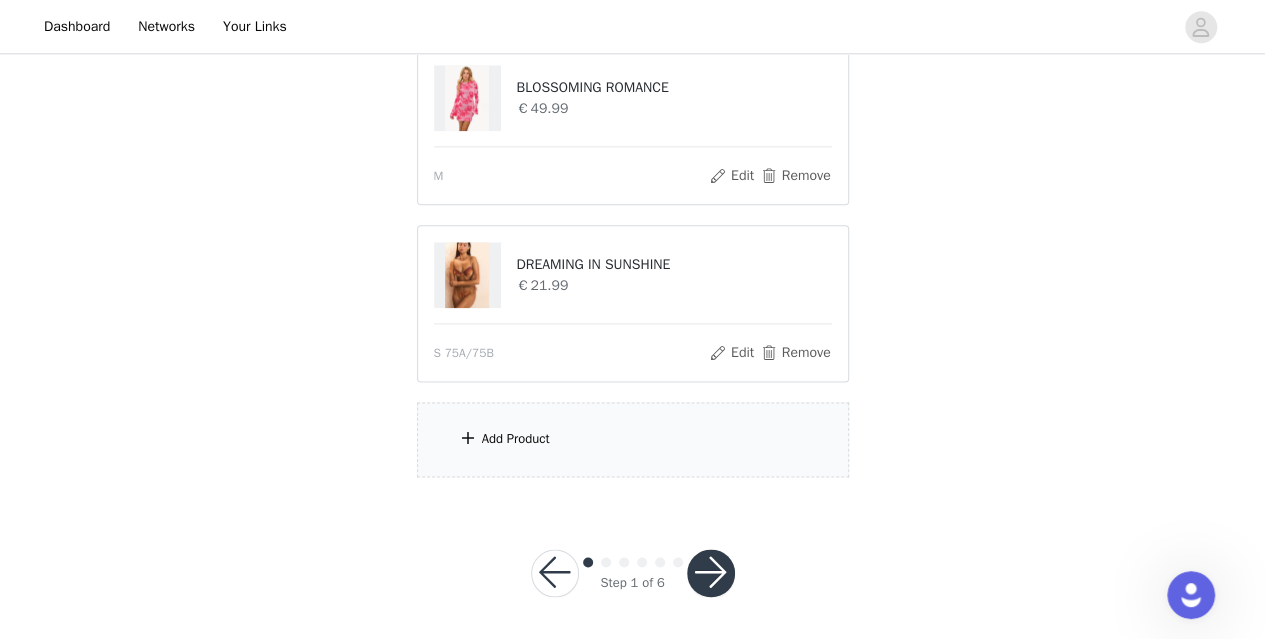 click at bounding box center [711, 573] 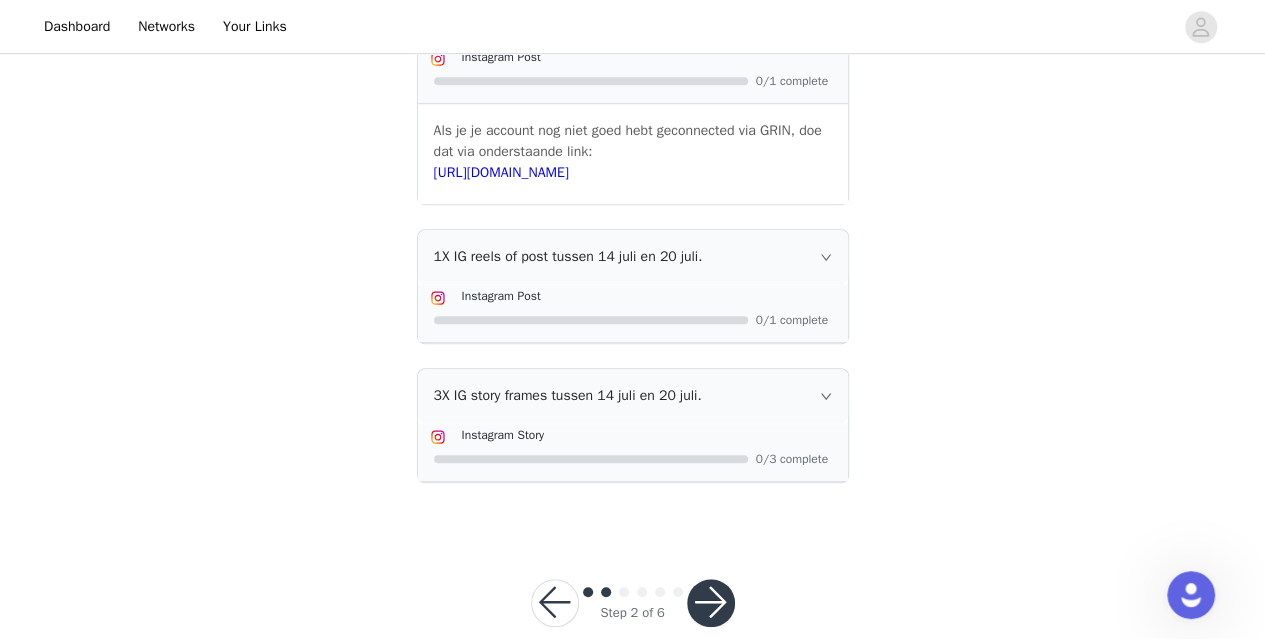 scroll, scrollTop: 646, scrollLeft: 0, axis: vertical 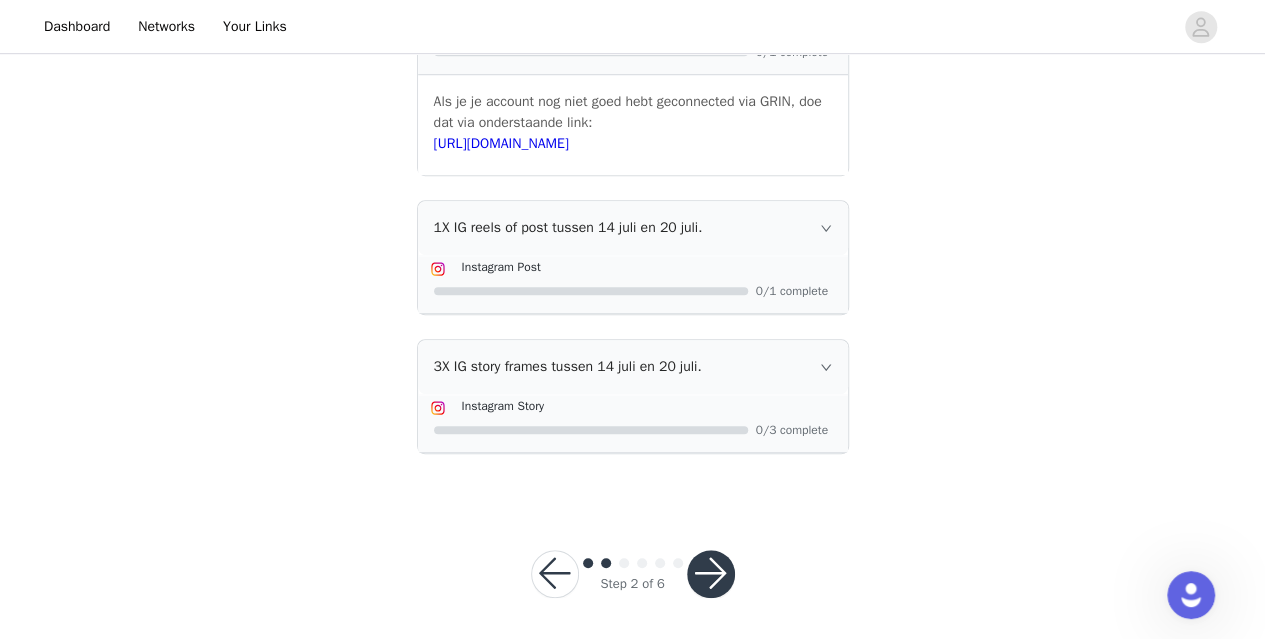 click at bounding box center (711, 574) 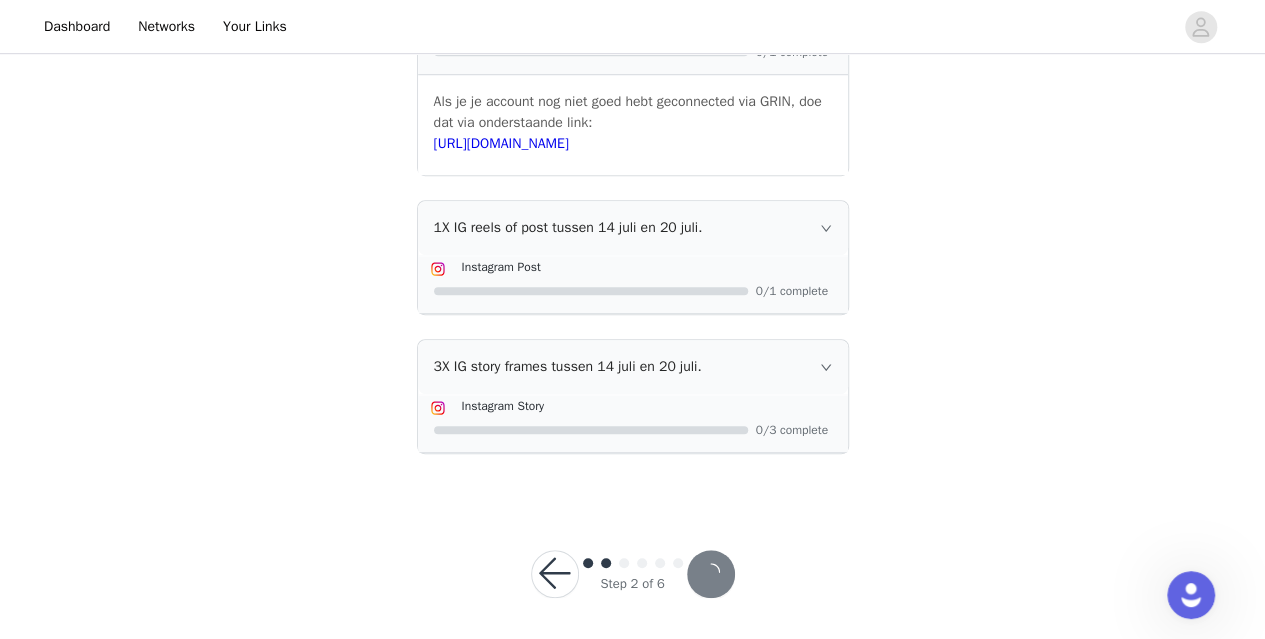 scroll, scrollTop: 0, scrollLeft: 0, axis: both 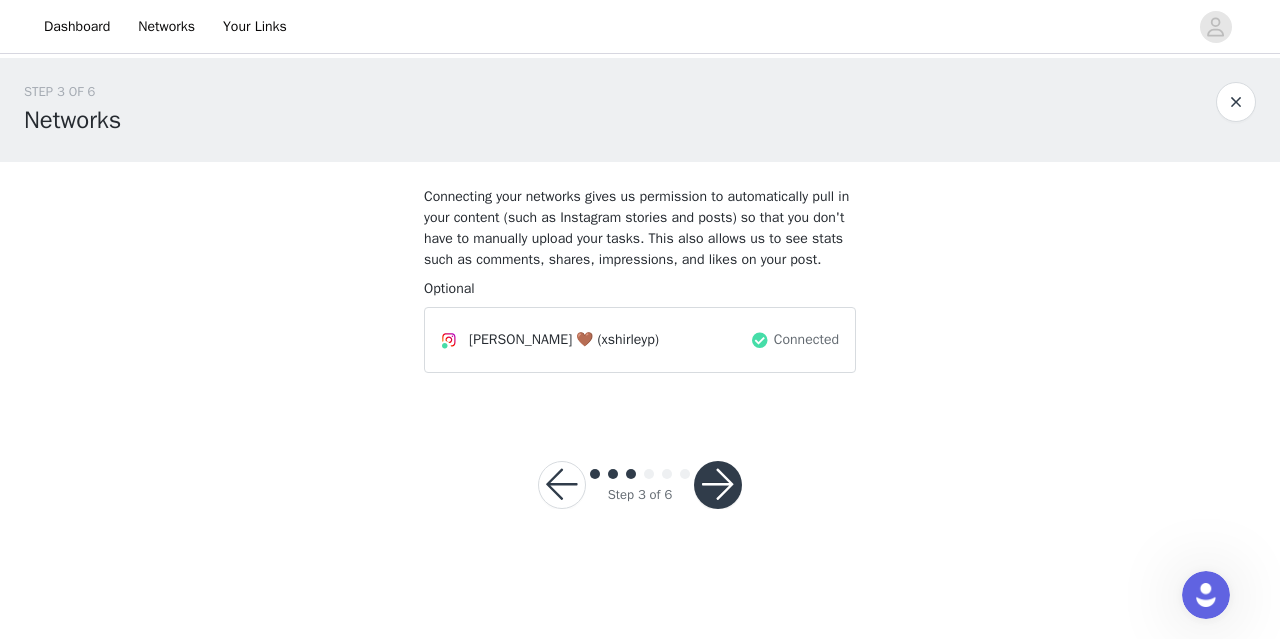 click at bounding box center (718, 485) 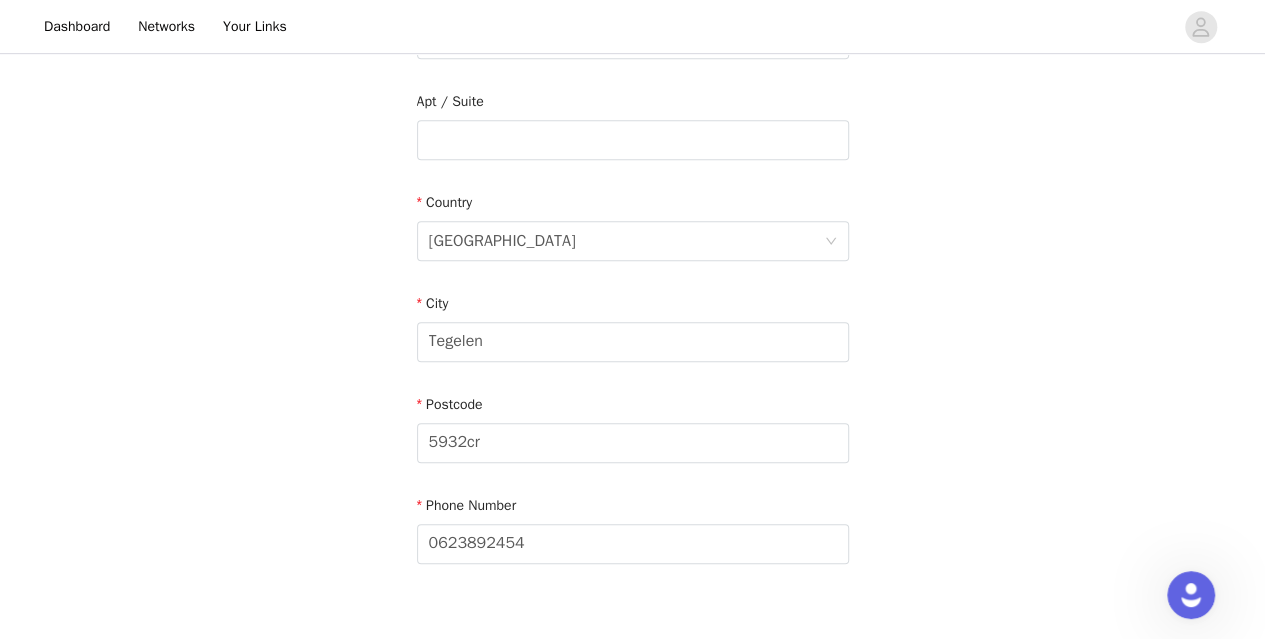 scroll, scrollTop: 540, scrollLeft: 0, axis: vertical 